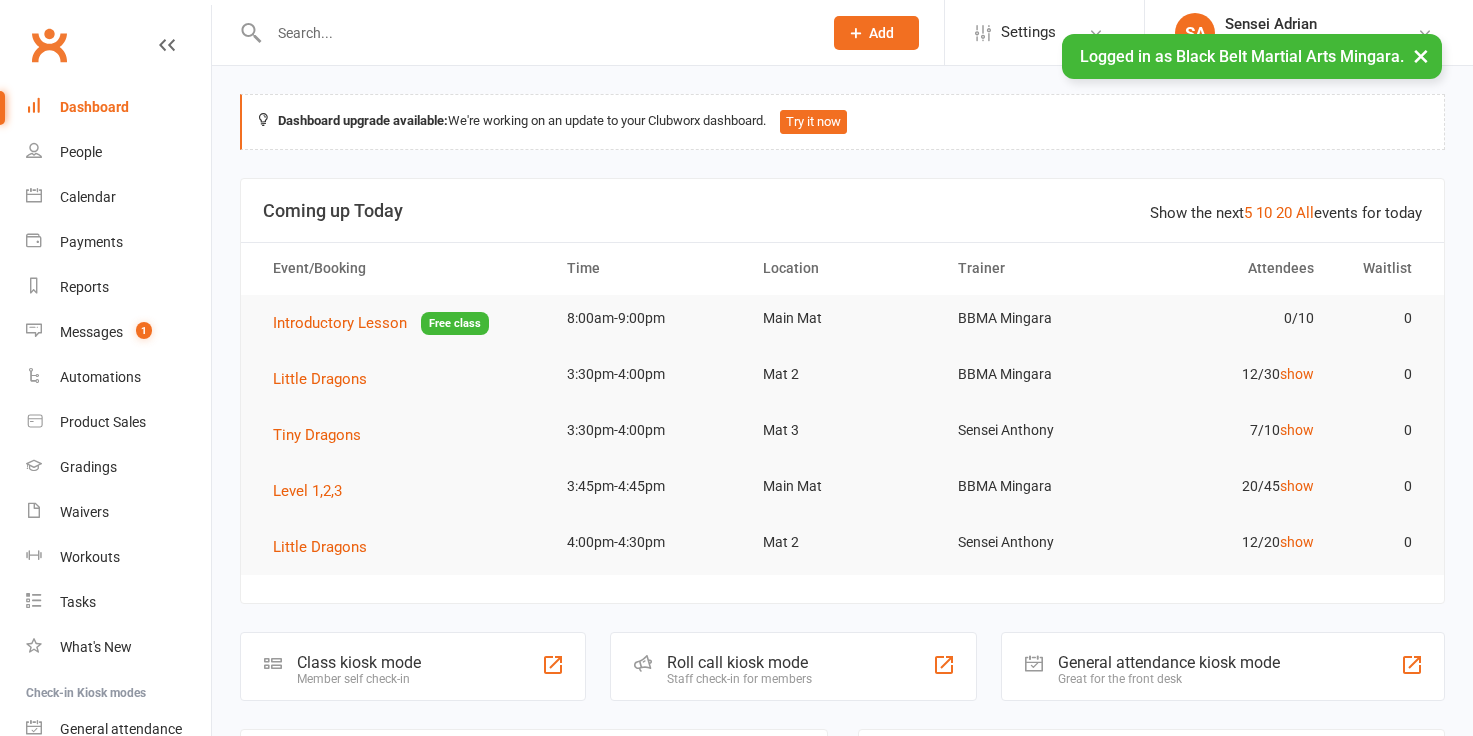 scroll, scrollTop: 0, scrollLeft: 0, axis: both 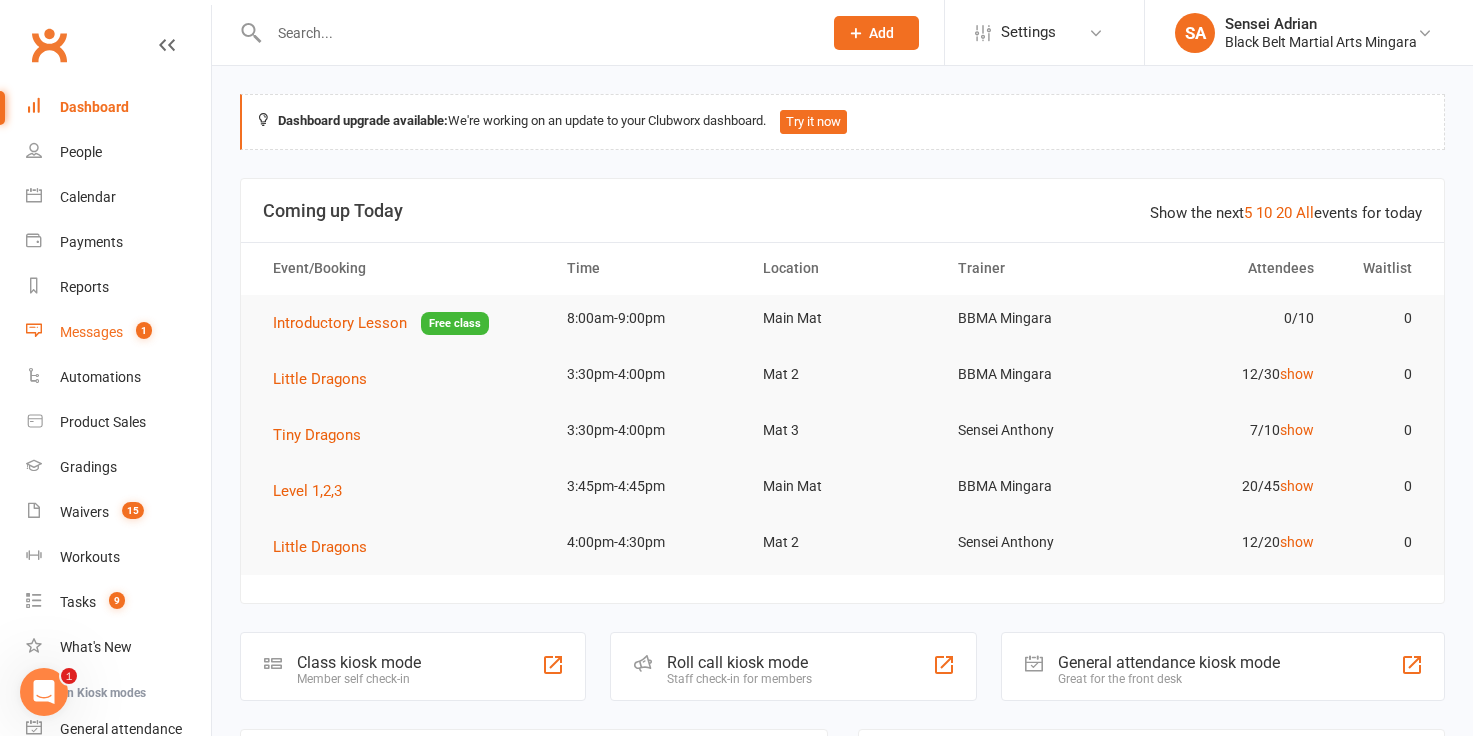 click on "Messages   1" at bounding box center [118, 332] 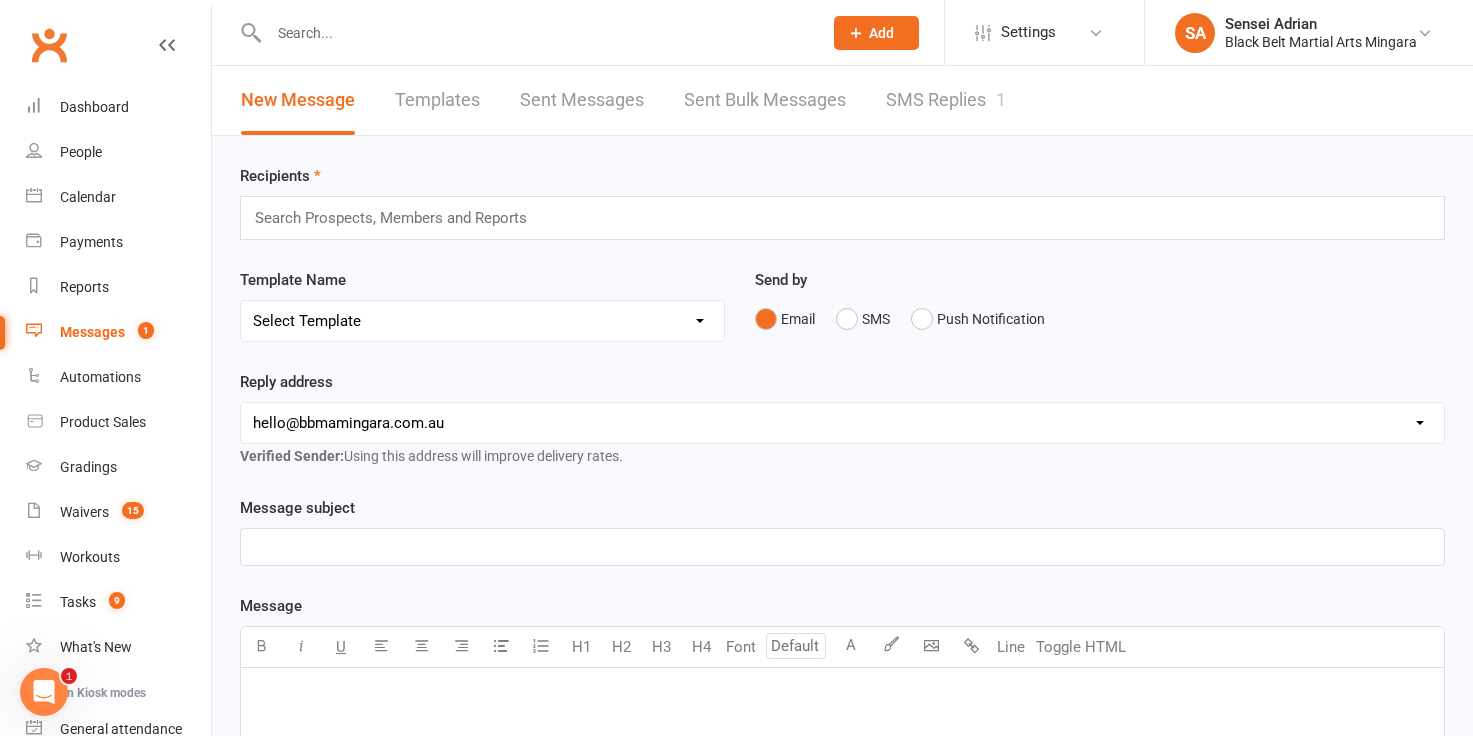 click on "SMS Replies  1" at bounding box center [946, 100] 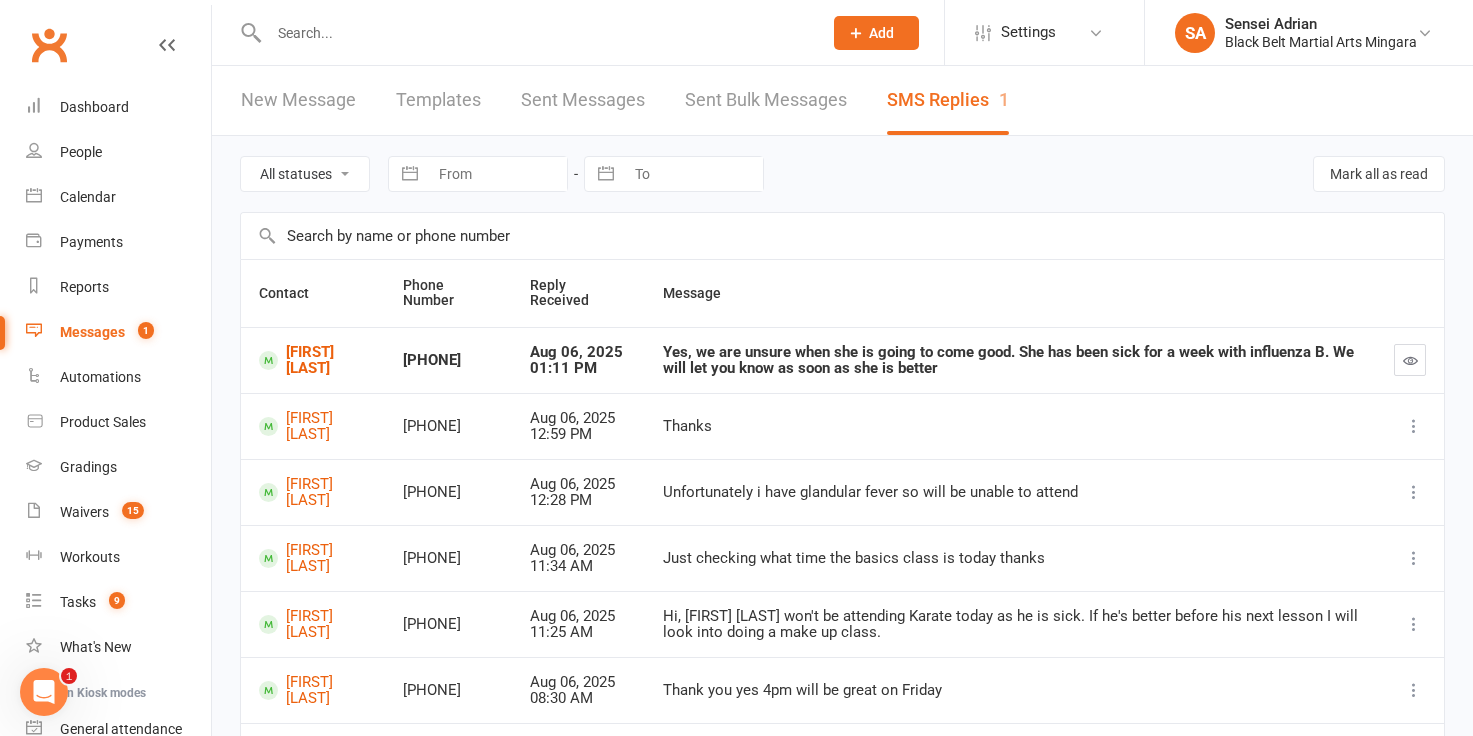 click at bounding box center (535, 33) 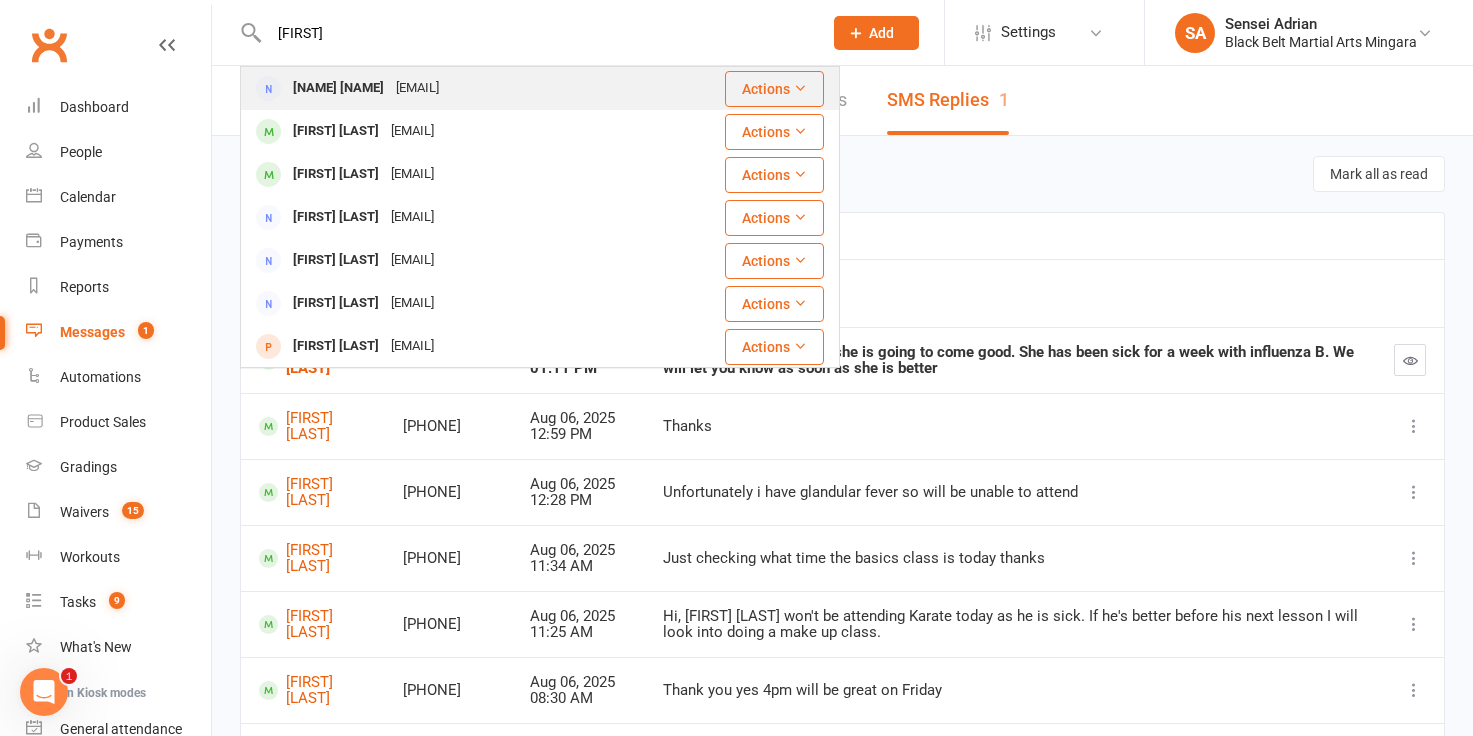 type on "[FIRST]" 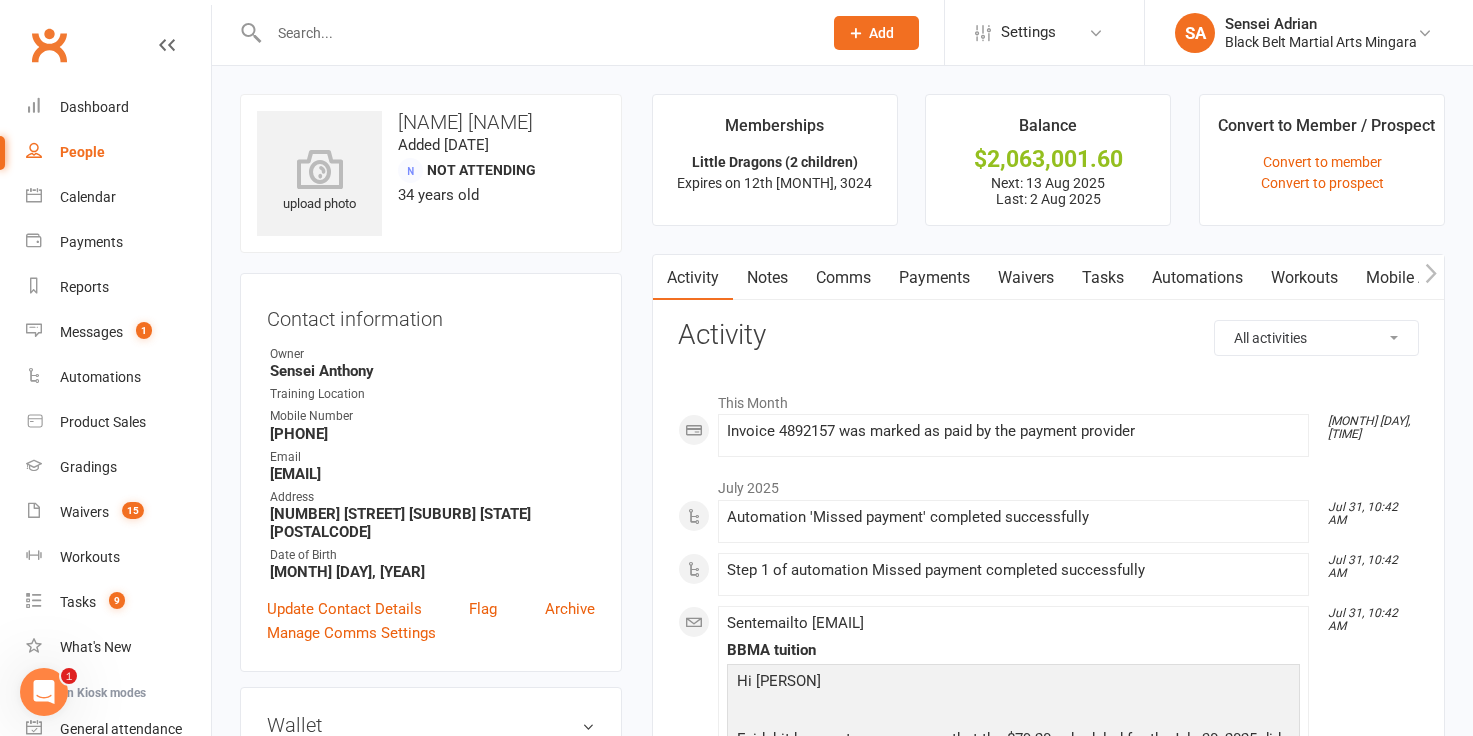 click on "Payments" at bounding box center (934, 278) 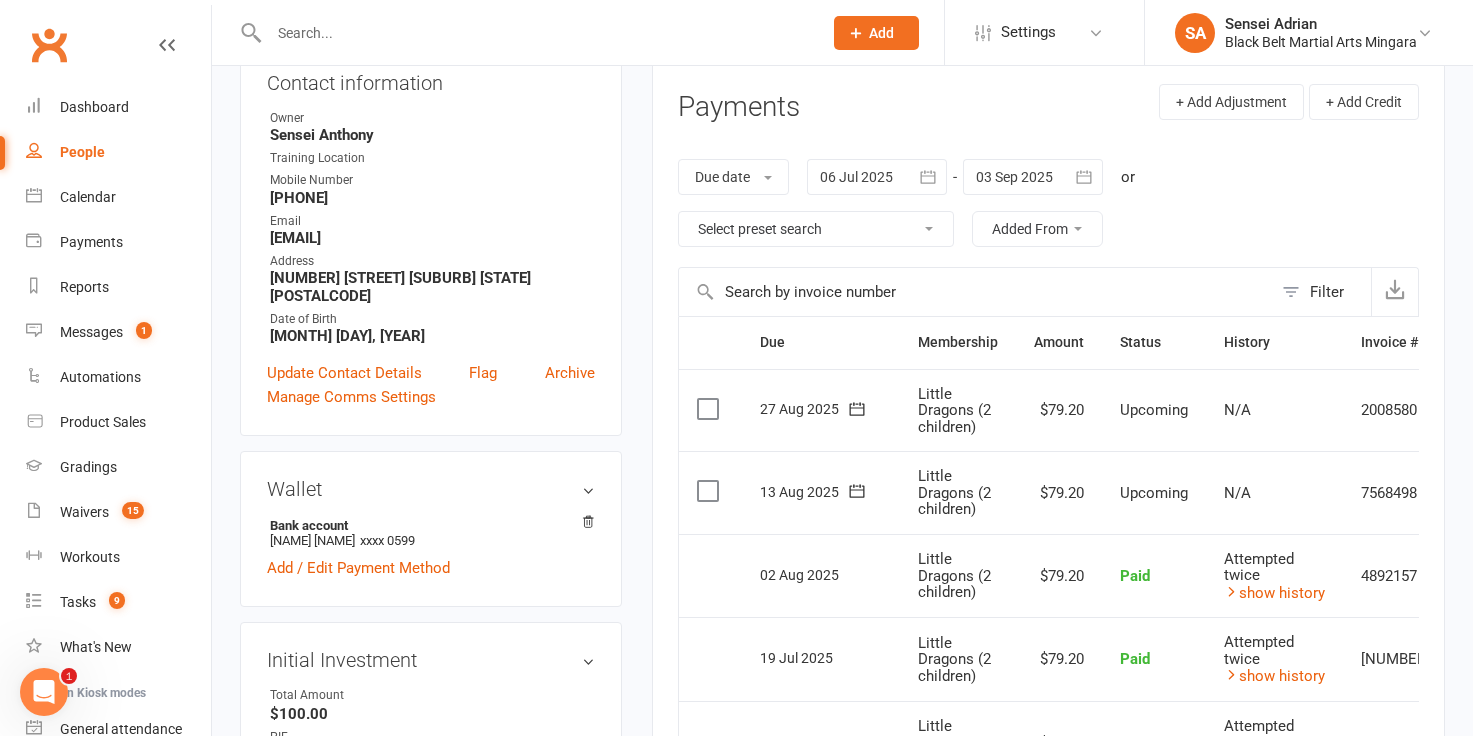 scroll, scrollTop: 238, scrollLeft: 0, axis: vertical 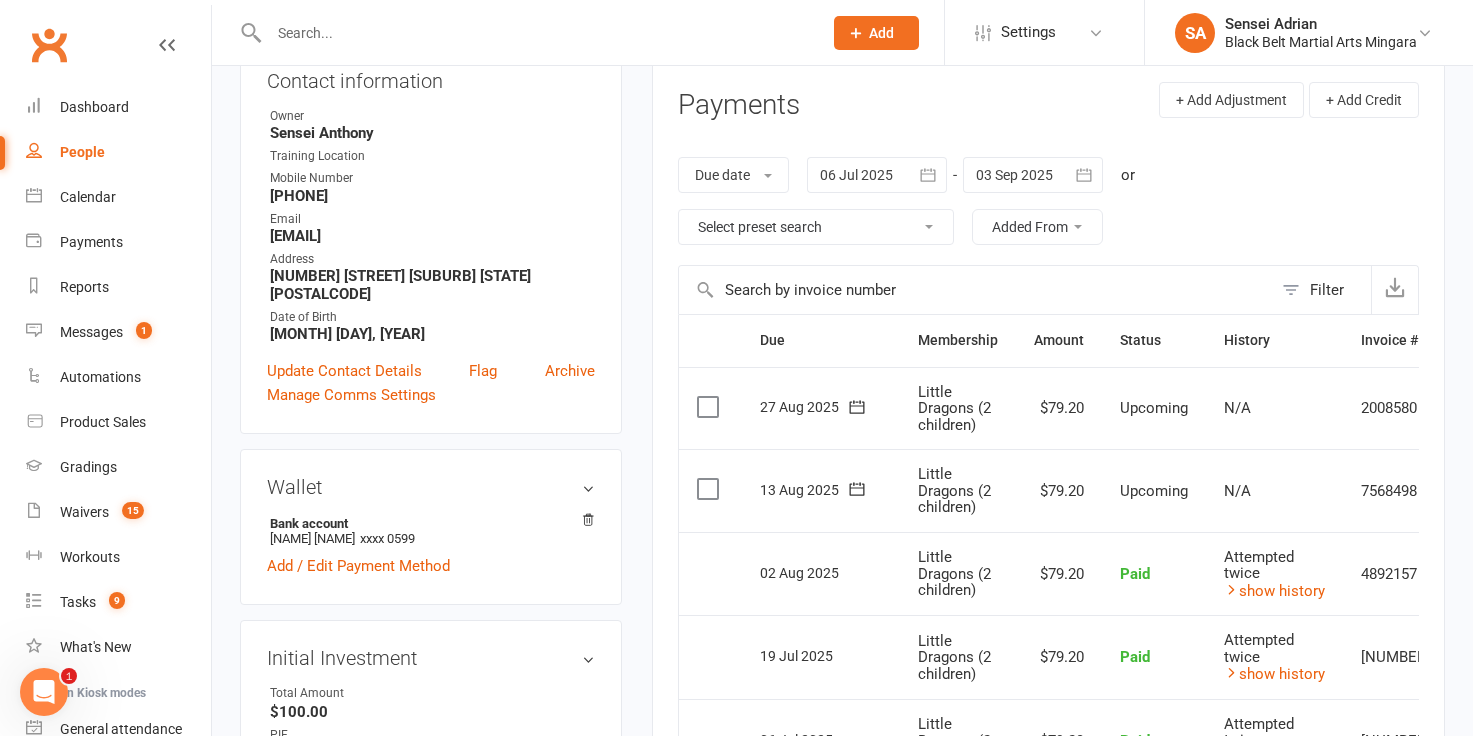 click at bounding box center (535, 33) 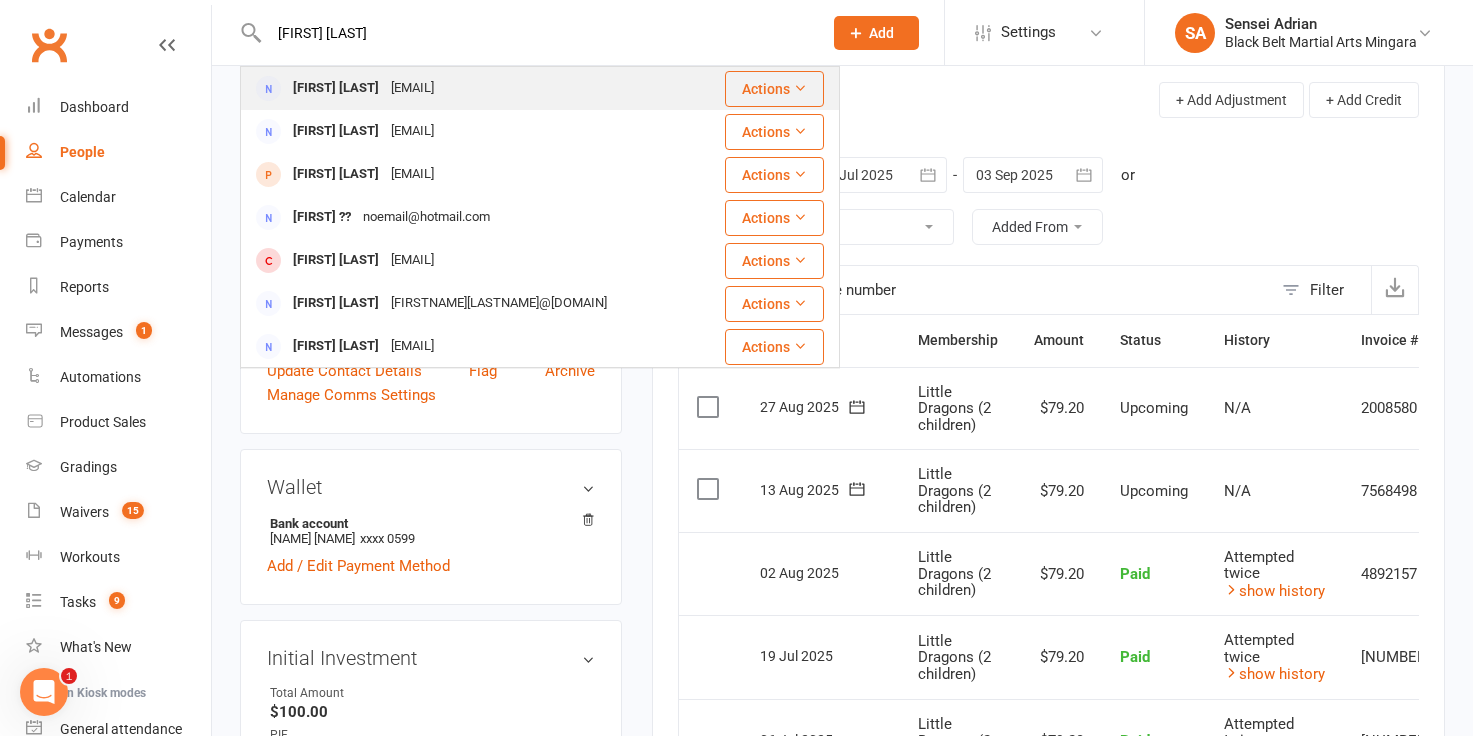 type on "[FIRST] [LAST]" 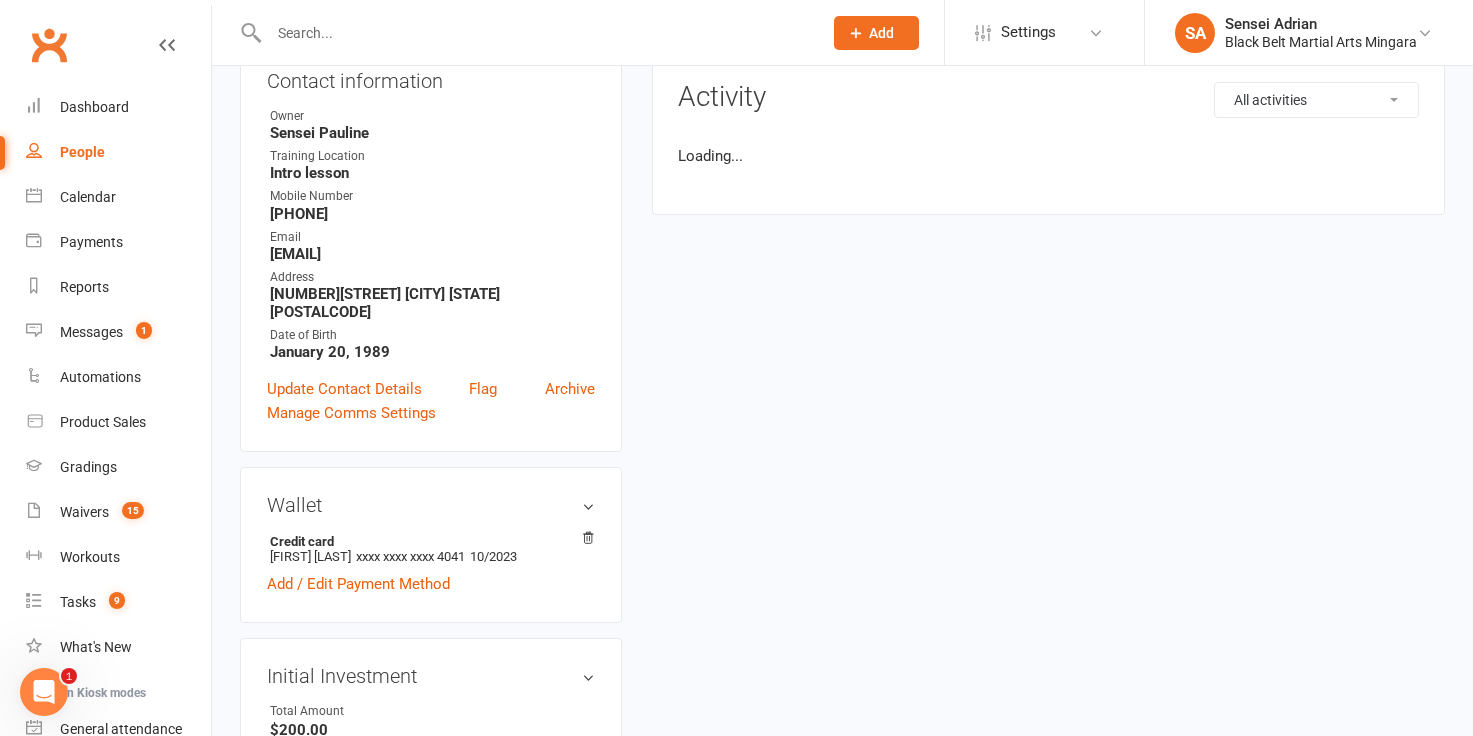 scroll, scrollTop: 0, scrollLeft: 0, axis: both 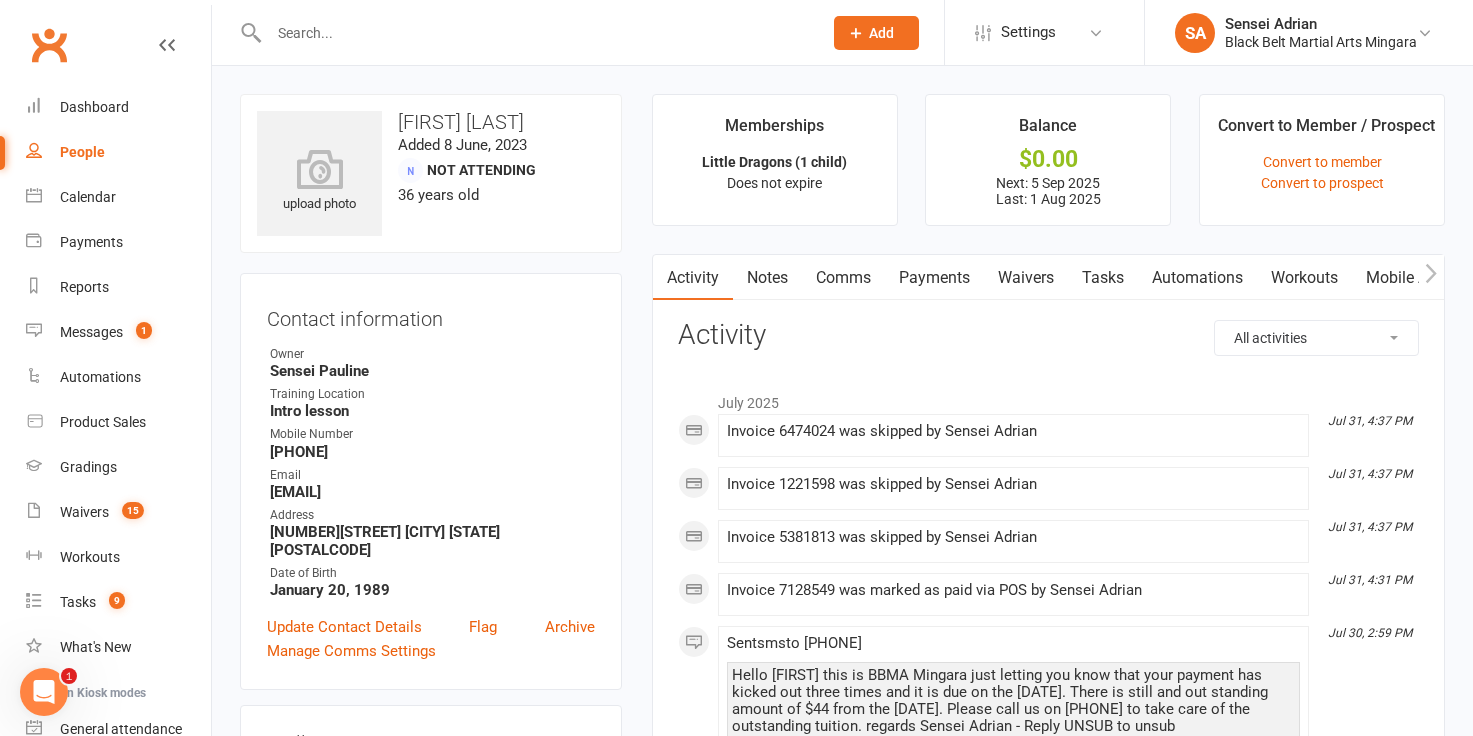 click on "Payments" at bounding box center [934, 278] 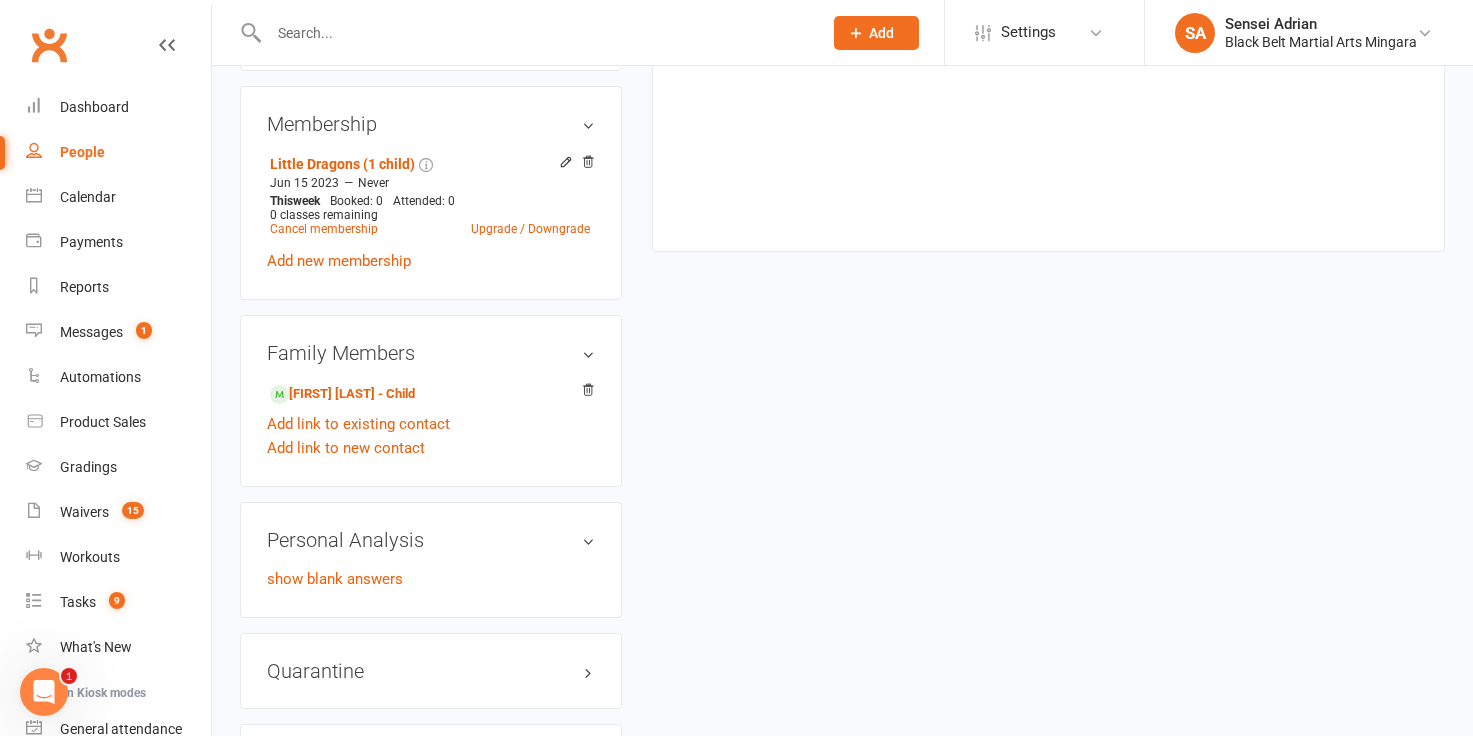 scroll, scrollTop: 1119, scrollLeft: 0, axis: vertical 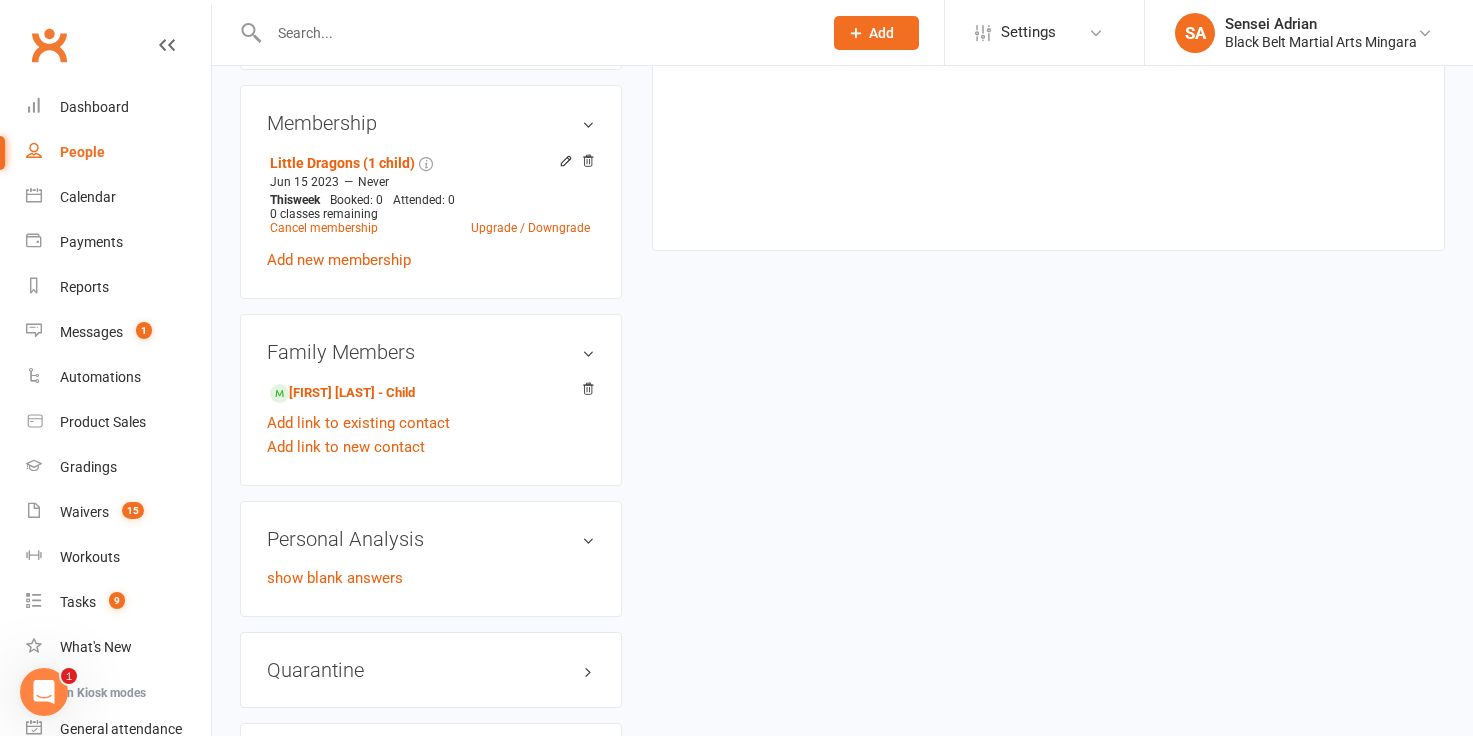 click at bounding box center (535, 33) 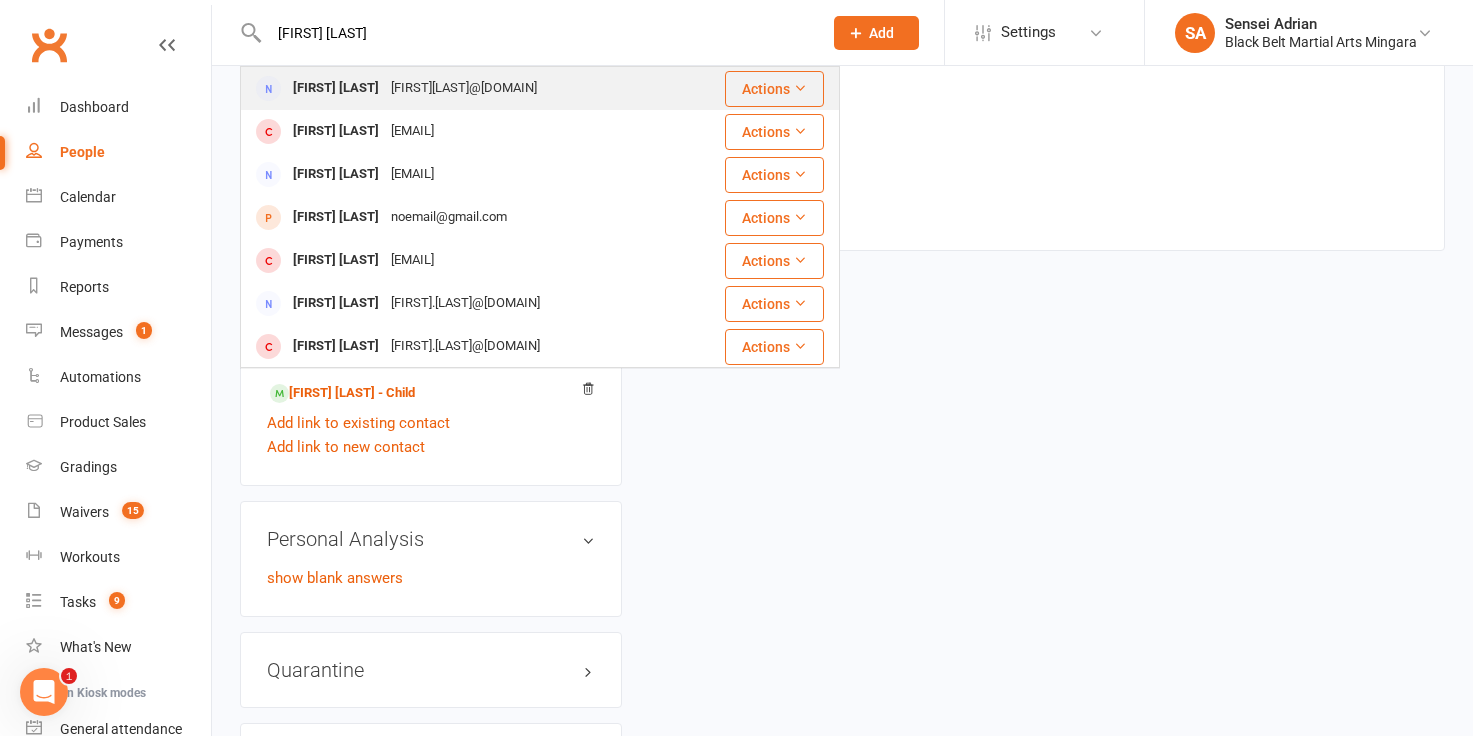 type on "[FIRST] [LAST]" 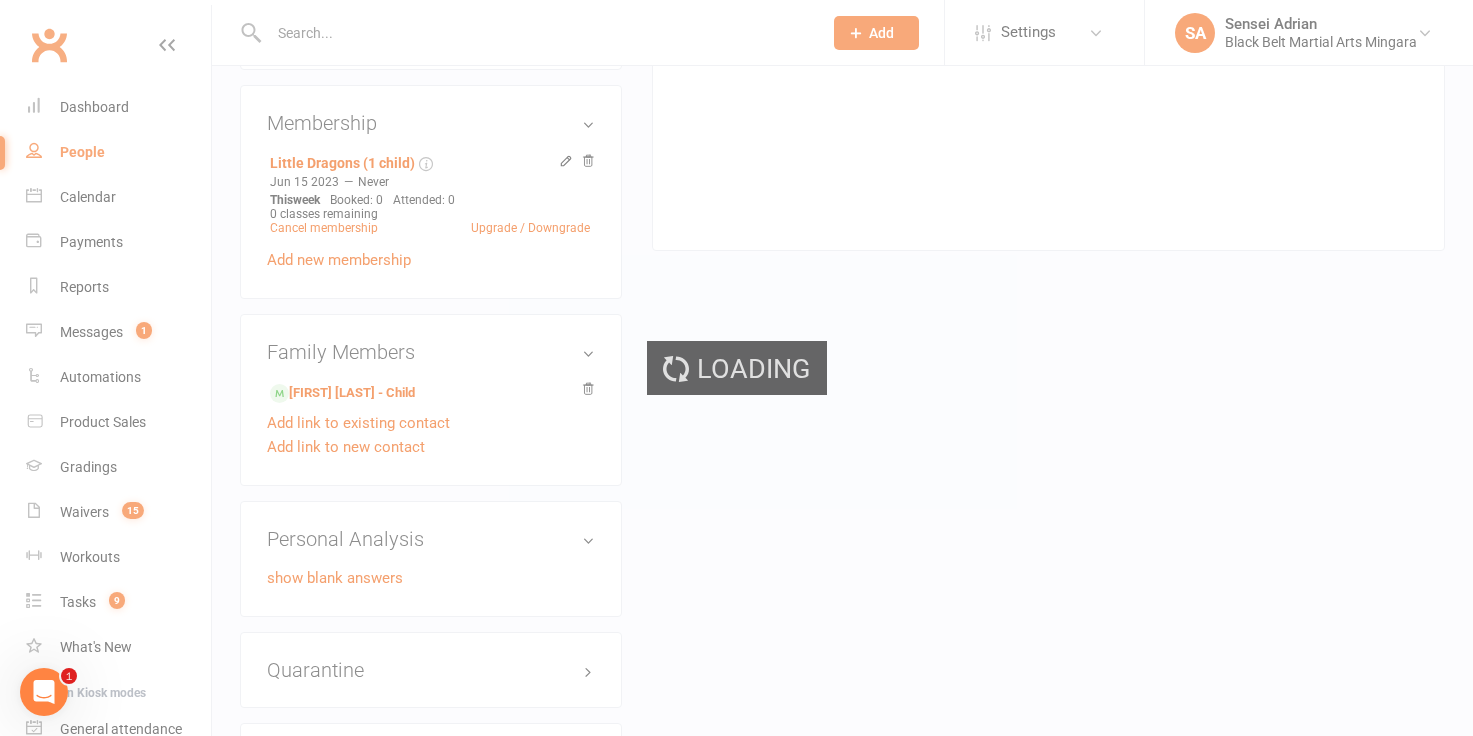 scroll, scrollTop: 0, scrollLeft: 0, axis: both 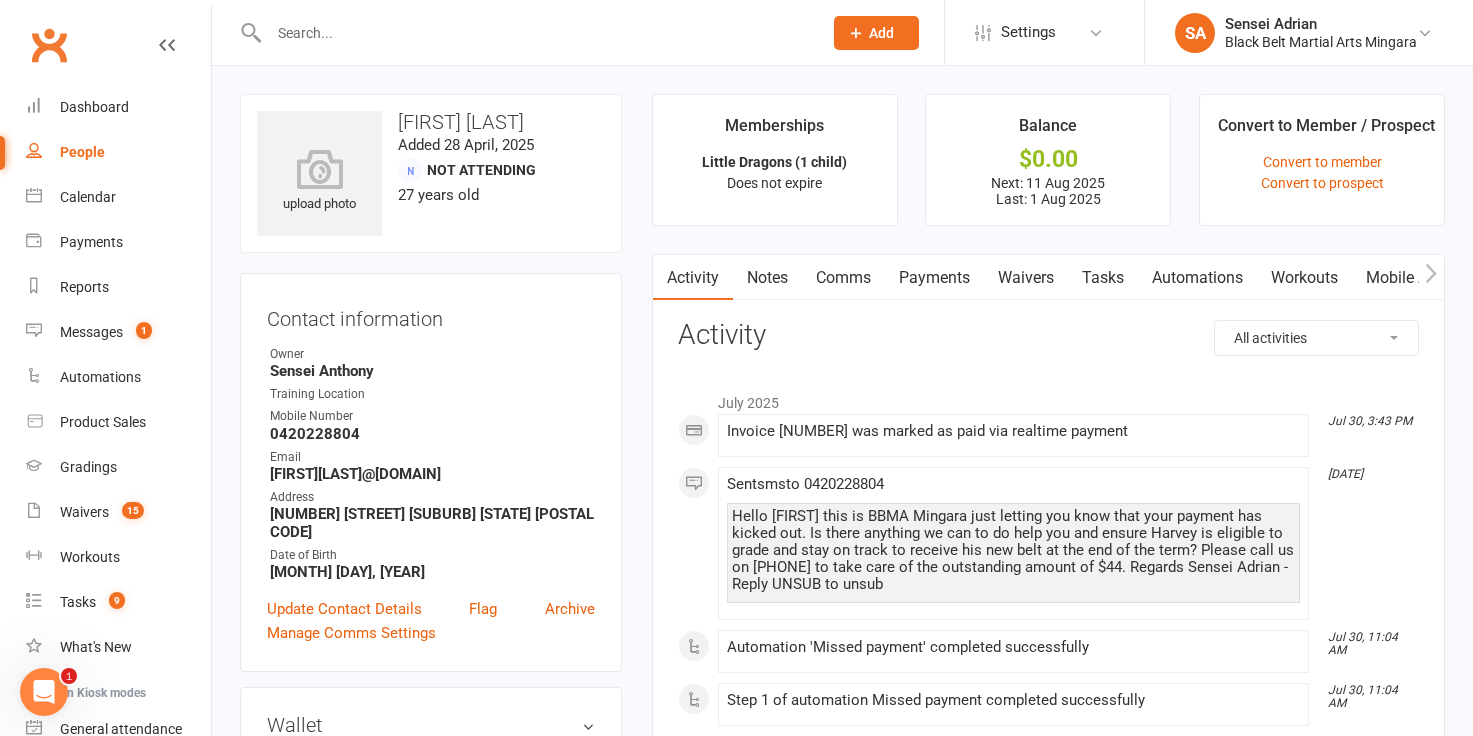 click on "Payments" at bounding box center [934, 278] 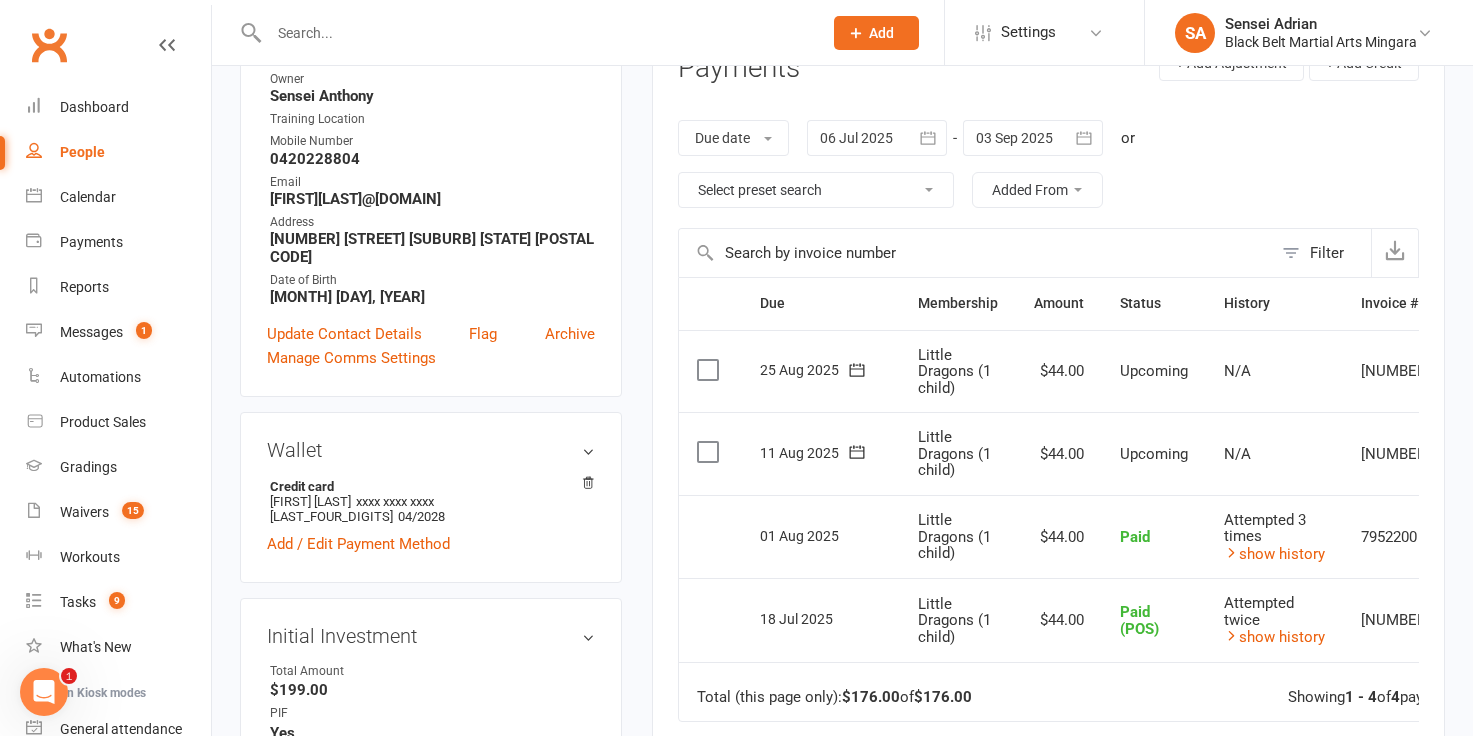 scroll, scrollTop: 278, scrollLeft: 0, axis: vertical 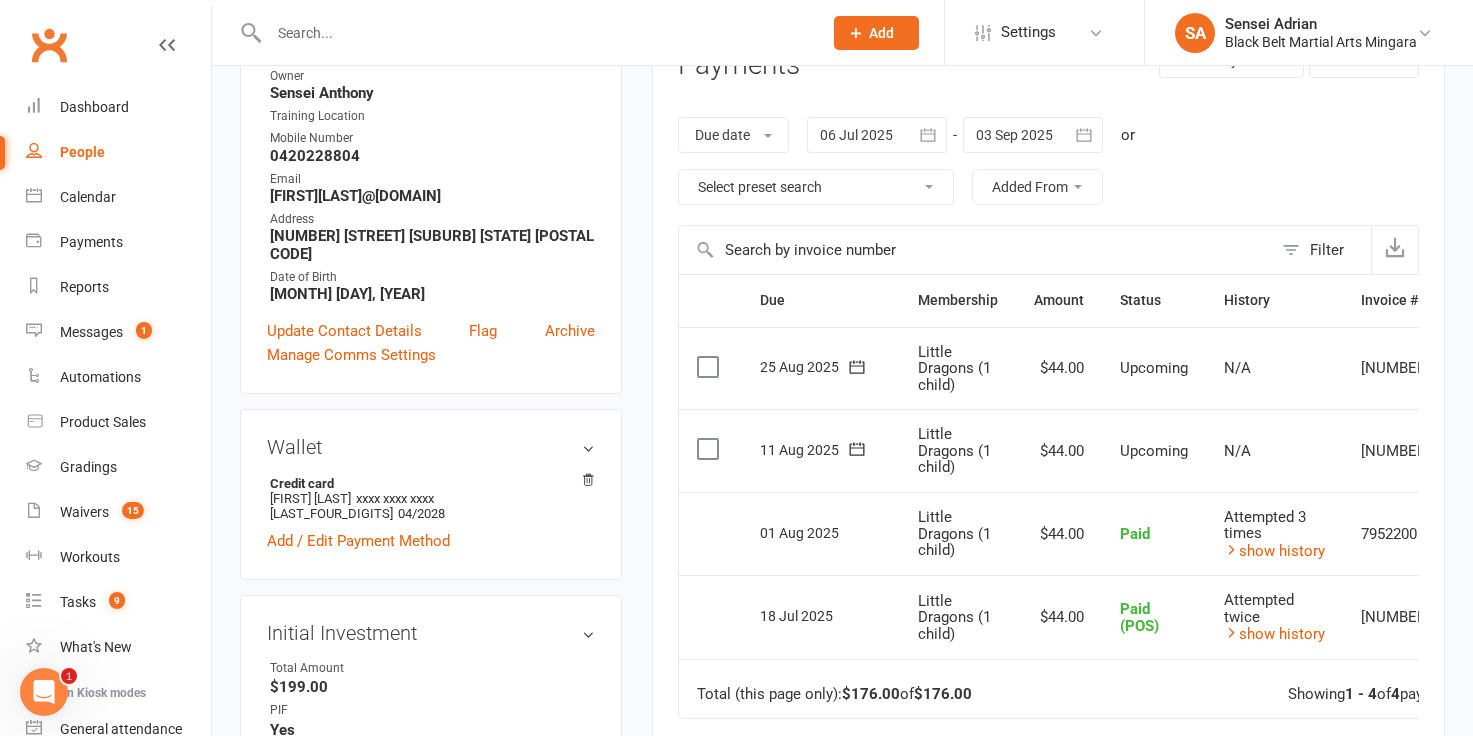 click at bounding box center [535, 33] 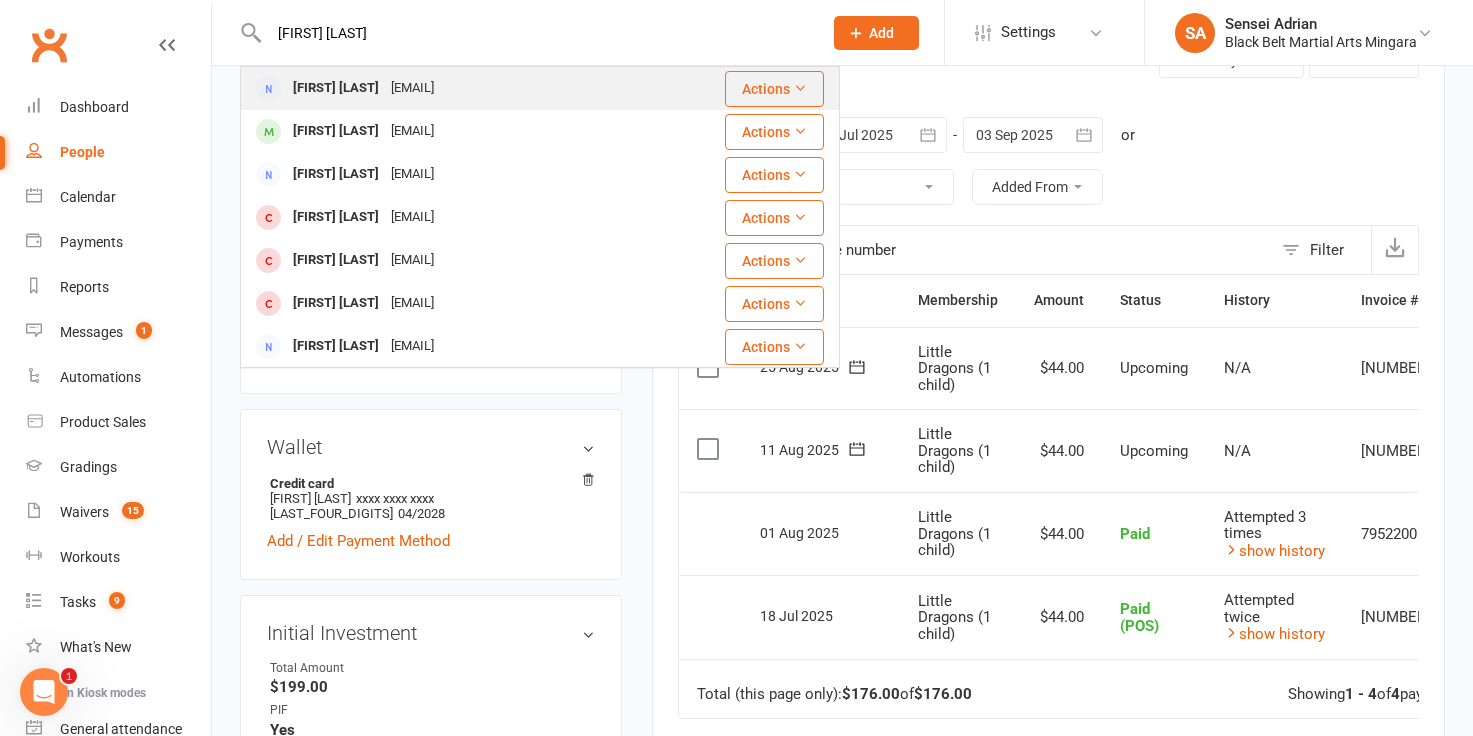 type on "[FIRST] [LAST]" 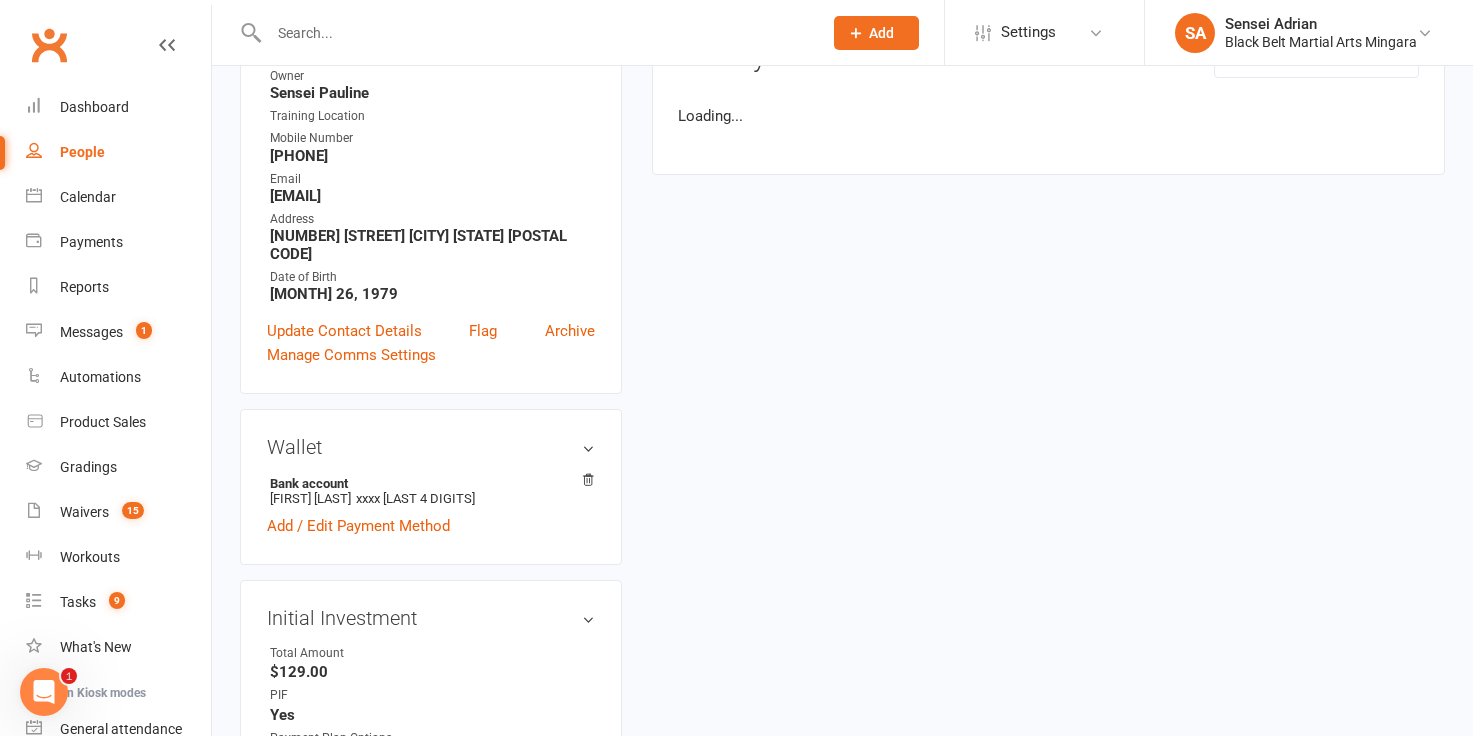 scroll, scrollTop: 0, scrollLeft: 0, axis: both 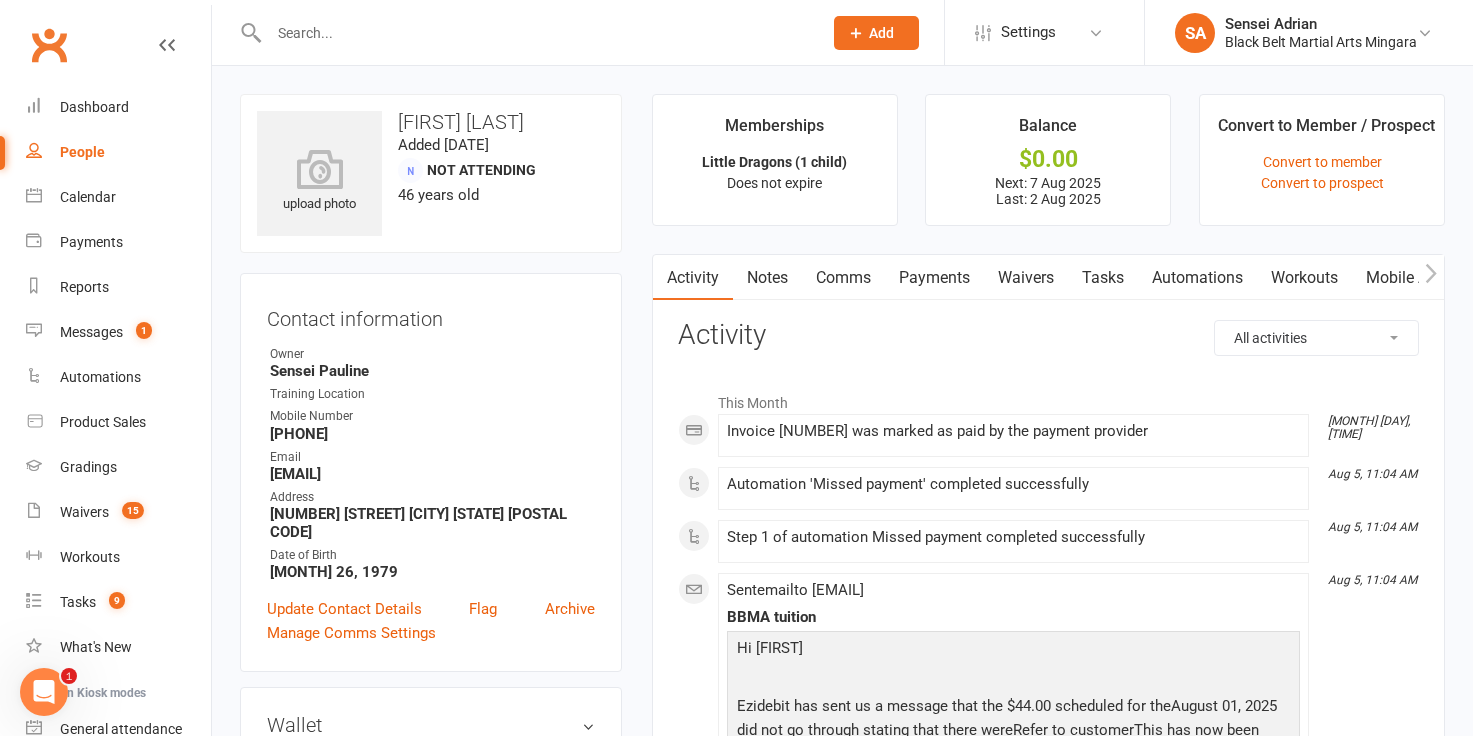 click on "Payments" at bounding box center (934, 278) 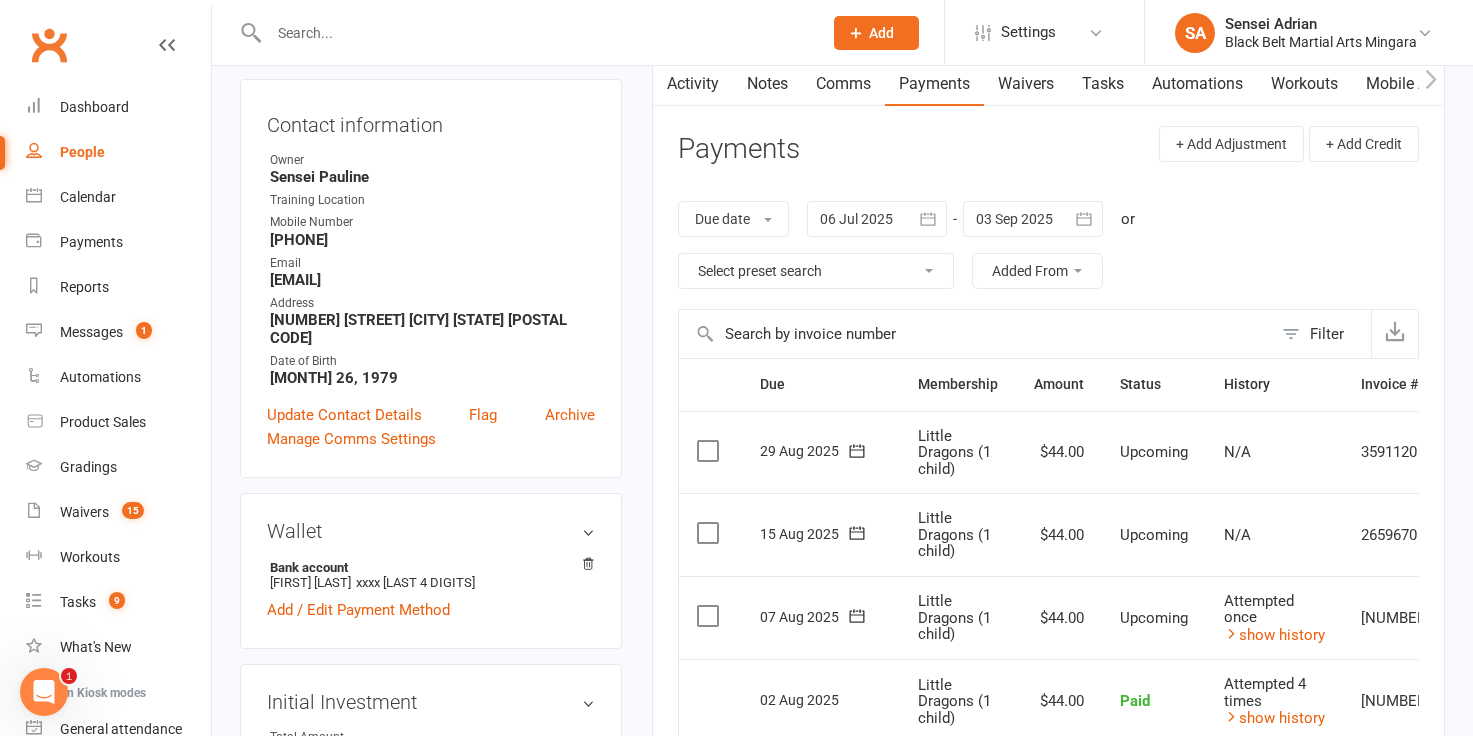 scroll, scrollTop: 196, scrollLeft: 0, axis: vertical 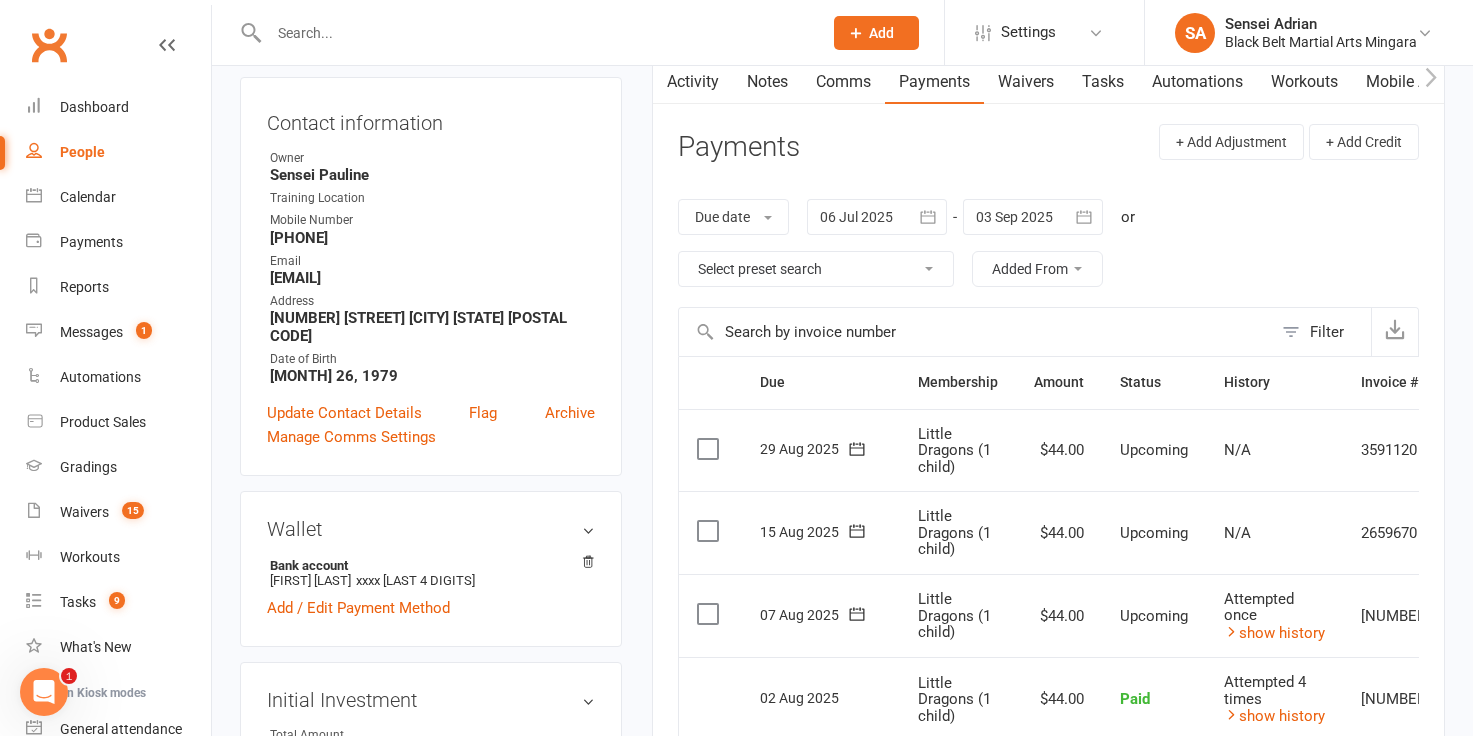 click at bounding box center [535, 33] 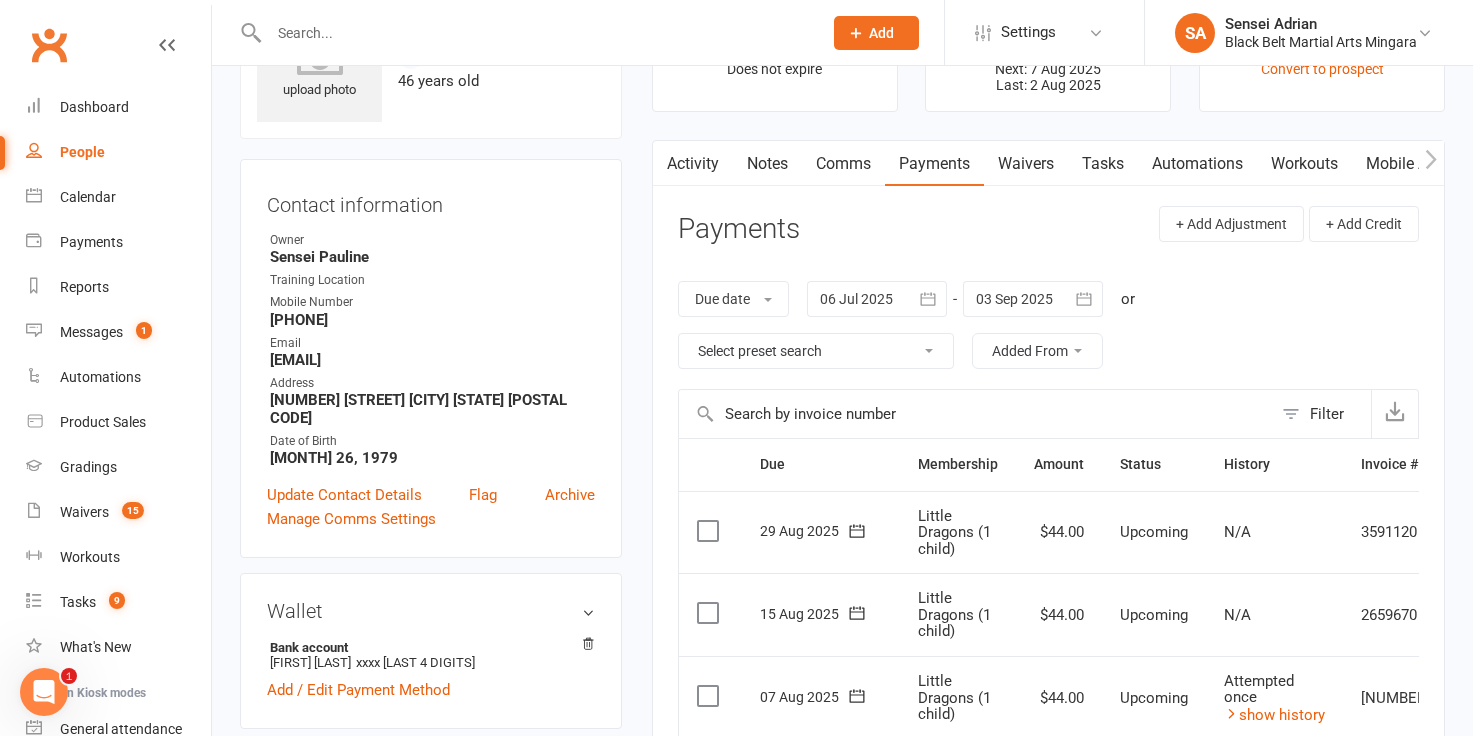 scroll, scrollTop: 0, scrollLeft: 0, axis: both 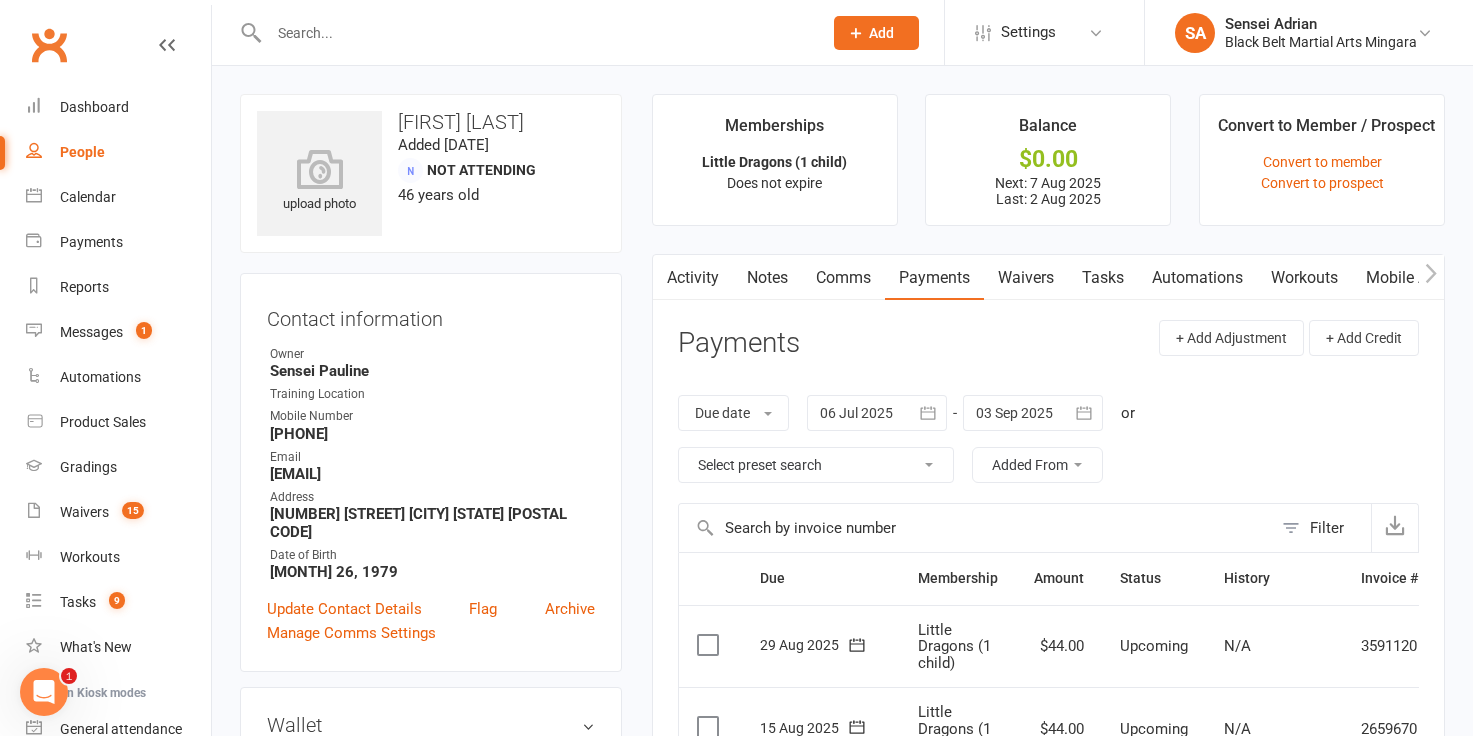 click on "Activity" at bounding box center (693, 278) 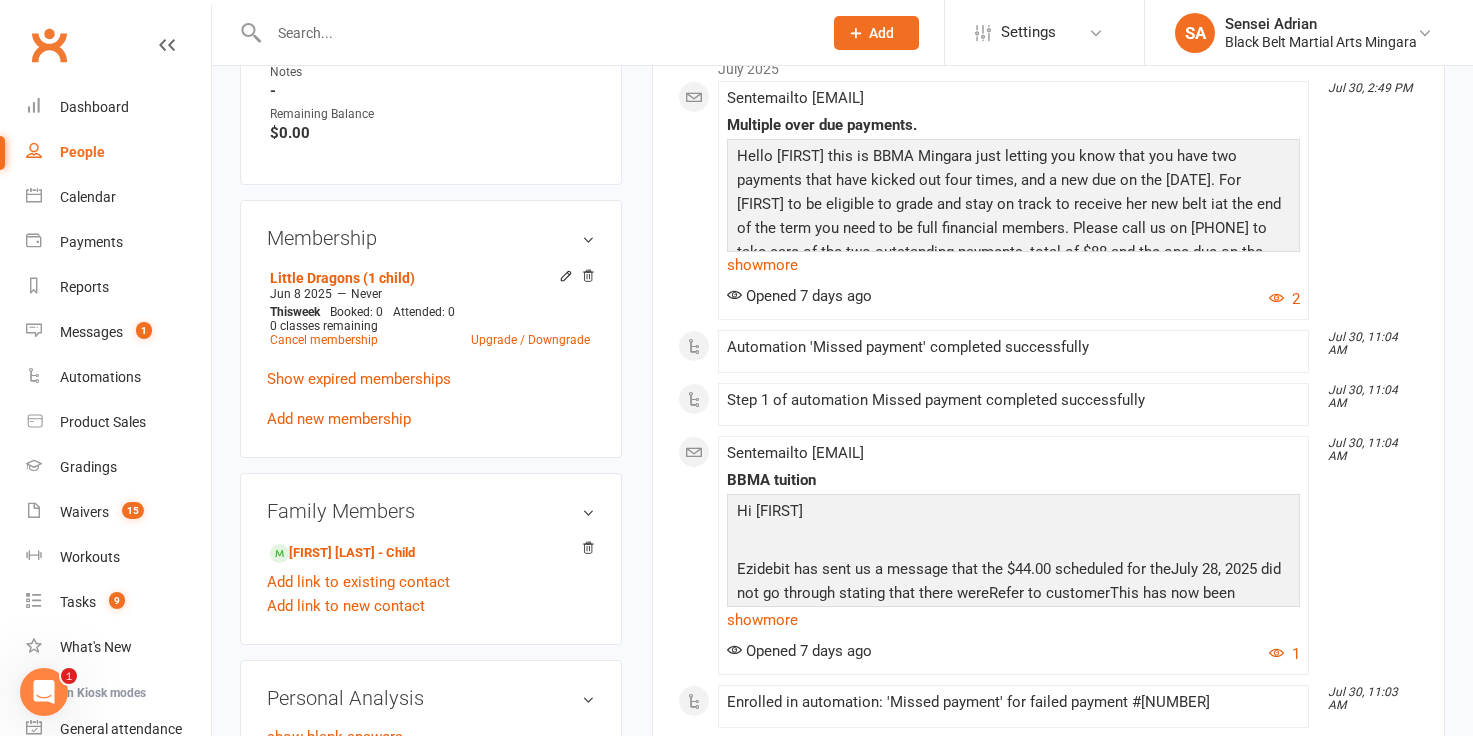 scroll, scrollTop: 991, scrollLeft: 0, axis: vertical 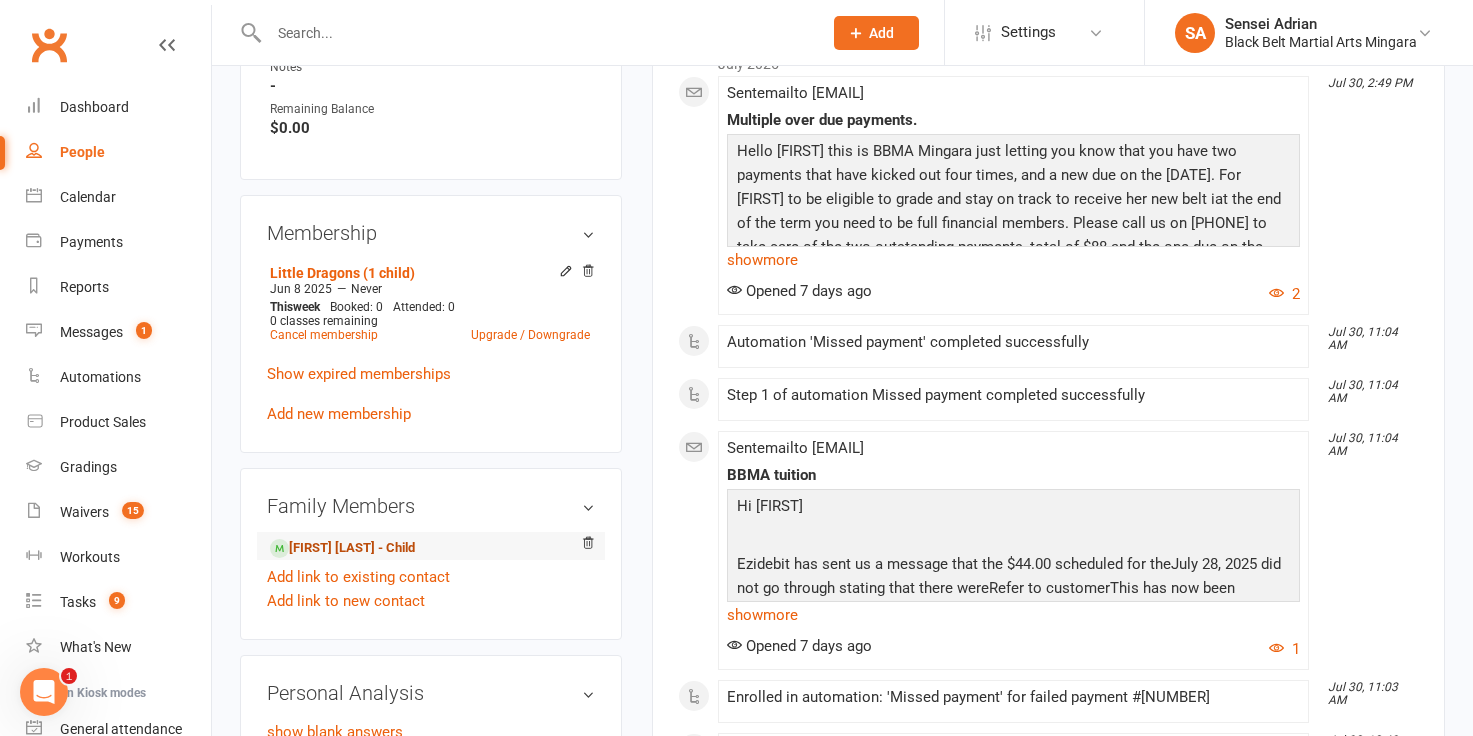 click on "[FIRST] [LAST] - Child" at bounding box center [342, 548] 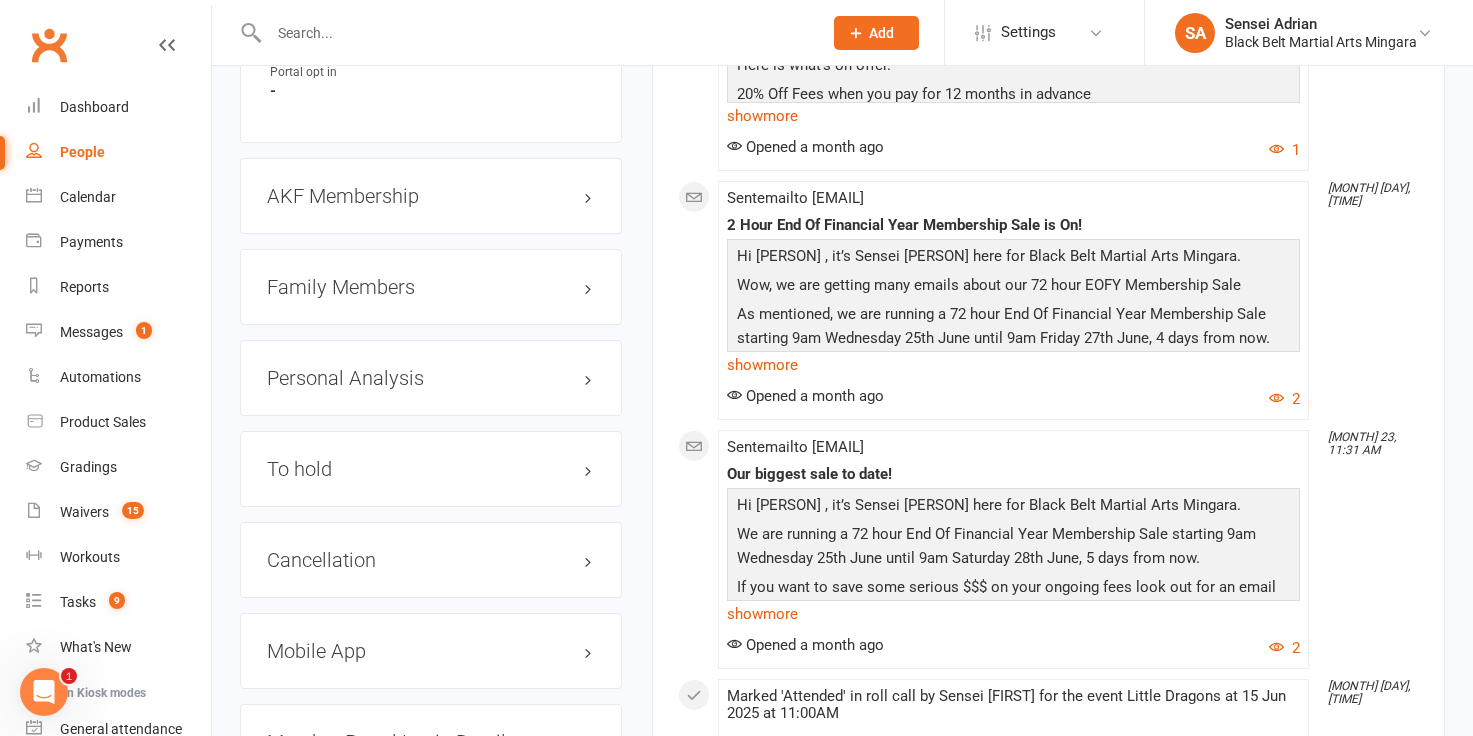 scroll, scrollTop: 2163, scrollLeft: 0, axis: vertical 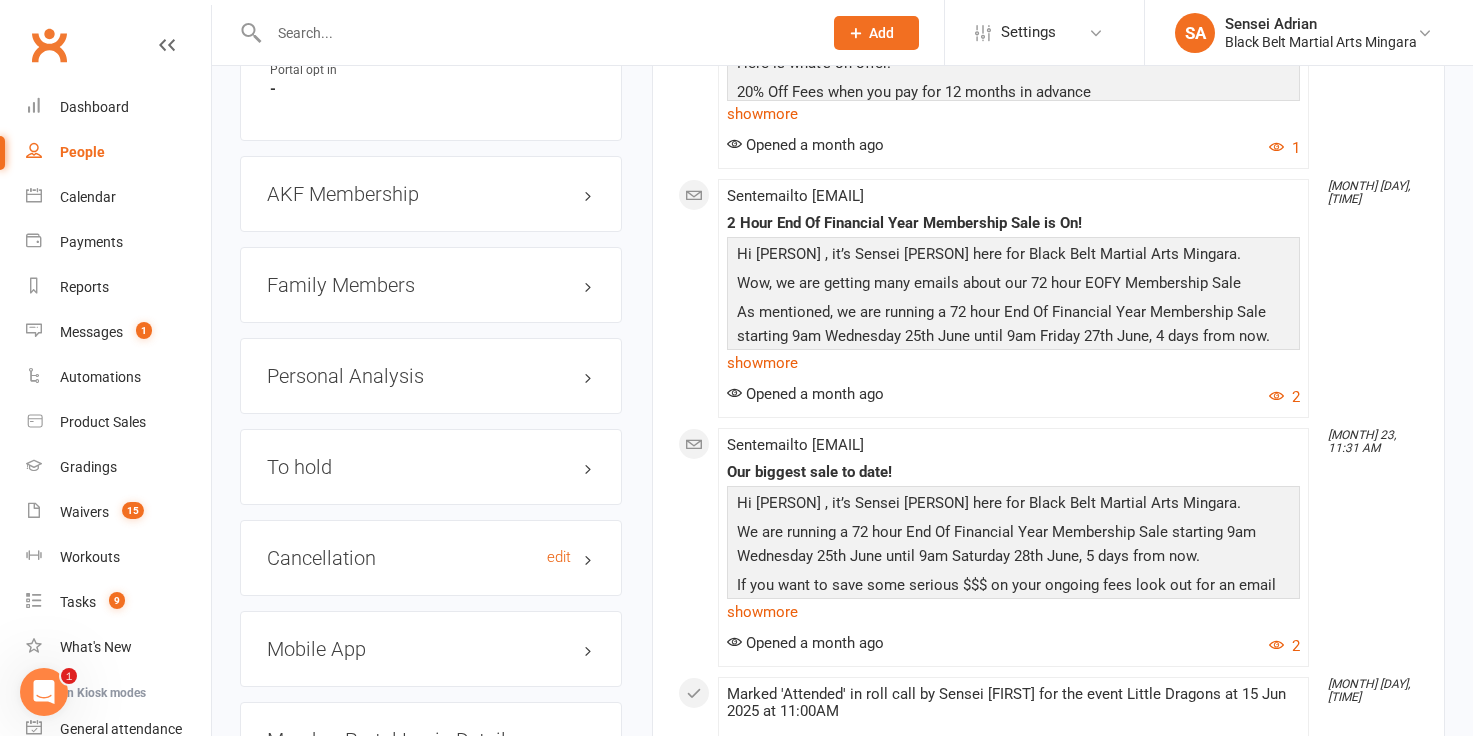 click on "Cancellation  edit" at bounding box center [431, 558] 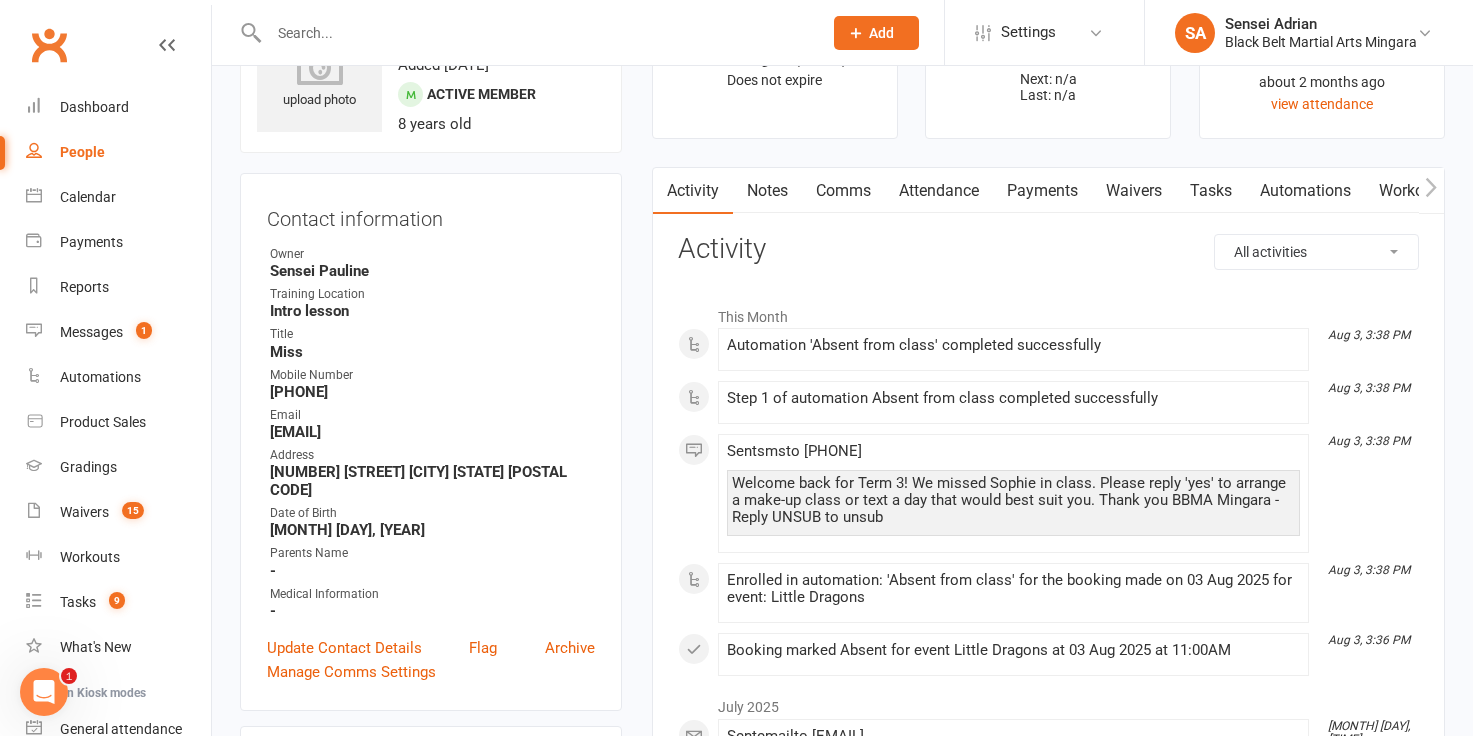 scroll, scrollTop: 0, scrollLeft: 0, axis: both 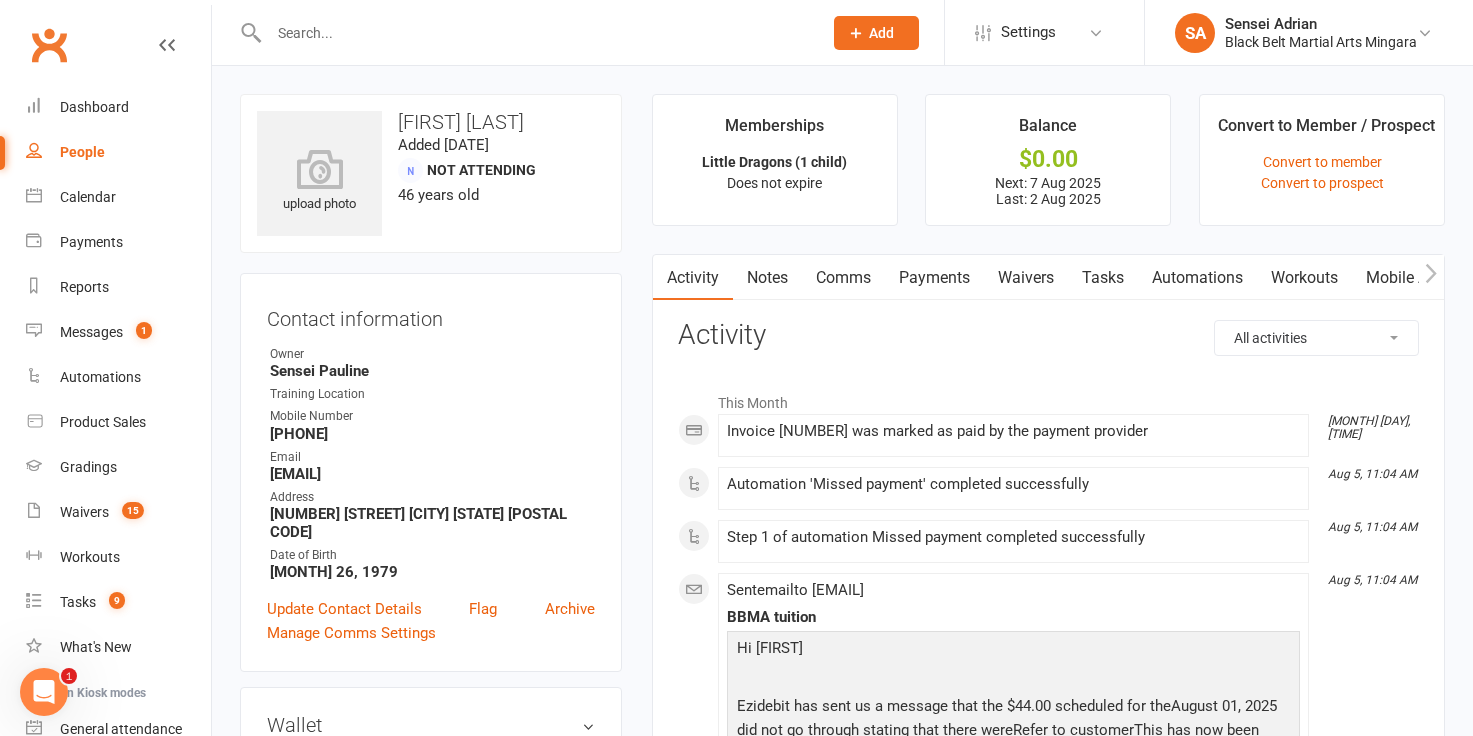 click on "Payments" at bounding box center (934, 278) 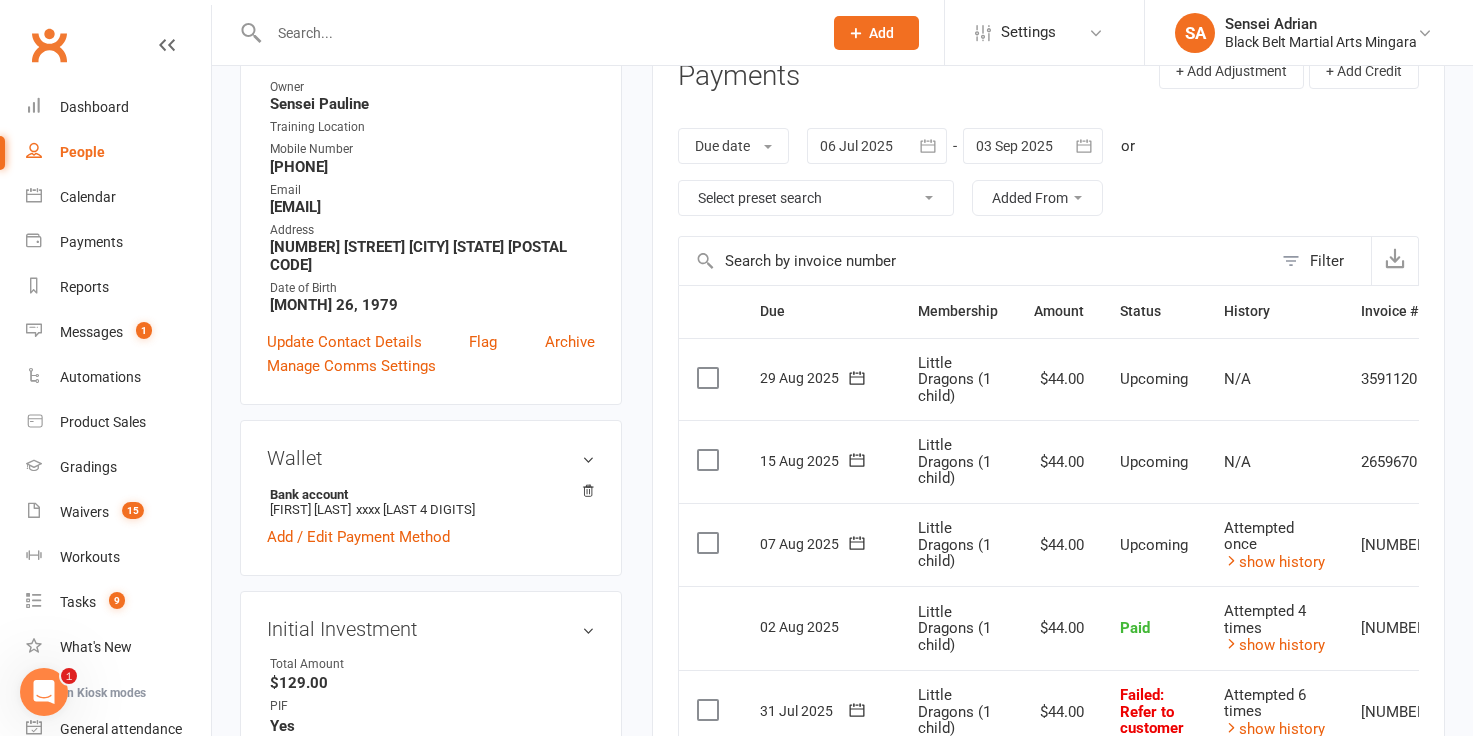 scroll, scrollTop: 347, scrollLeft: 0, axis: vertical 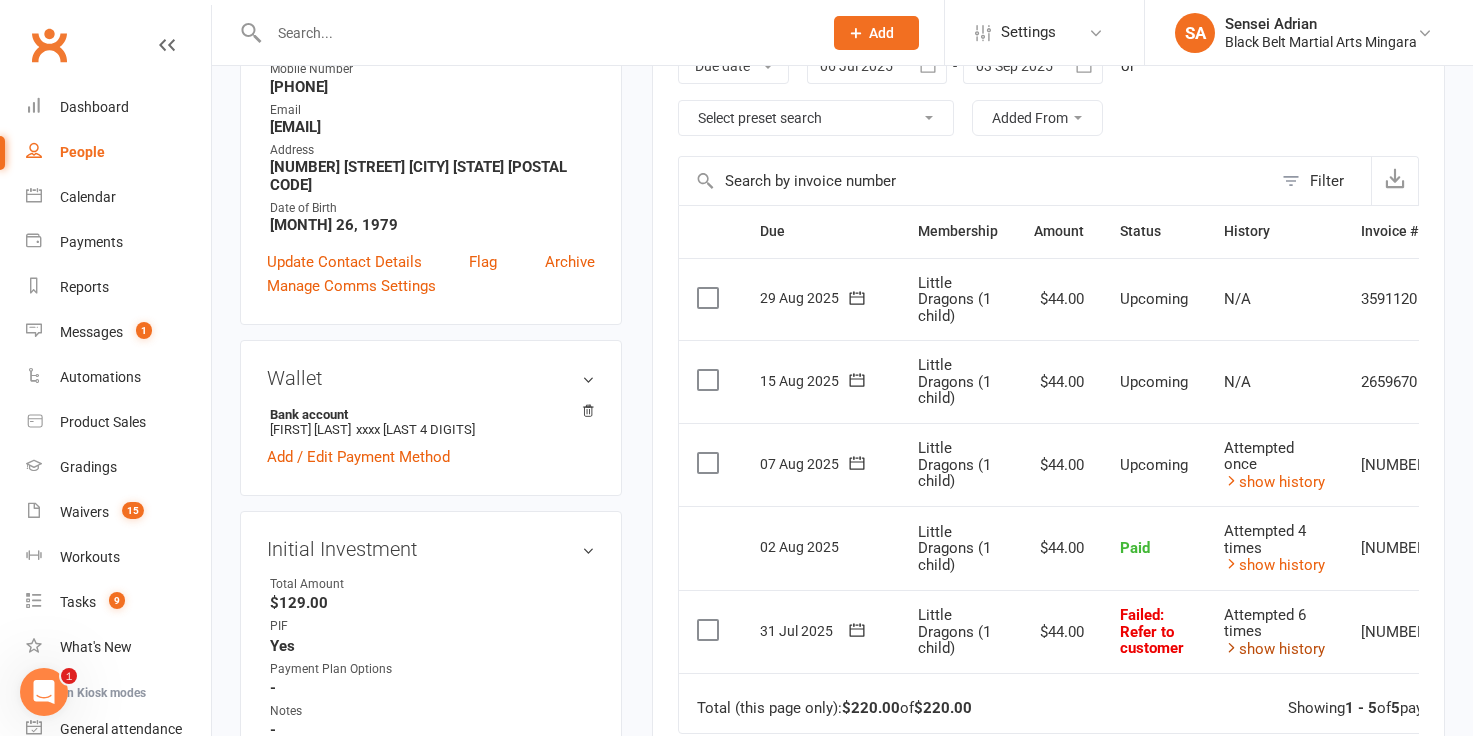 click on "show history" at bounding box center [1274, 649] 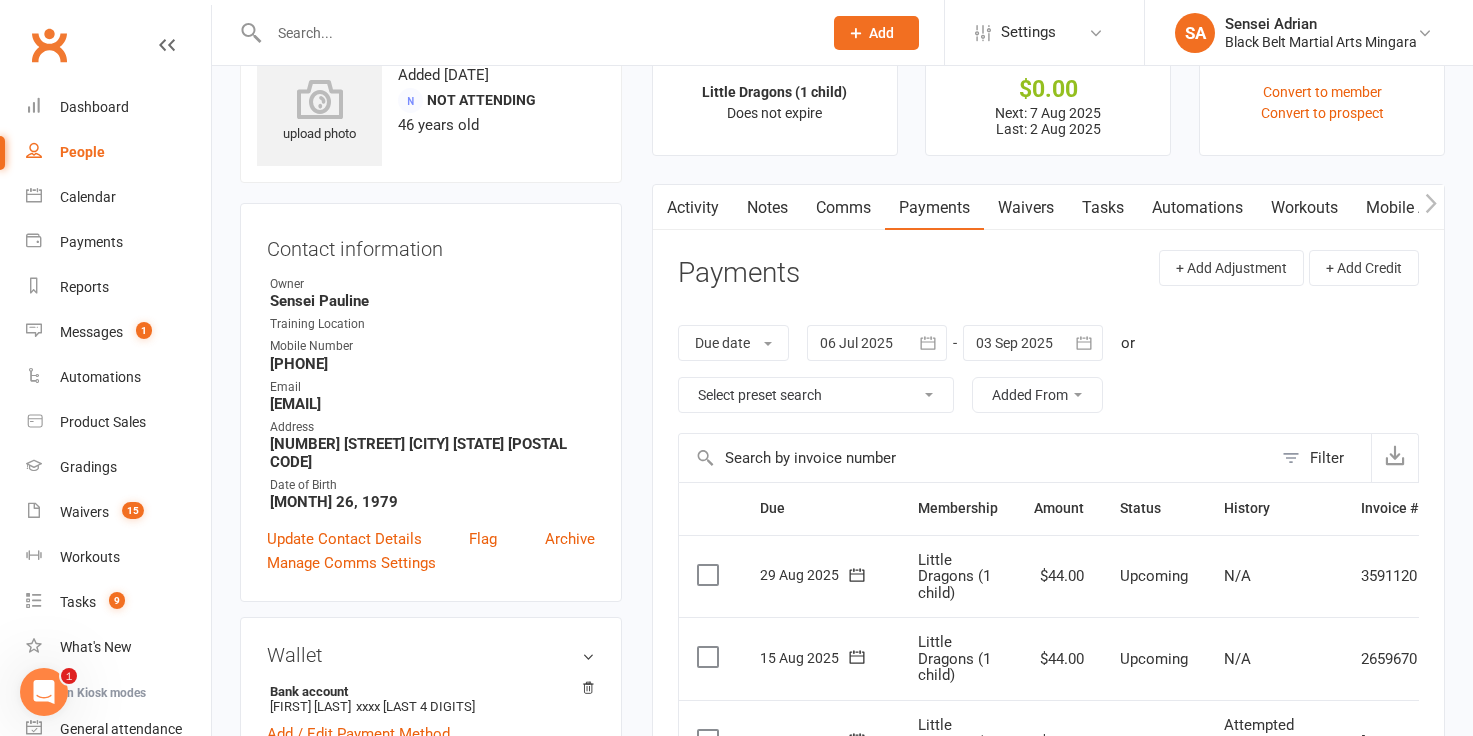 scroll, scrollTop: 0, scrollLeft: 0, axis: both 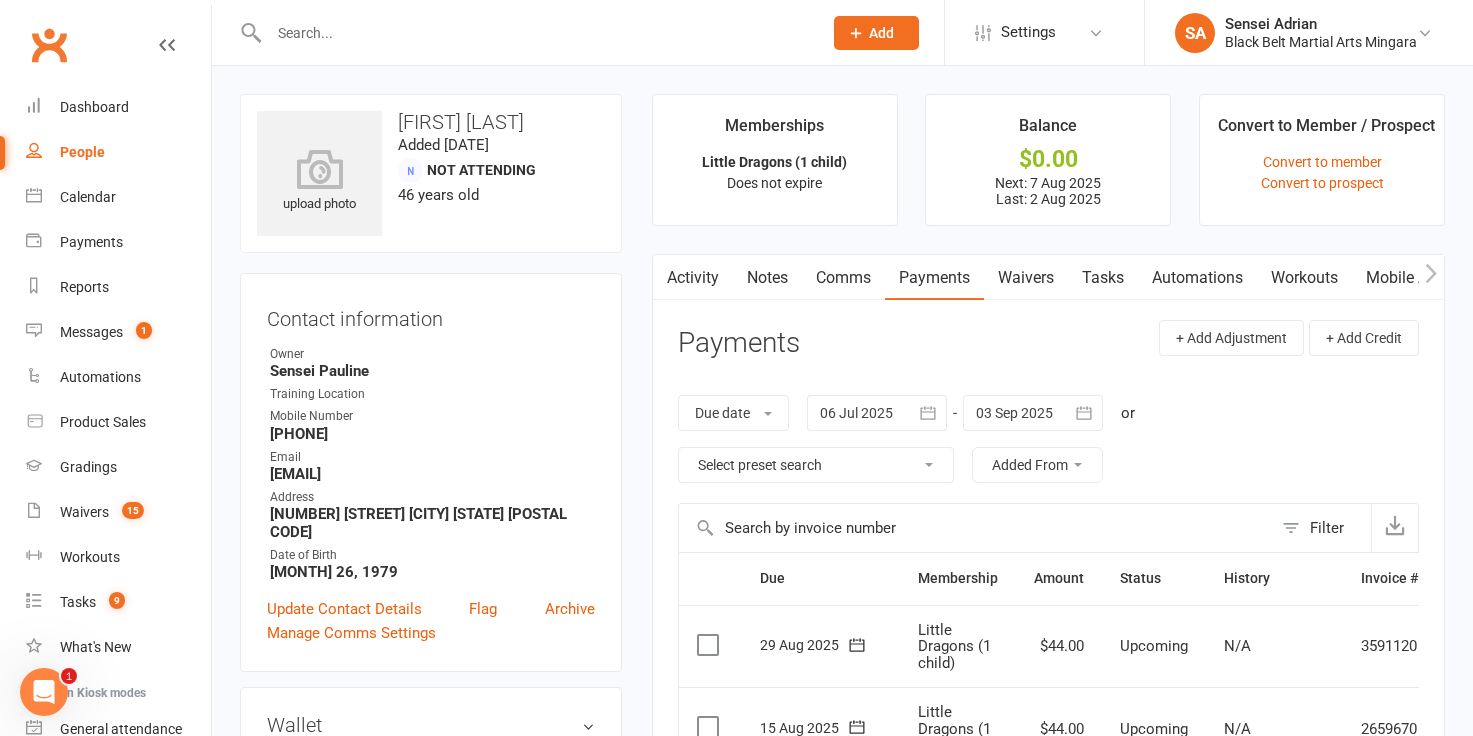 click on "Comms" at bounding box center (843, 278) 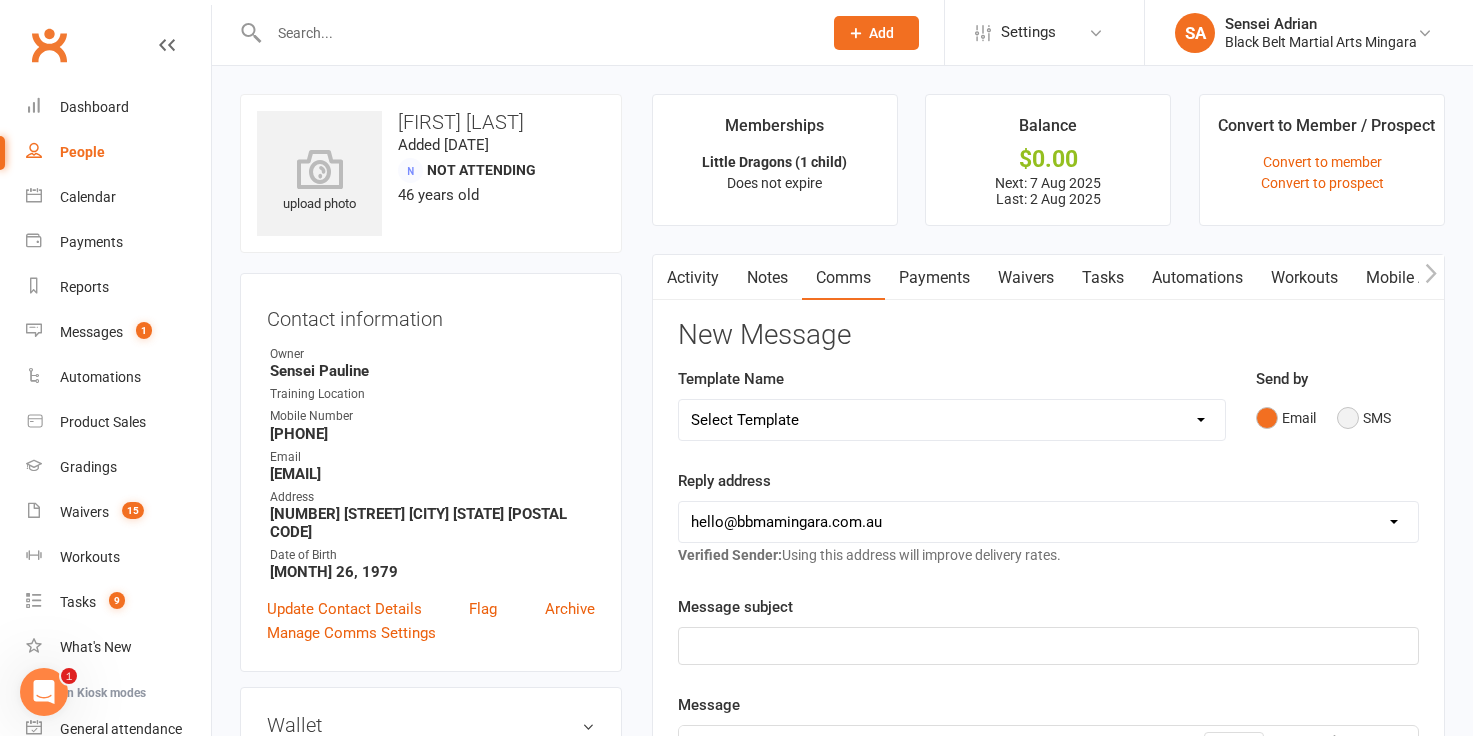 click on "SMS" at bounding box center [1364, 418] 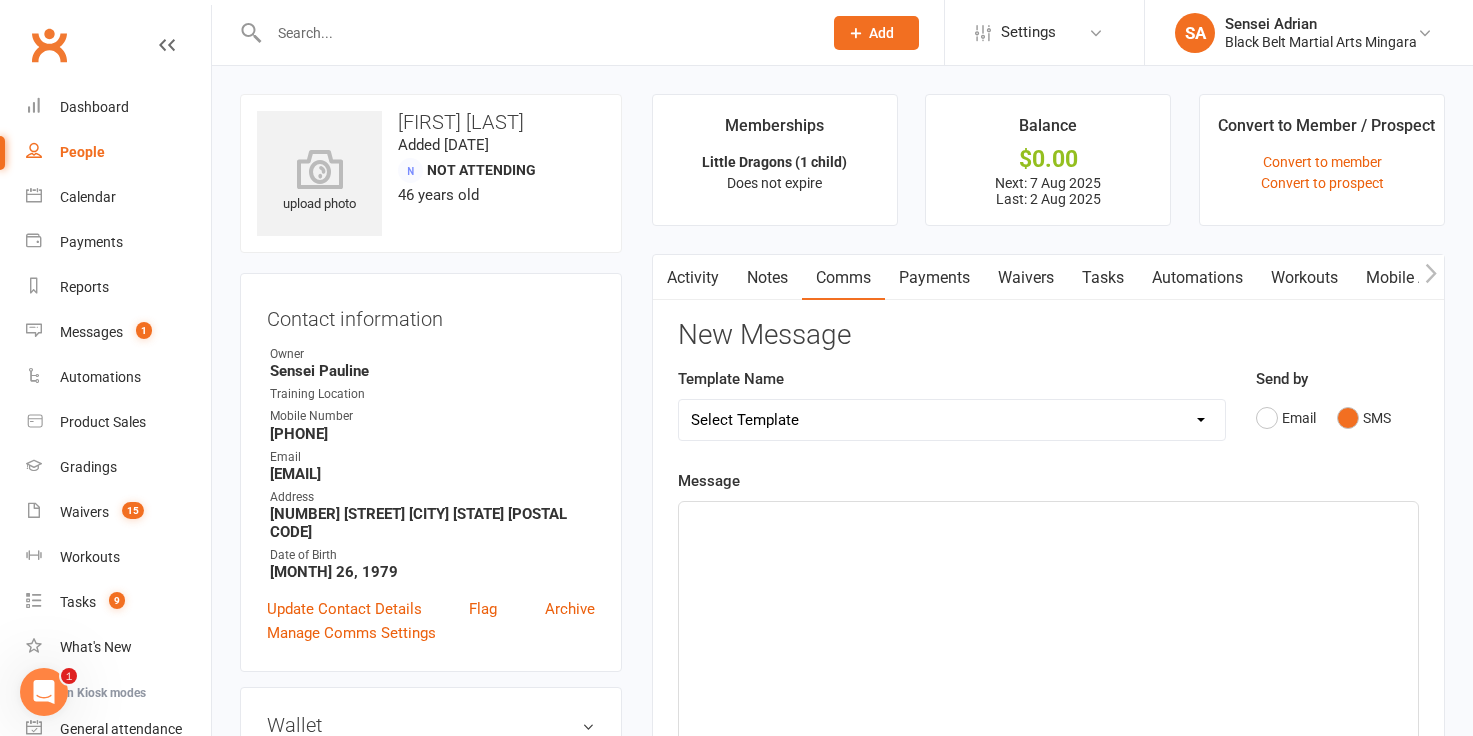 click on "Select Template [SMS] 14 Day Absentee AFU Lil Dragons [SMS] 14 day Absentee AFU message [SMS] 21 and 28 Day Absentee AFU [SMS] 21 and 28 Day Absentee AFU Lil Dragons [Email] 35+ Absentee message [SMS] 7 Day Absentee AFU message [SMS] Absent from class [Email] BBMA Training return [SMS] Missed appointment [SMS] Missed graduation [SMS] Welcome Back 2025 [SMS] White Belt Graduation [Email] Congratulations Dan Grade [Email] Congratulations Multi Discipline new Black Belt [Email] Congratulations Shodan Ho [SMS] Confirm Intro Appointment [SMS] Party confirmation [Email] Pizza Party Confirmation [Email] CTT - invitation letter [Email] CTT - program information [Email] Team Leading invitation [SMS] Back for Term 2 [Email] Birthday Party Booked [Email] Holiday Camp [Email] Holiday Camp Offer [Email] Kobudo Seminar [Email] Little Dragons Black Belt Induction [Email] PIF [Email] Pizza party booked in [SMS] Public holiday closure [Email] Teacher training. [Email] Active Kids Voucher [SMS] AKF renewal [Email] Holiday Camp" at bounding box center [952, 420] 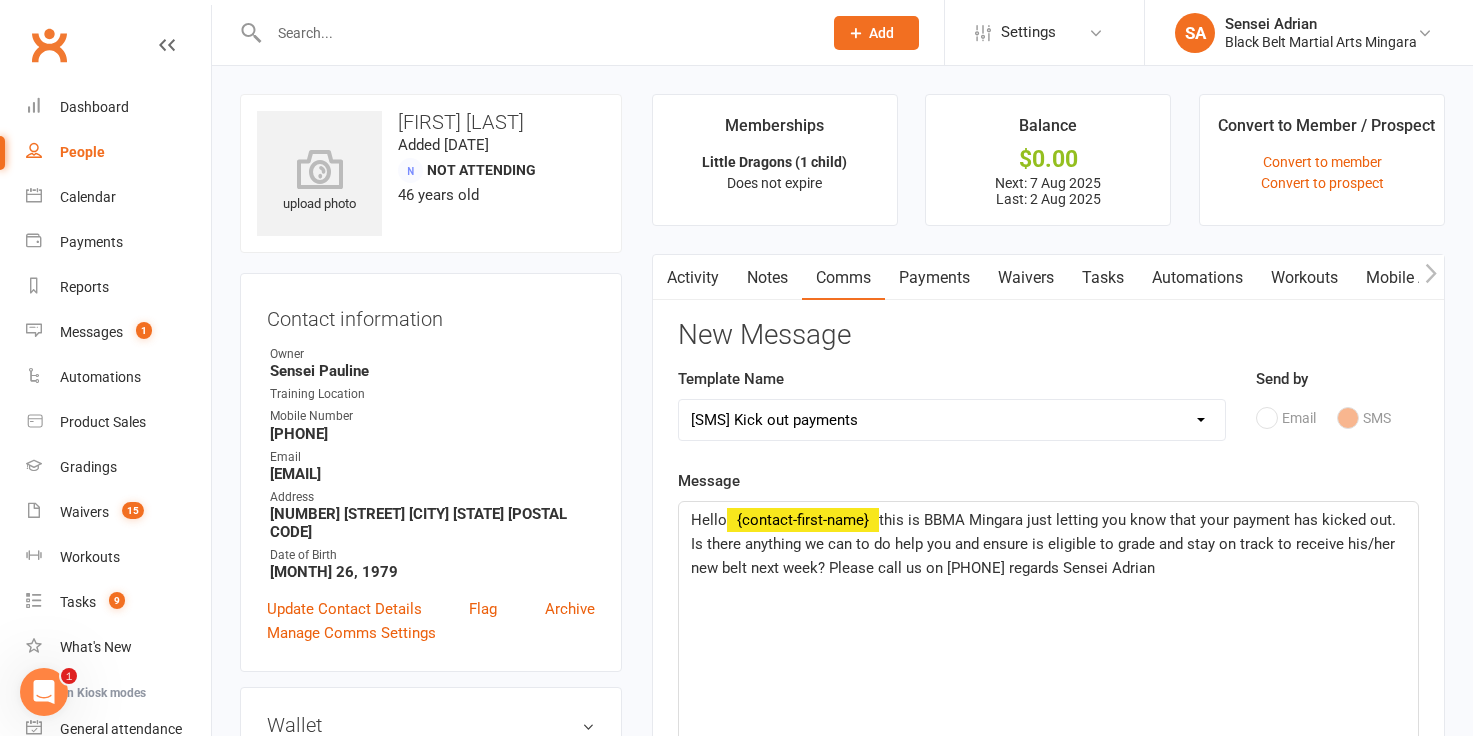click on "this is BBMA Mingara just letting you know that your payment has kicked out. Is there anything we can to do help you and ensure is eligible to grade and stay on track to receive his/her new belt next week? Please call us on [PHONE] regards Sensei Adrian" 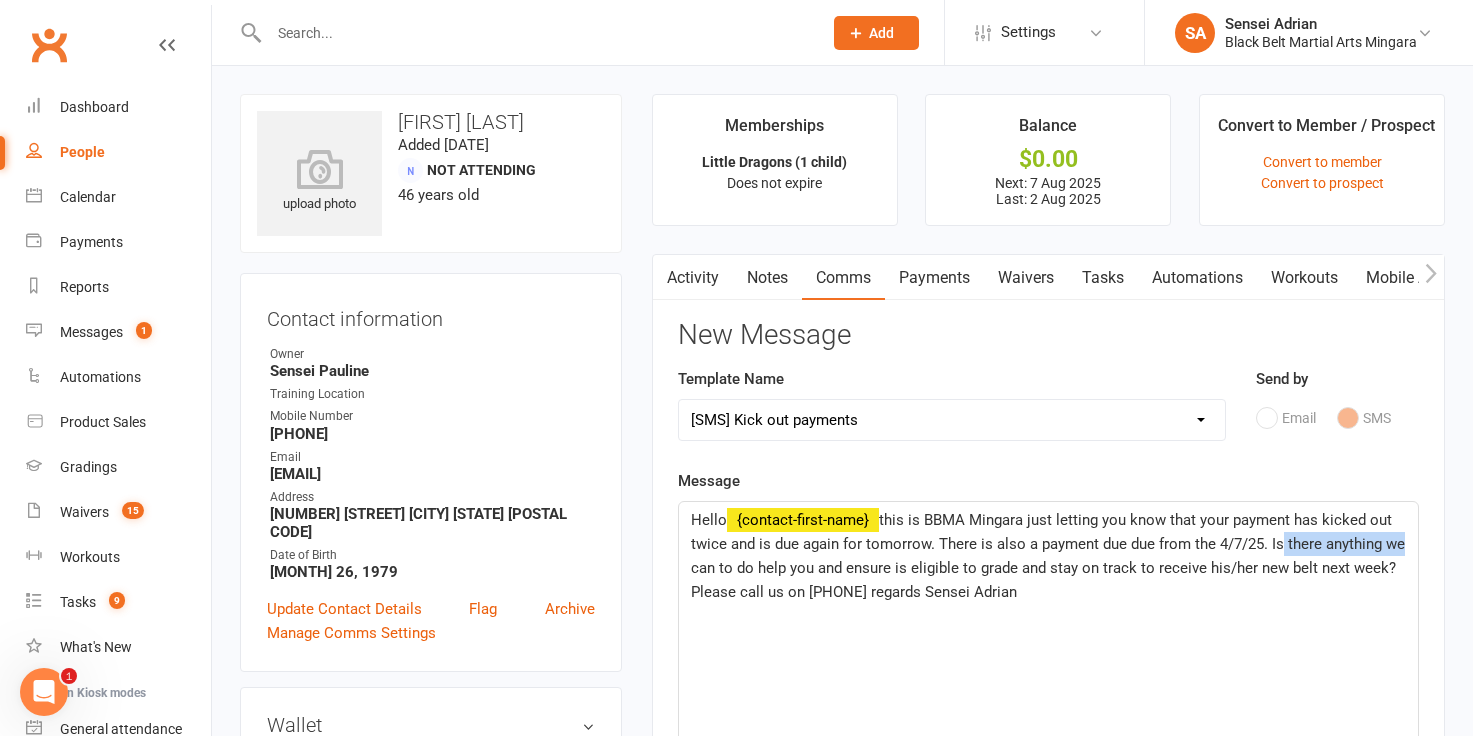 drag, startPoint x: 1272, startPoint y: 538, endPoint x: 1417, endPoint y: 538, distance: 145 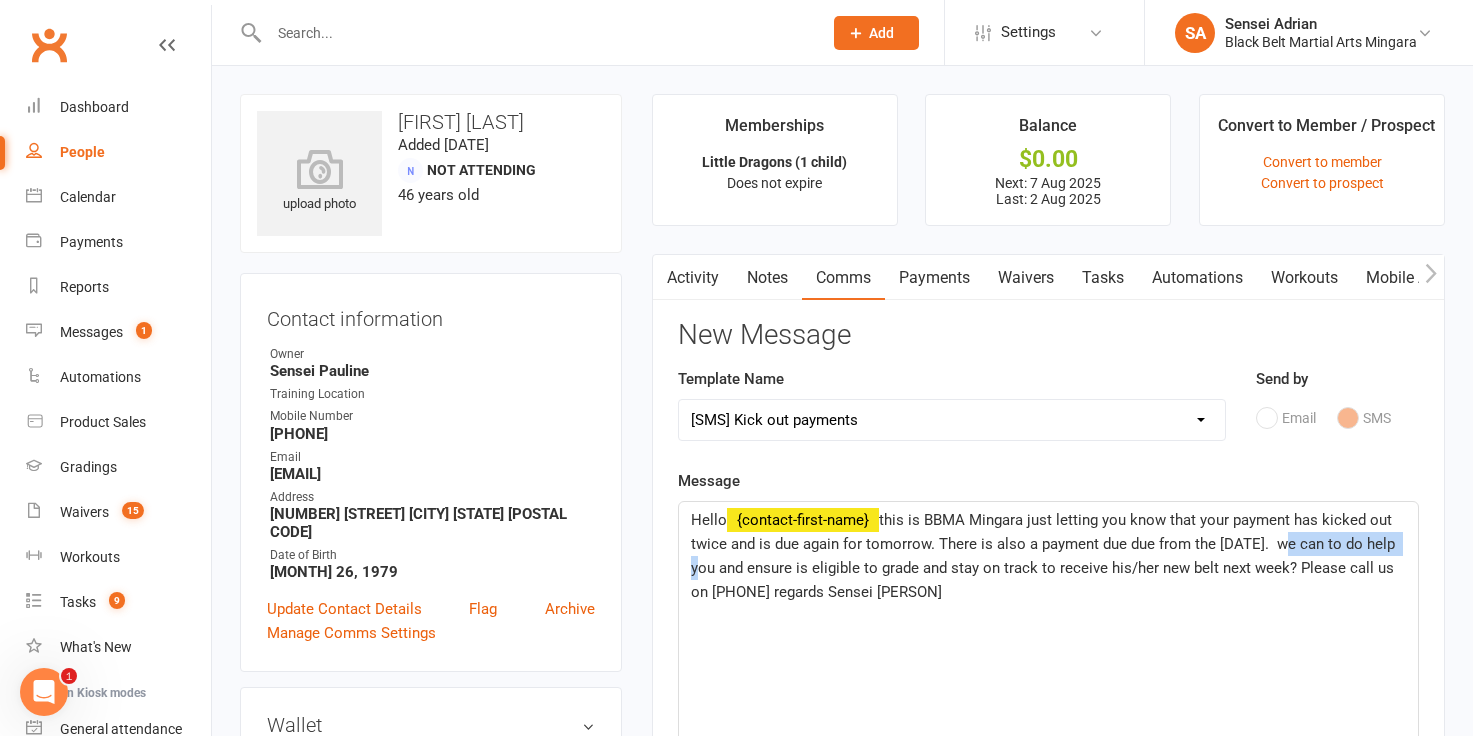 drag, startPoint x: 1397, startPoint y: 544, endPoint x: 1274, endPoint y: 541, distance: 123.03658 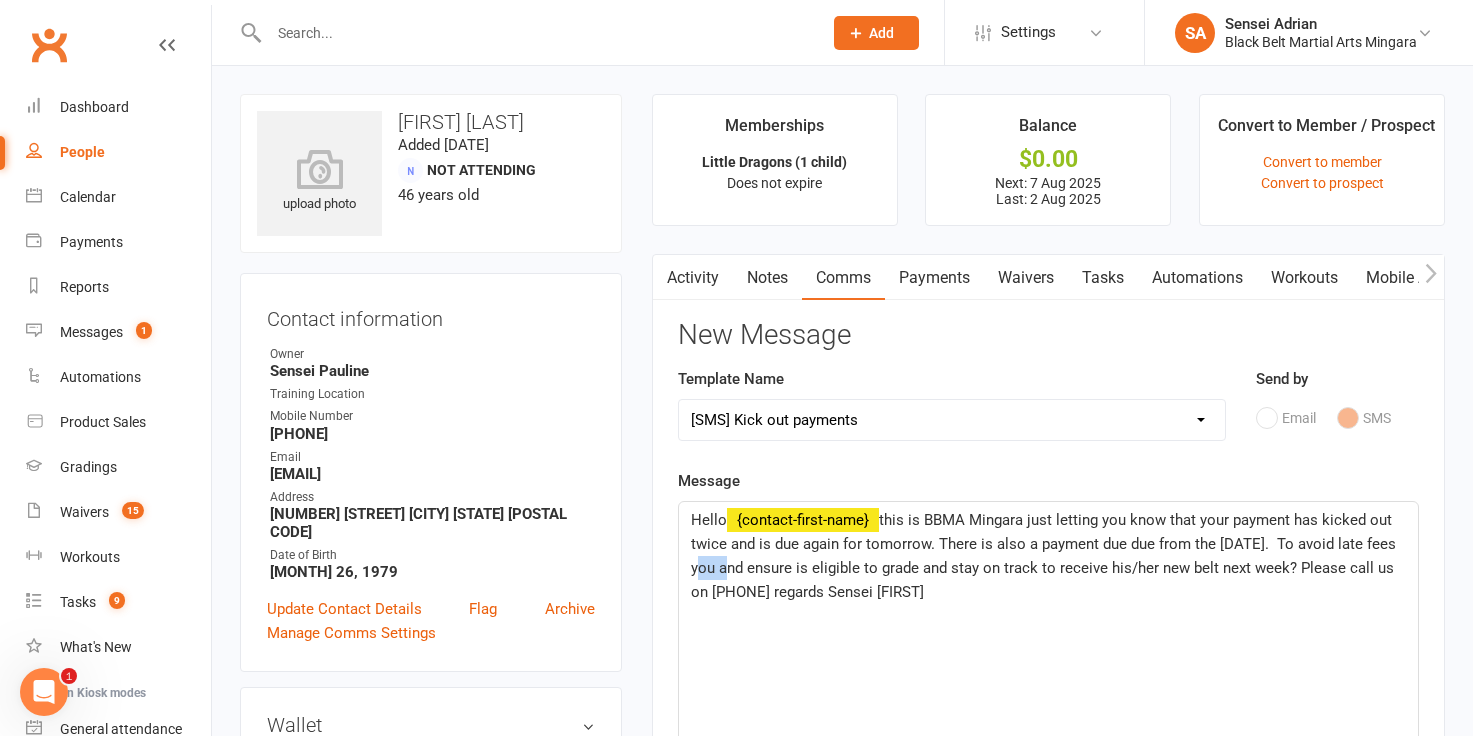 drag, startPoint x: 717, startPoint y: 569, endPoint x: 691, endPoint y: 569, distance: 26 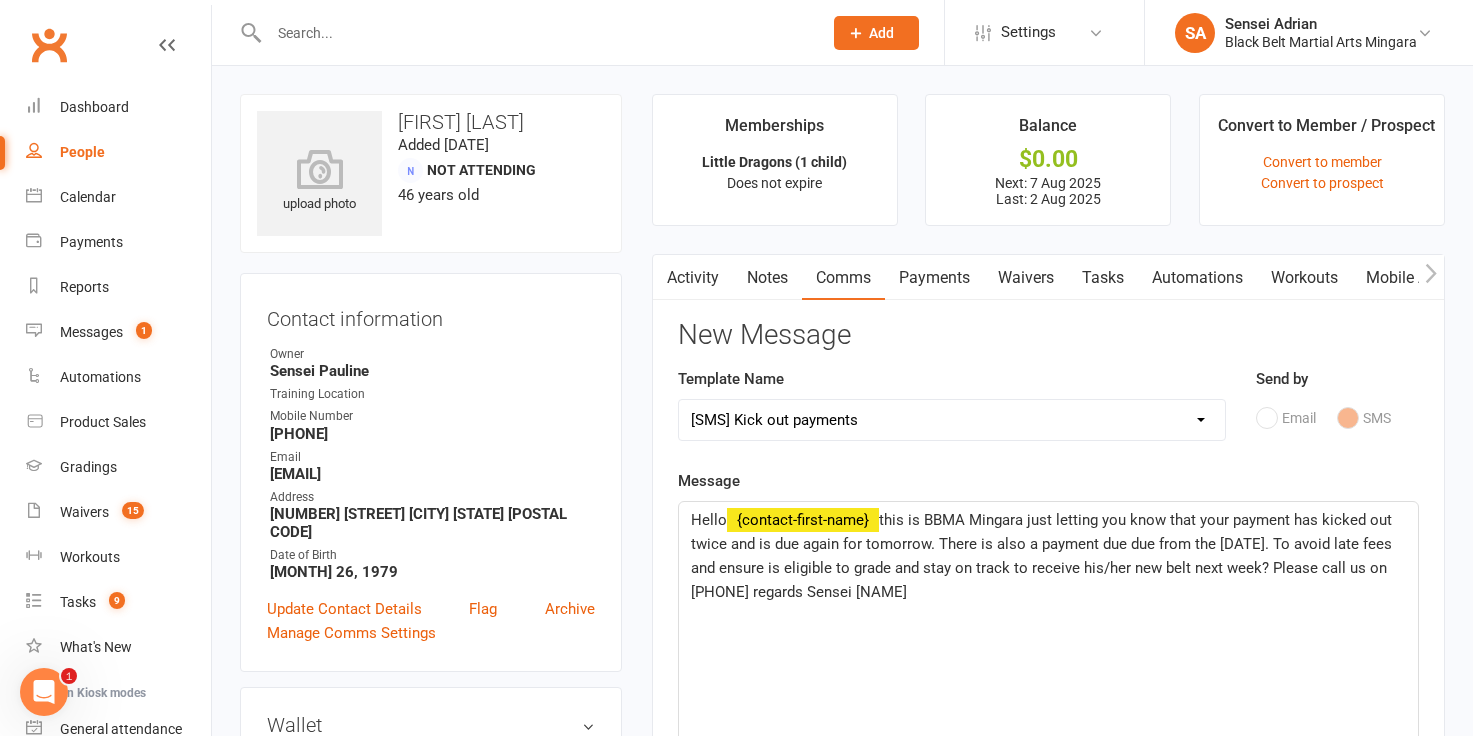 click on "this is BBMA Mingara just letting you know that your payment has kicked out twice and is due again for tomorrow. There is also a payment due due from the [DATE]. To avoid late fees and ensure is eligible to grade and stay on track to receive his/her new belt next week? Please call us on [PHONE] regards Sensei [NAME]" 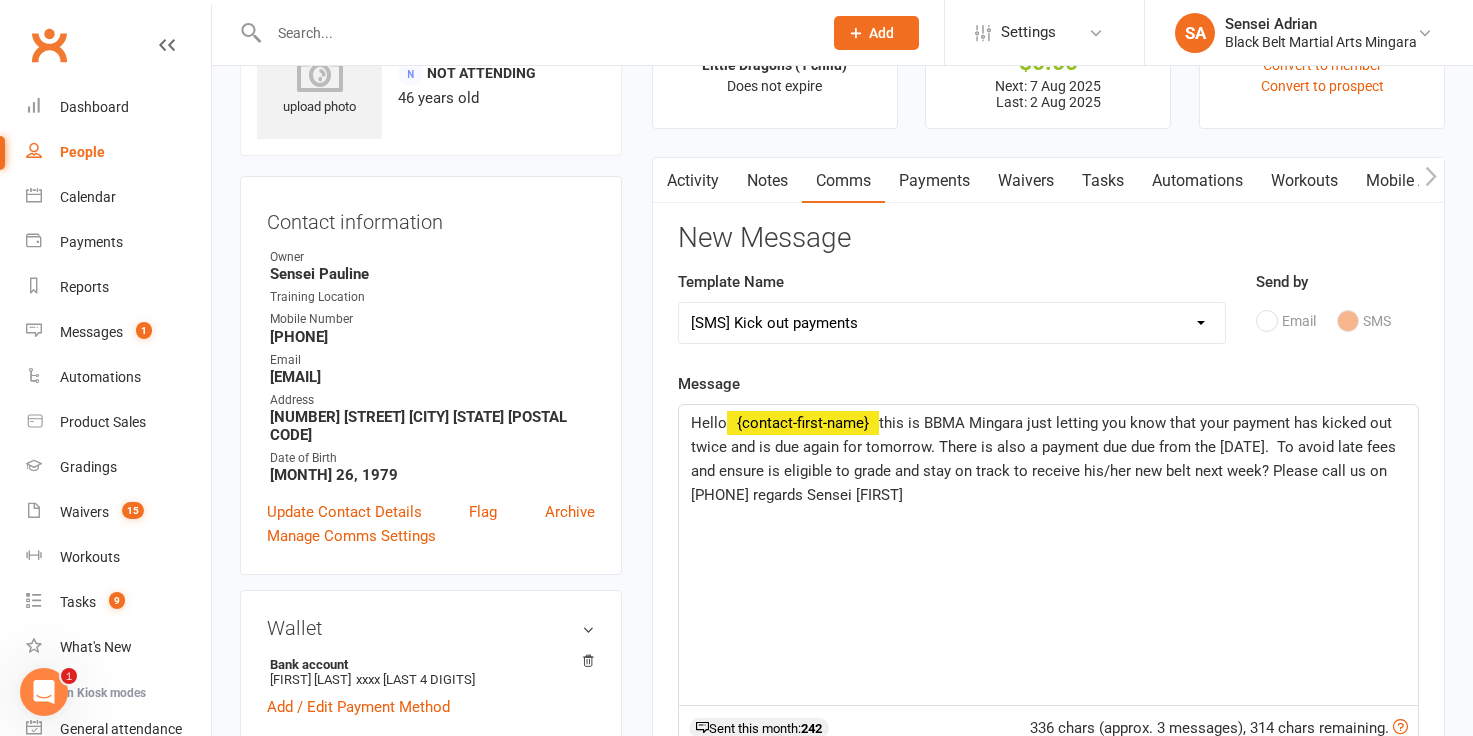 scroll, scrollTop: 82, scrollLeft: 0, axis: vertical 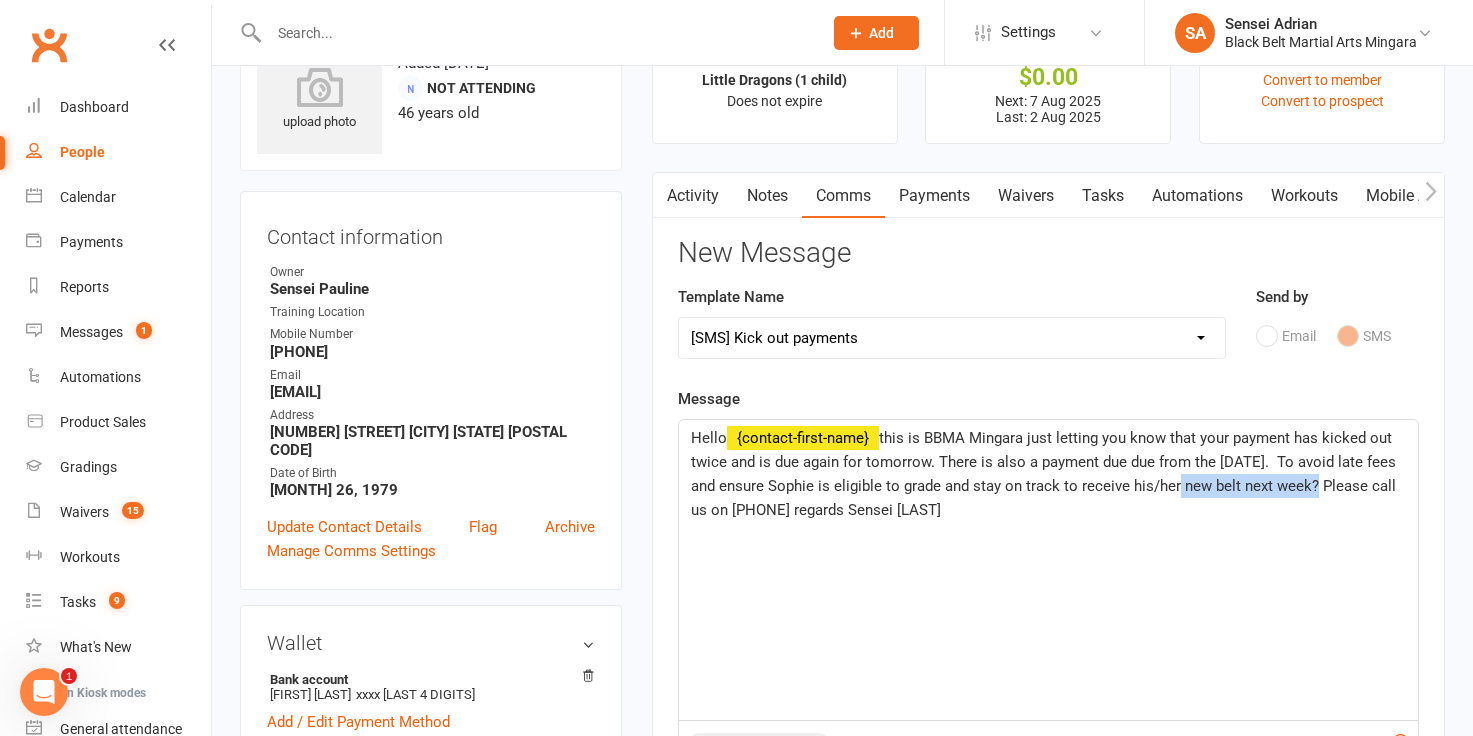 drag, startPoint x: 1306, startPoint y: 484, endPoint x: 1167, endPoint y: 491, distance: 139.17615 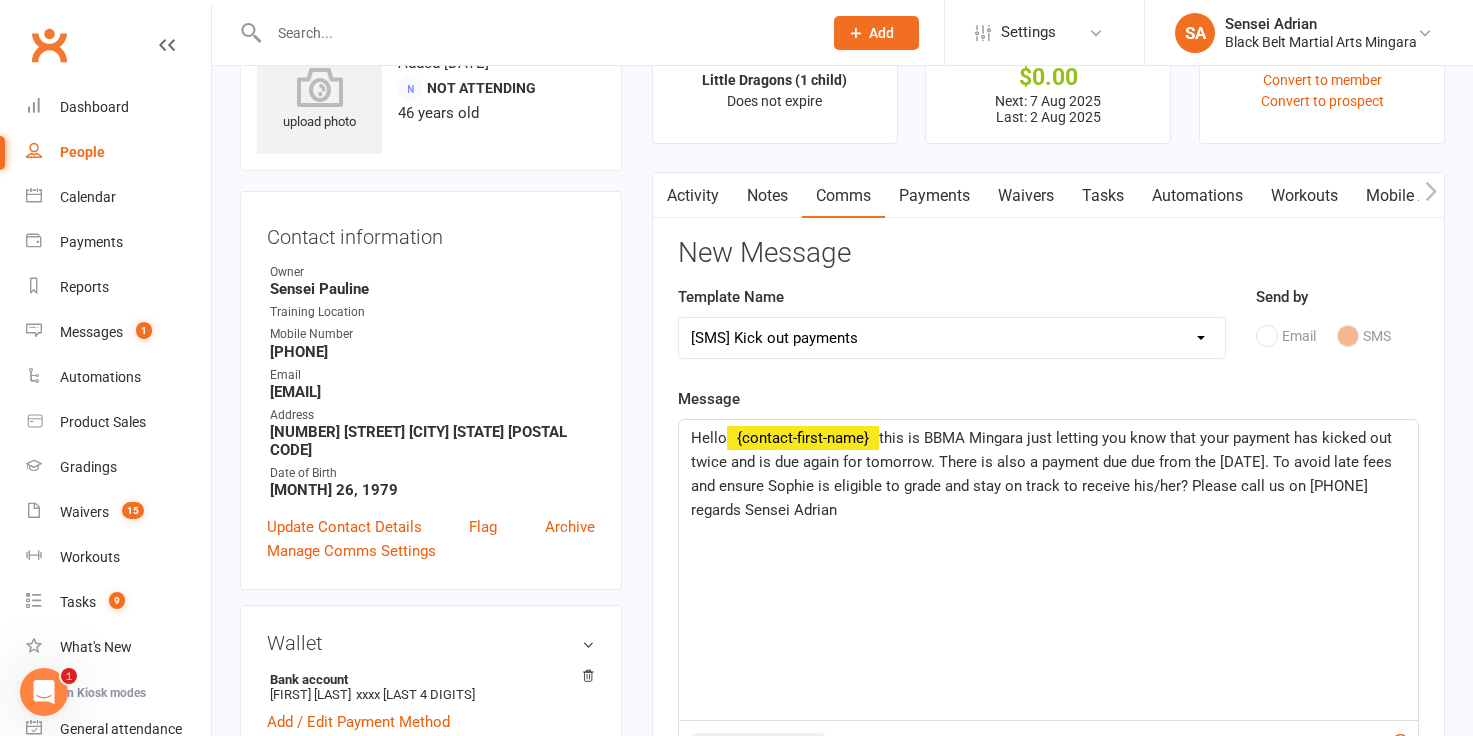 click on "this is BBMA Mingara just letting you know that your payment has kicked out twice and is due again for tomorrow. There is also a payment due due from the [DATE]. To avoid late fees and ensure Sophie is eligible to grade and stay on track to receive his/her? Please call us on [PHONE] regards Sensei Adrian" 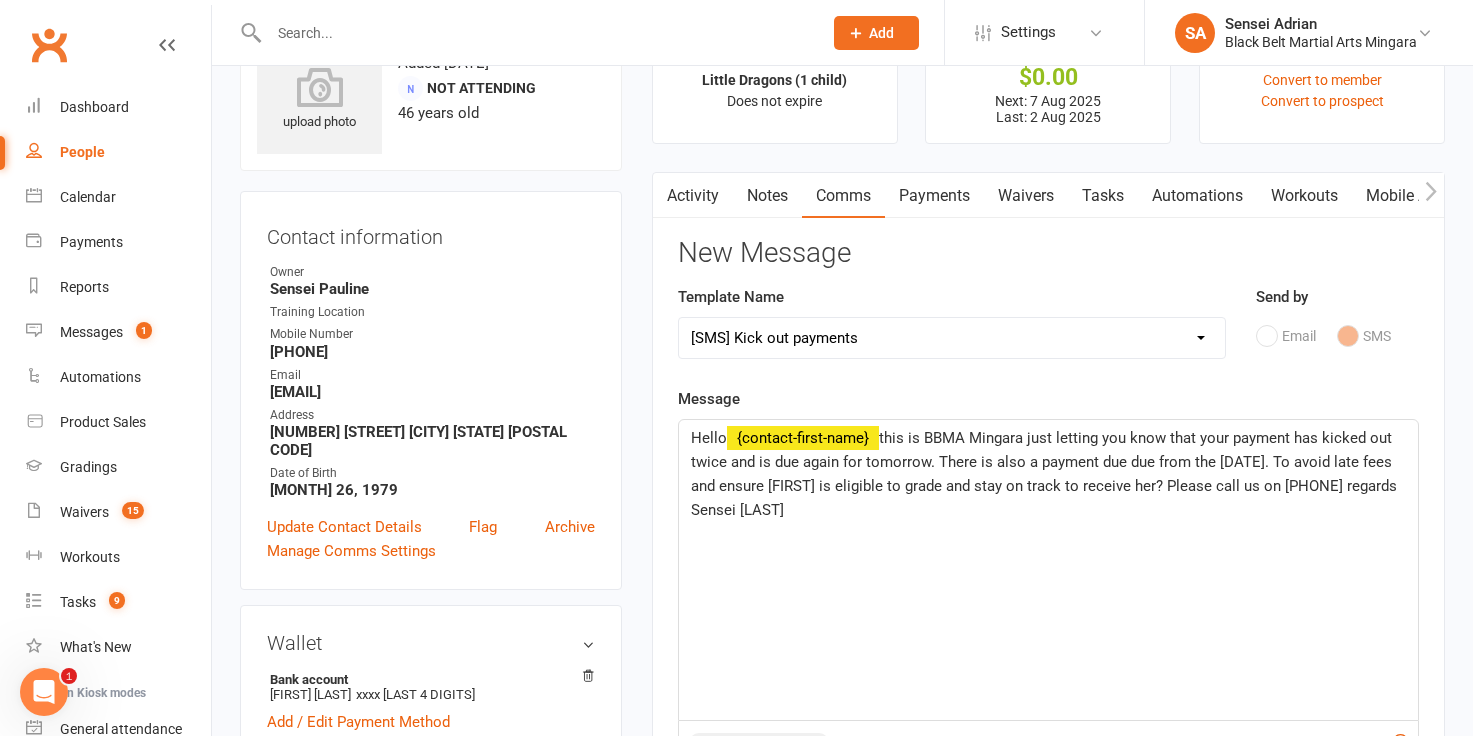 click on "this is BBMA Mingara just letting you know that your payment has kicked out twice and is due again for tomorrow. There is also a payment due due from the [DATE]. To avoid late fees and ensure [FIRST] is eligible to grade and stay on track to receive her? Please call us on [PHONE] regards Sensei [LAST]" 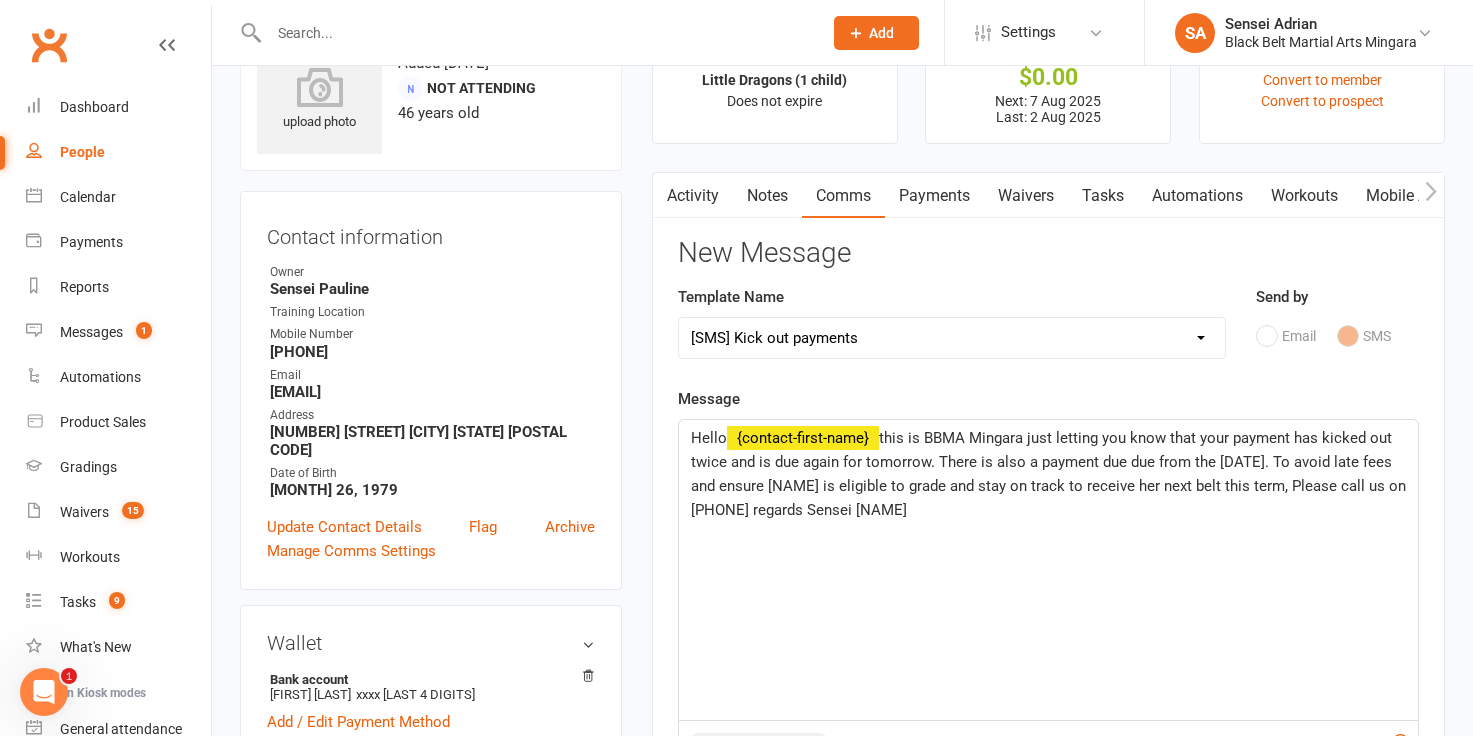 click on "this is BBMA Mingara just letting you know that your payment has kicked out twice and is due again for tomorrow. There is also a payment due due from the [DATE]. To avoid late fees and ensure [NAME] is eligible to grade and stay on track to receive her next belt this term, Please call us on [PHONE] regards Sensei [NAME]" 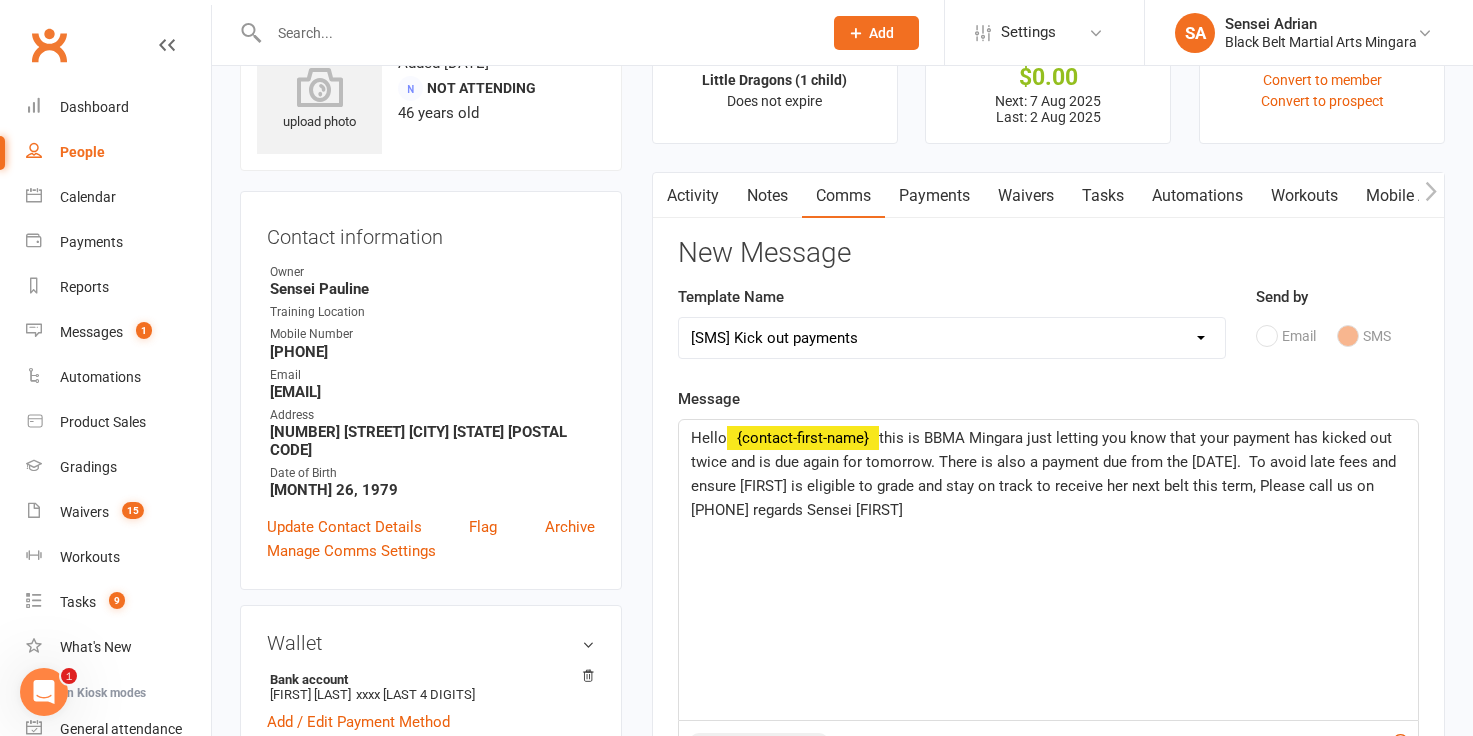 click on "this is BBMA Mingara just letting you know that your payment has kicked out twice and is due again for tomorrow. There is also a payment due from the [DATE].  To avoid late fees and ensure [FIRST] is eligible to grade and stay on track to receive her next belt this term, Please call us on [PHONE] regards Sensei [FIRST]" 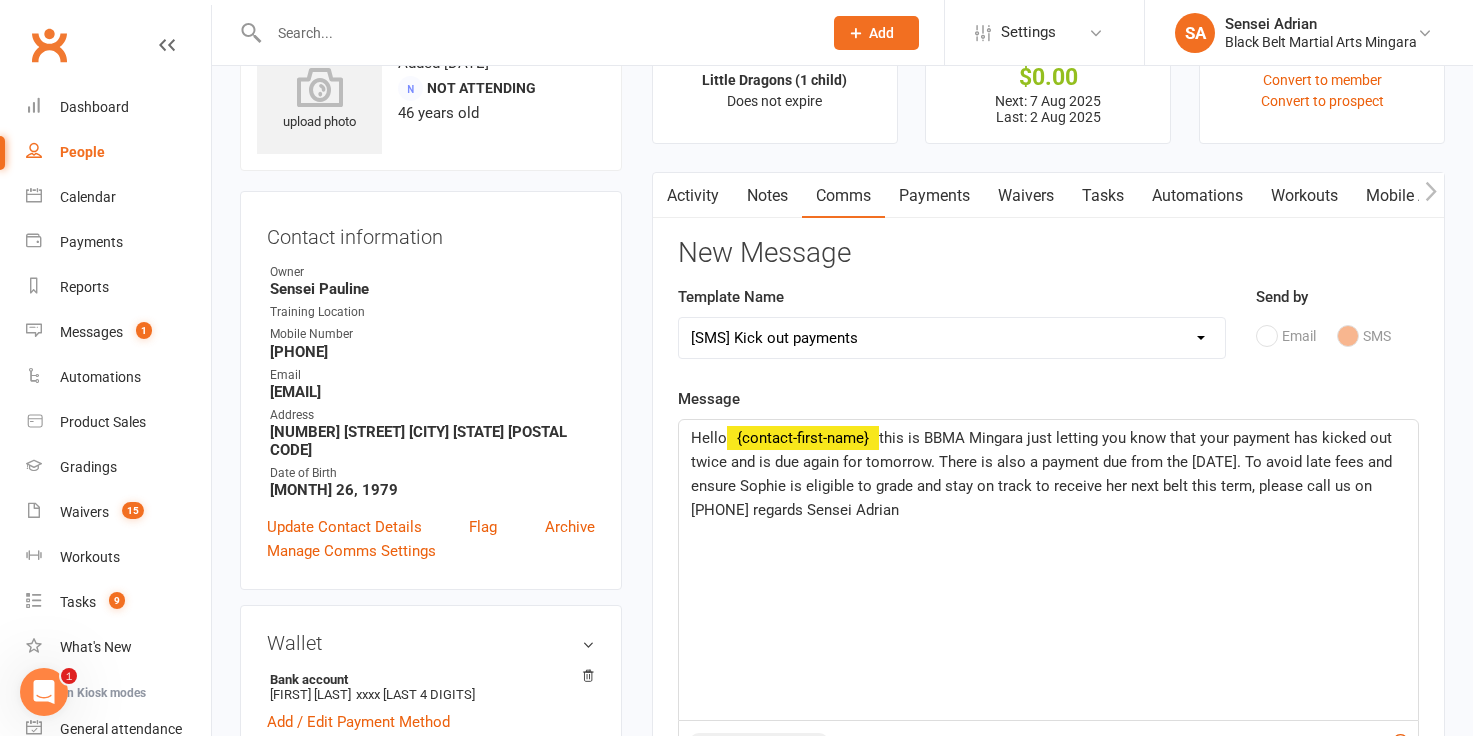 click on "this is BBMA Mingara just letting you know that your payment has kicked out twice and is due again for tomorrow. There is also a payment due from the [DATE]. To avoid late fees and ensure Sophie is eligible to grade and stay on track to receive her next belt this term, please call us on [PHONE] regards Sensei Adrian" 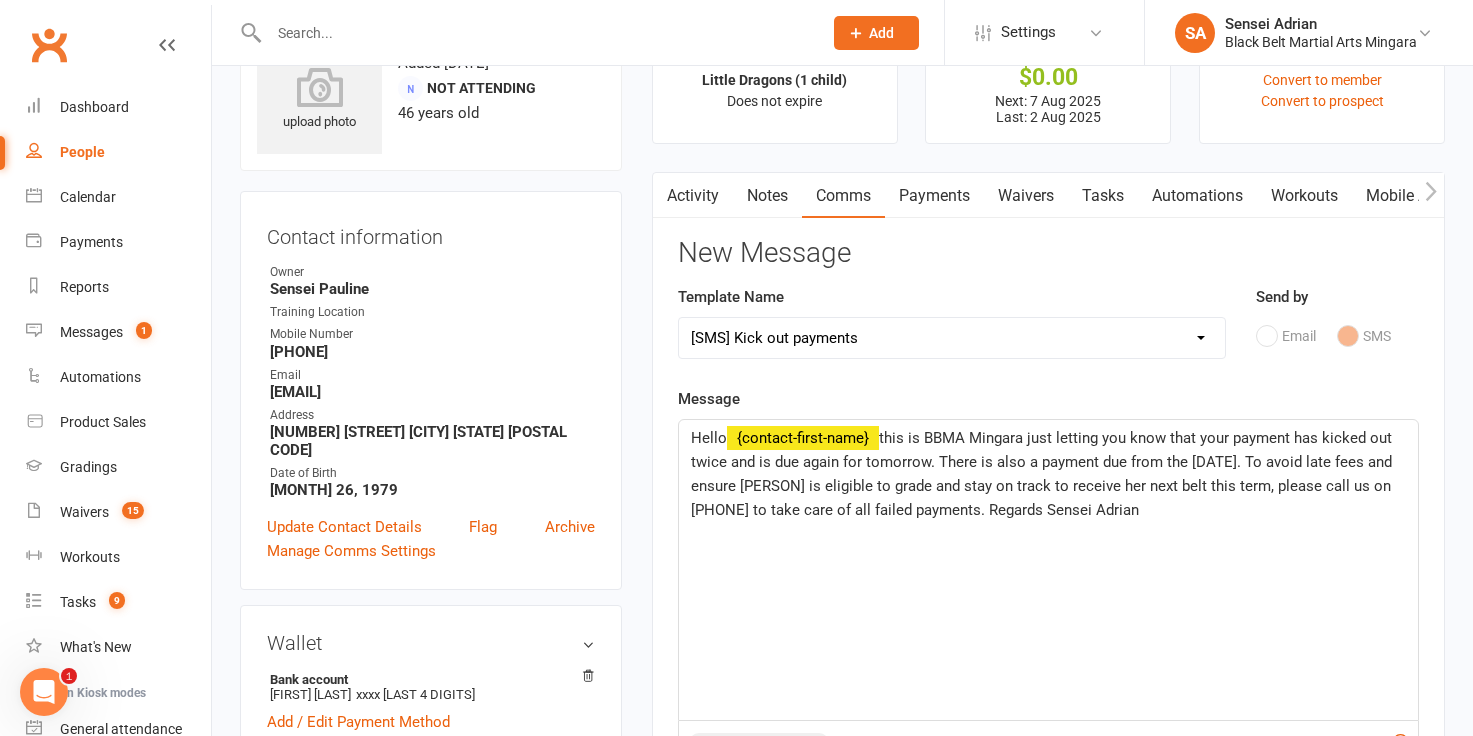 click on "this is BBMA Mingara just letting you know that your payment has kicked out twice and is due again for tomorrow. There is also a payment due from the [DATE]. To avoid late fees and ensure [PERSON] is eligible to grade and stay on track to receive her next belt this term, please call us on [PHONE] to take care of all failed payments. Regards Sensei Adrian" 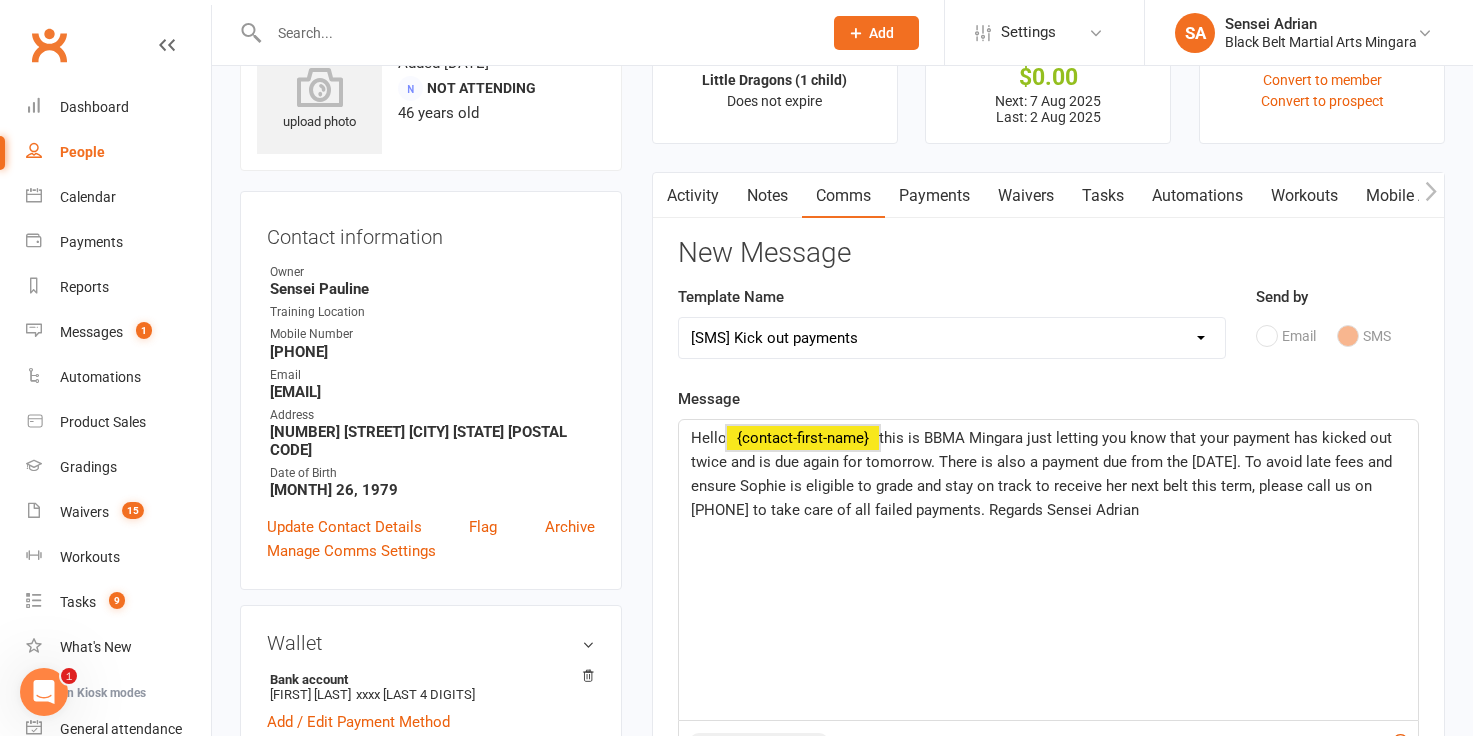 drag, startPoint x: 686, startPoint y: 440, endPoint x: 860, endPoint y: 544, distance: 202.71162 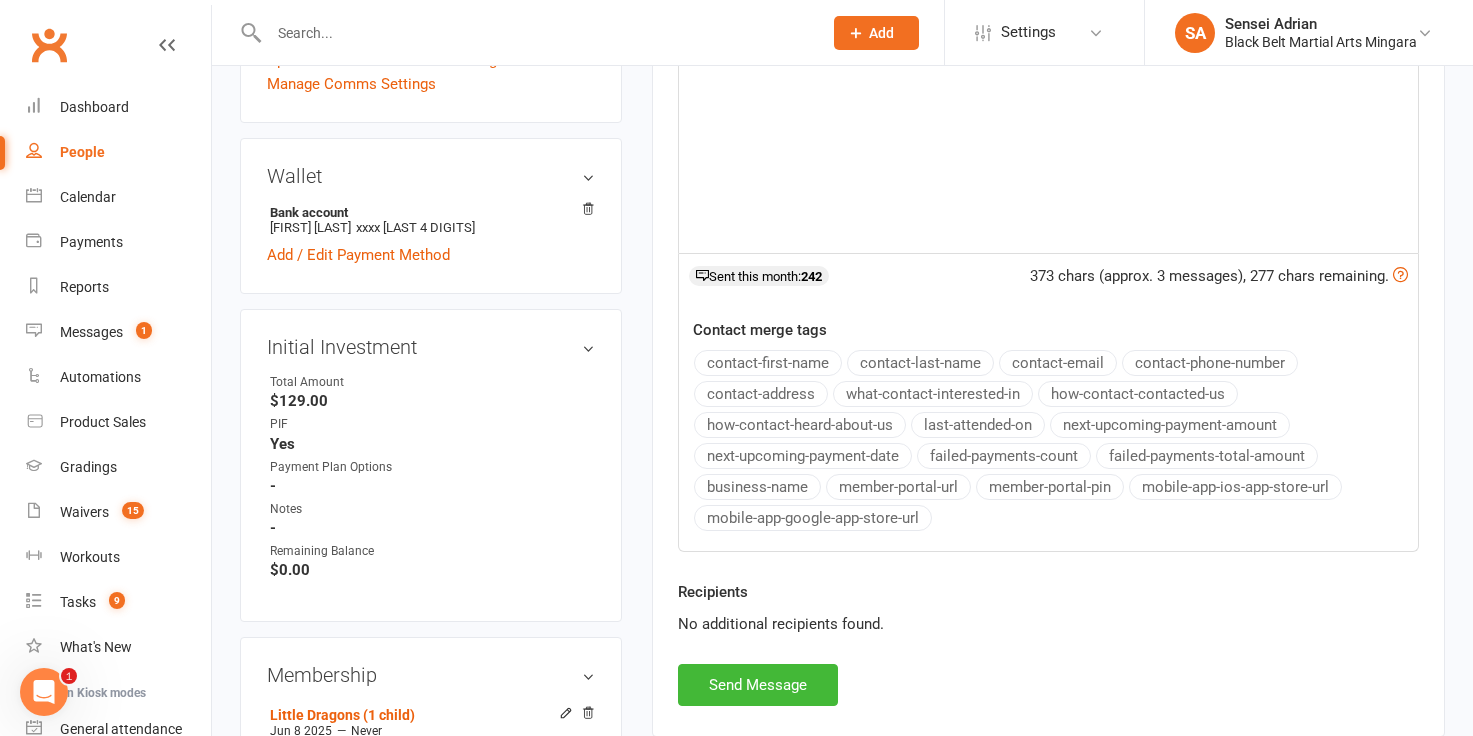 scroll, scrollTop: 645, scrollLeft: 0, axis: vertical 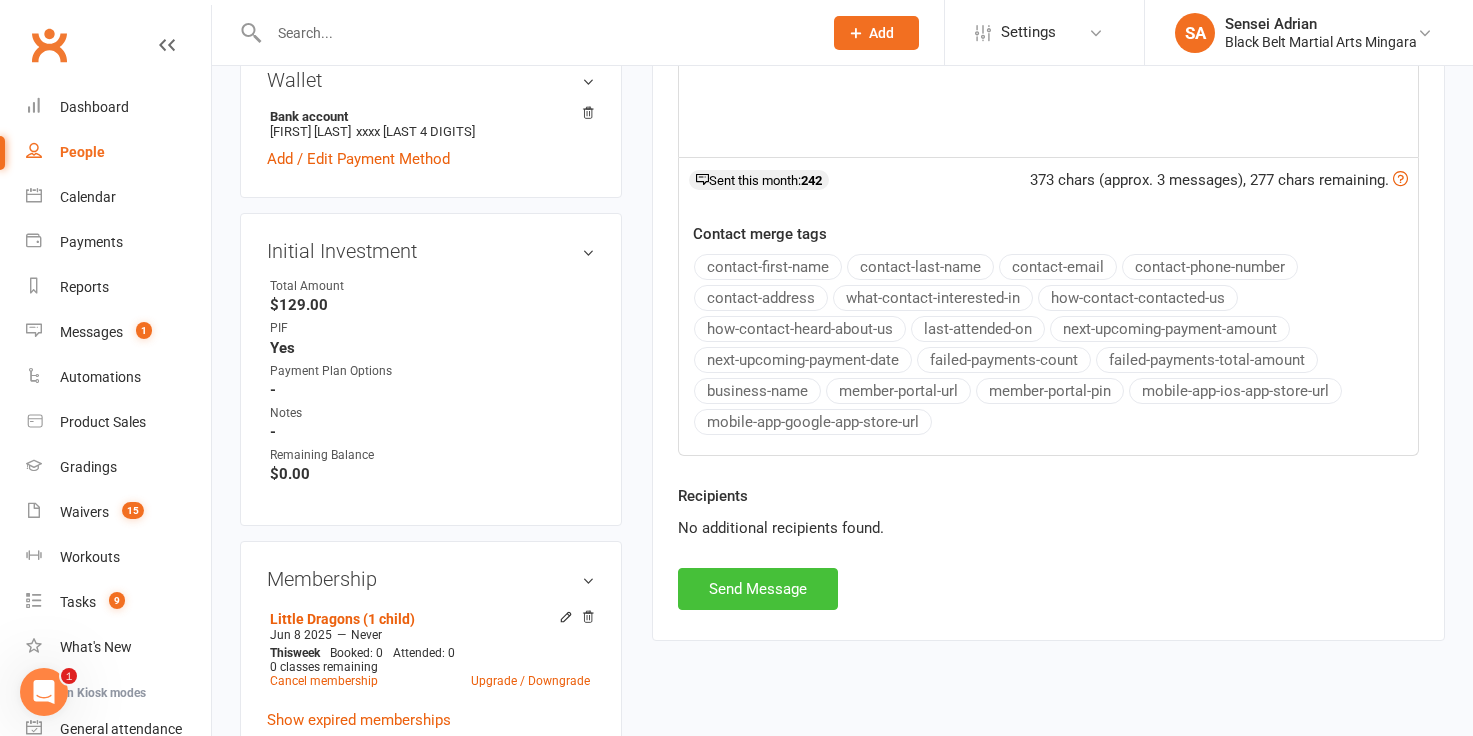 click on "Send Message" at bounding box center (758, 589) 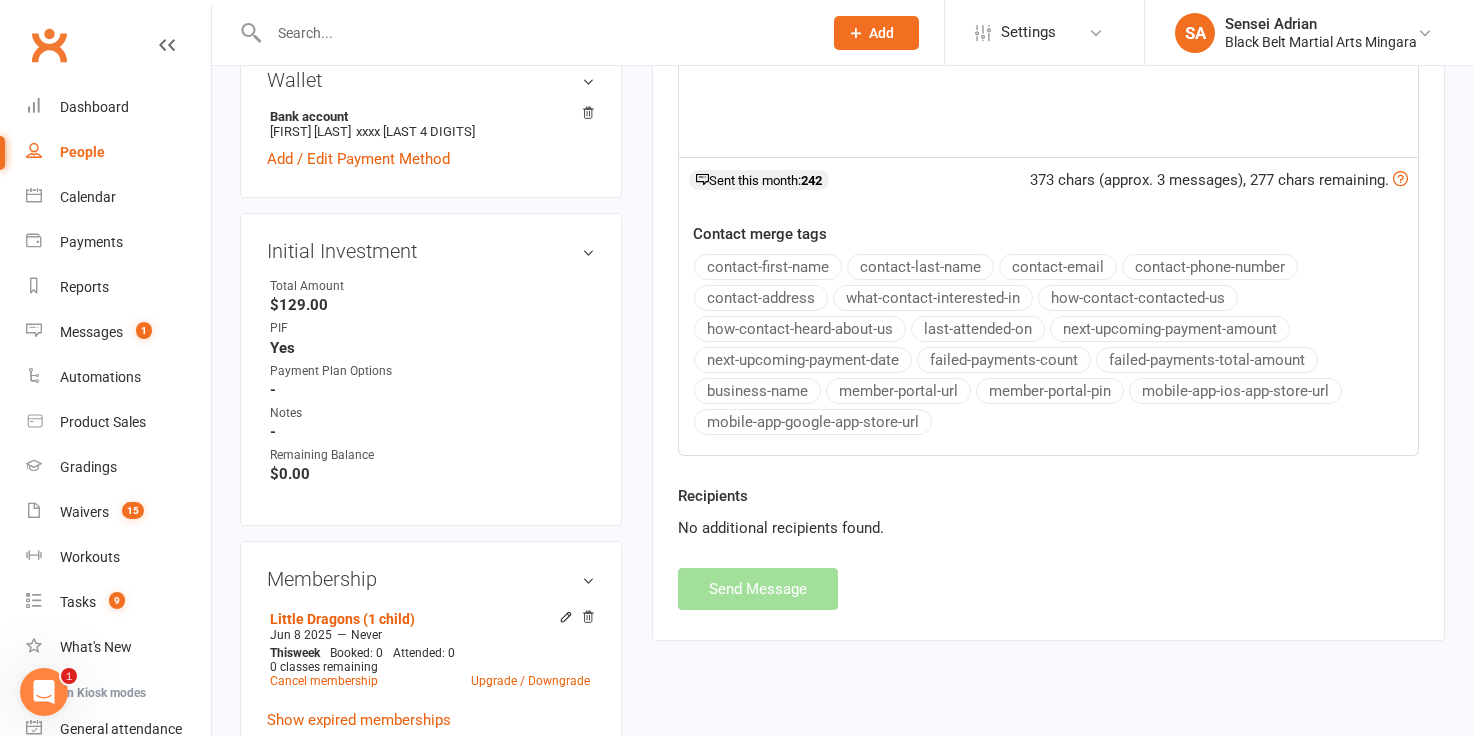 select 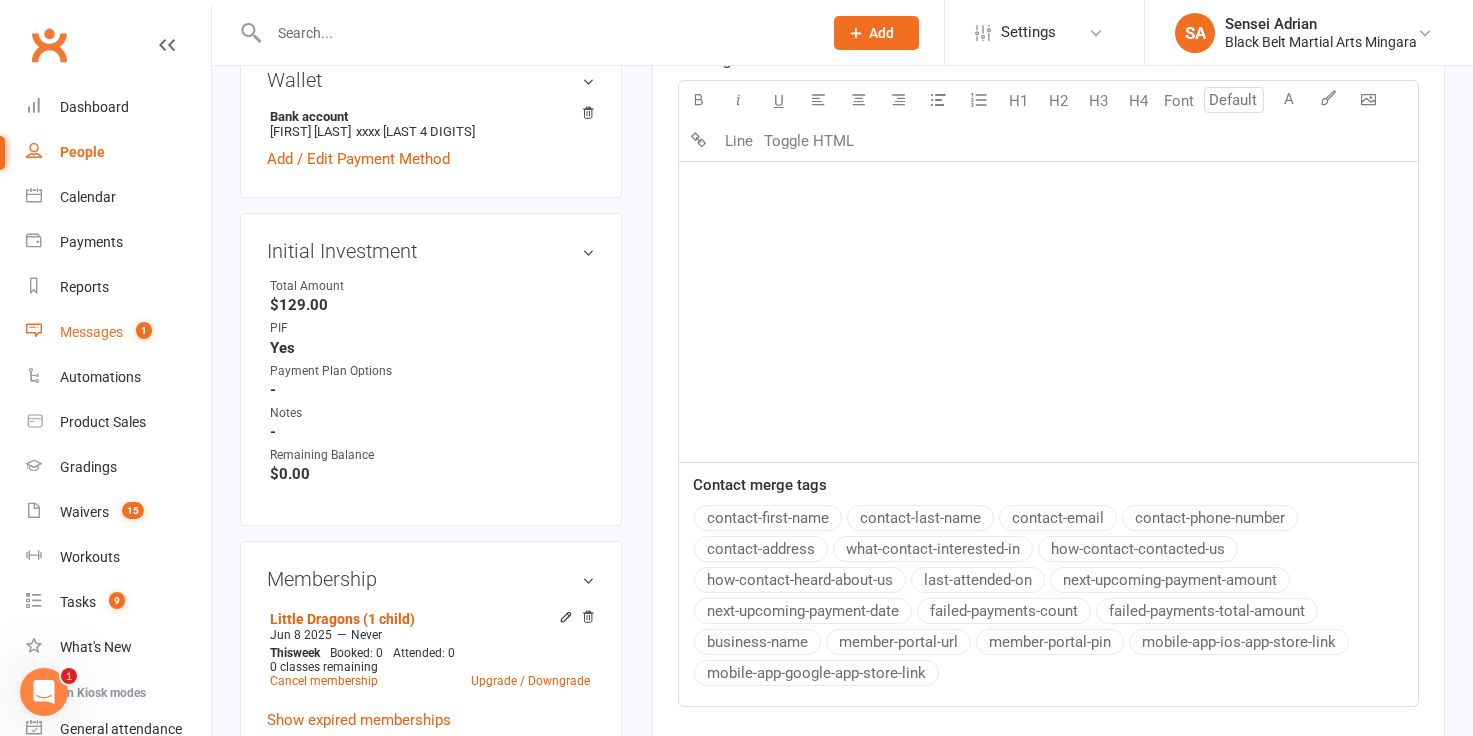 click on "Messages" at bounding box center (91, 332) 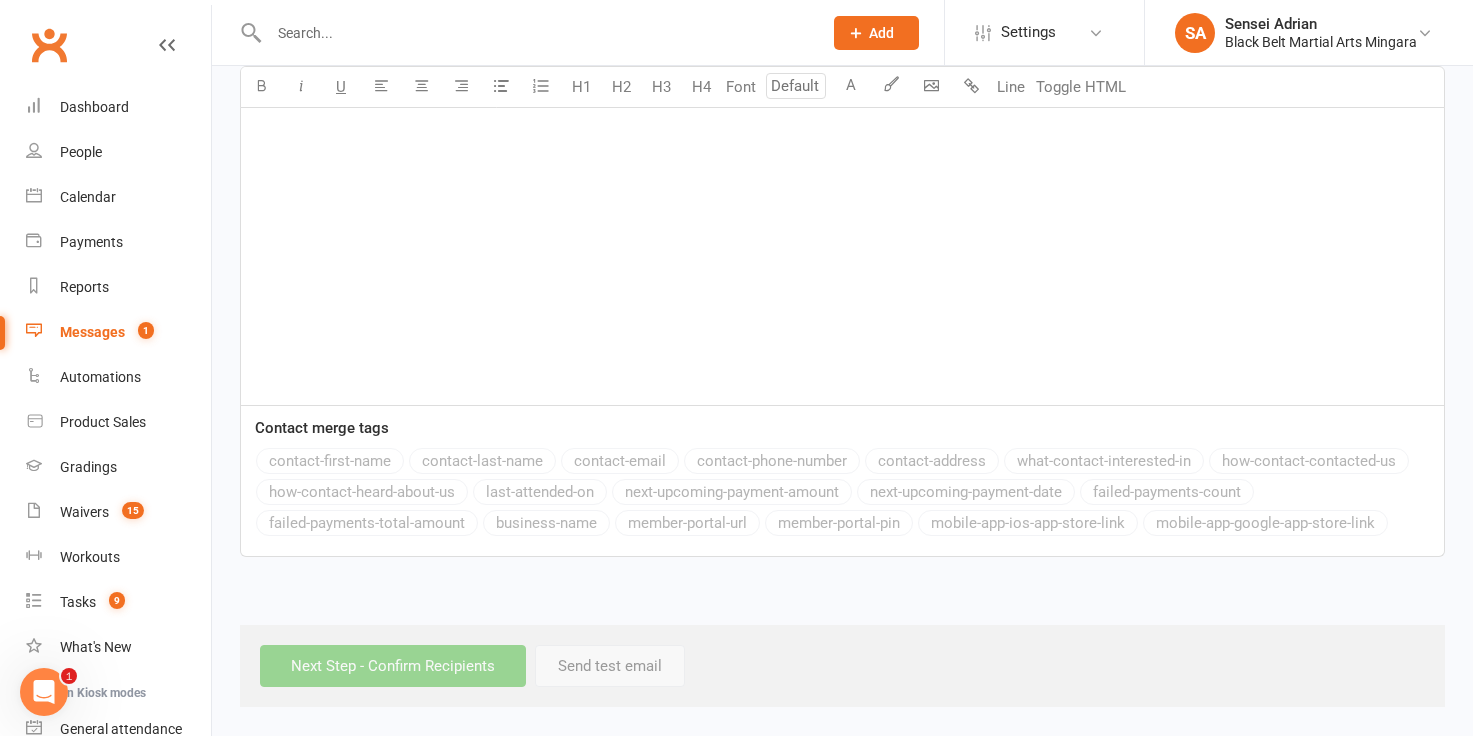 scroll, scrollTop: 0, scrollLeft: 0, axis: both 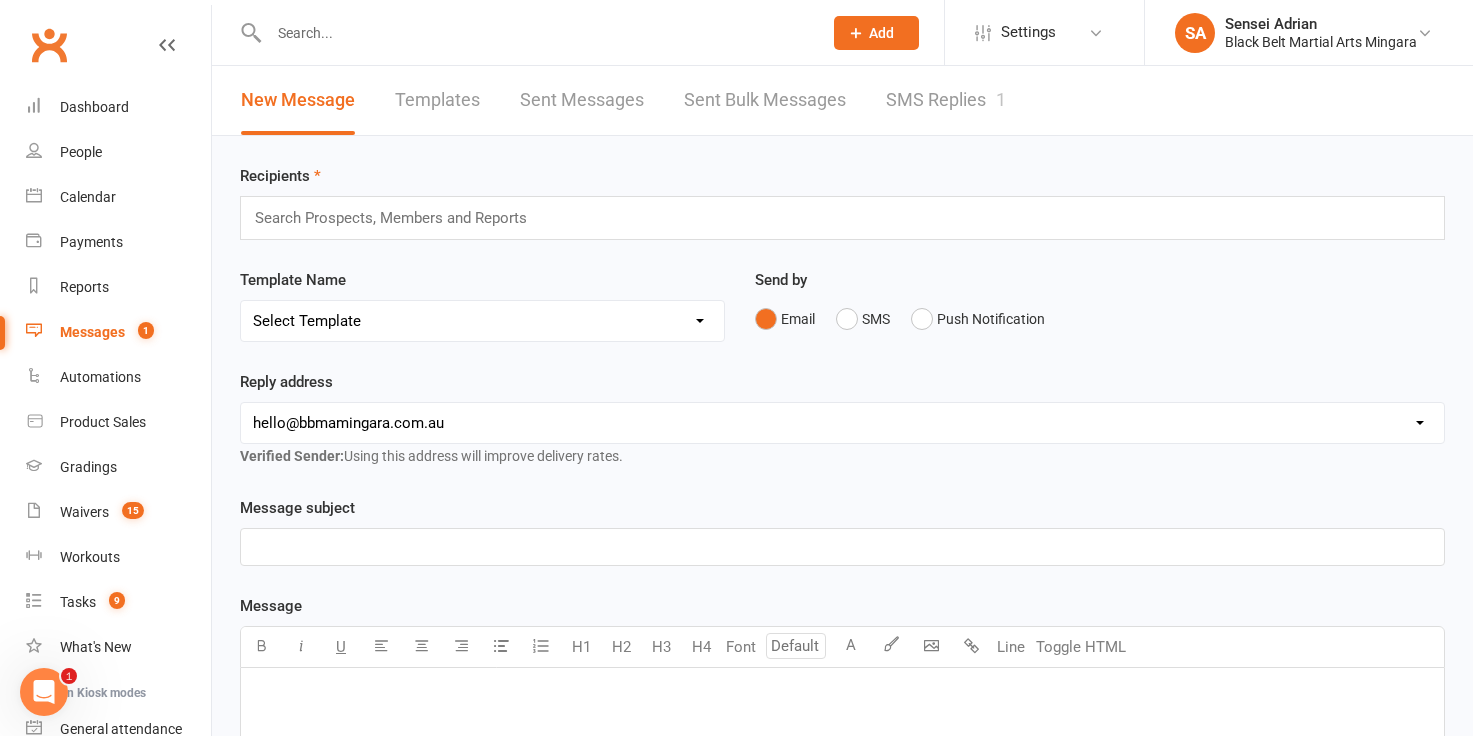 click on "Templates" at bounding box center [437, 100] 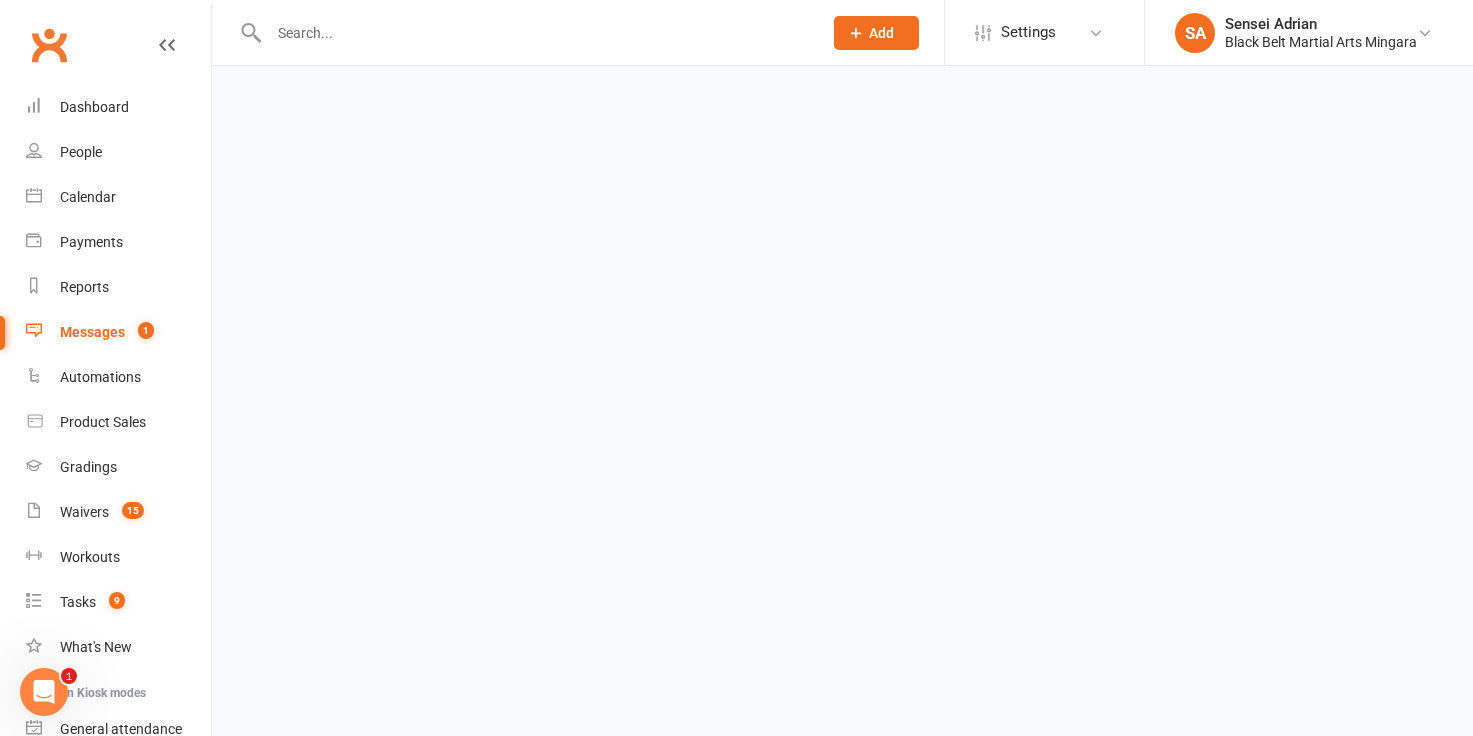 select on "100" 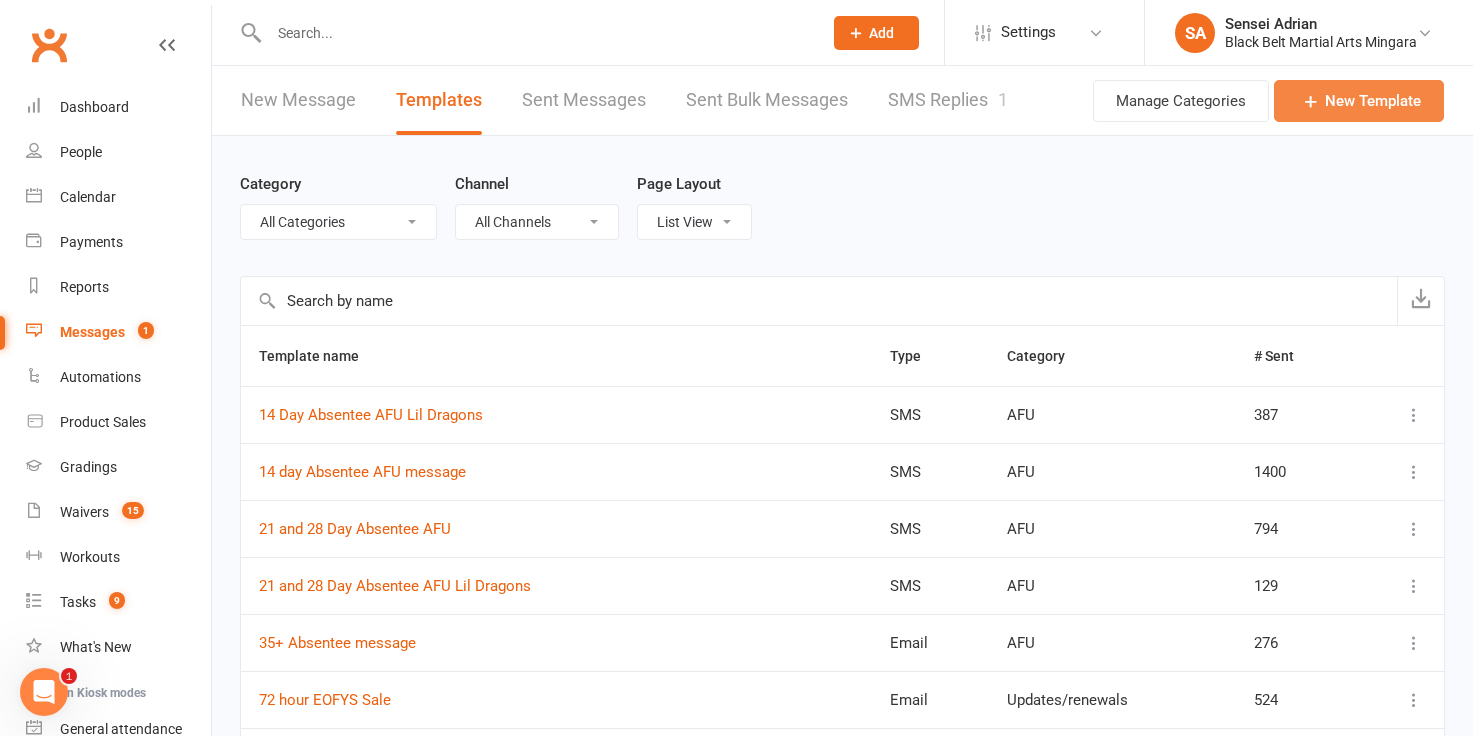 click on "New Template" at bounding box center (1359, 101) 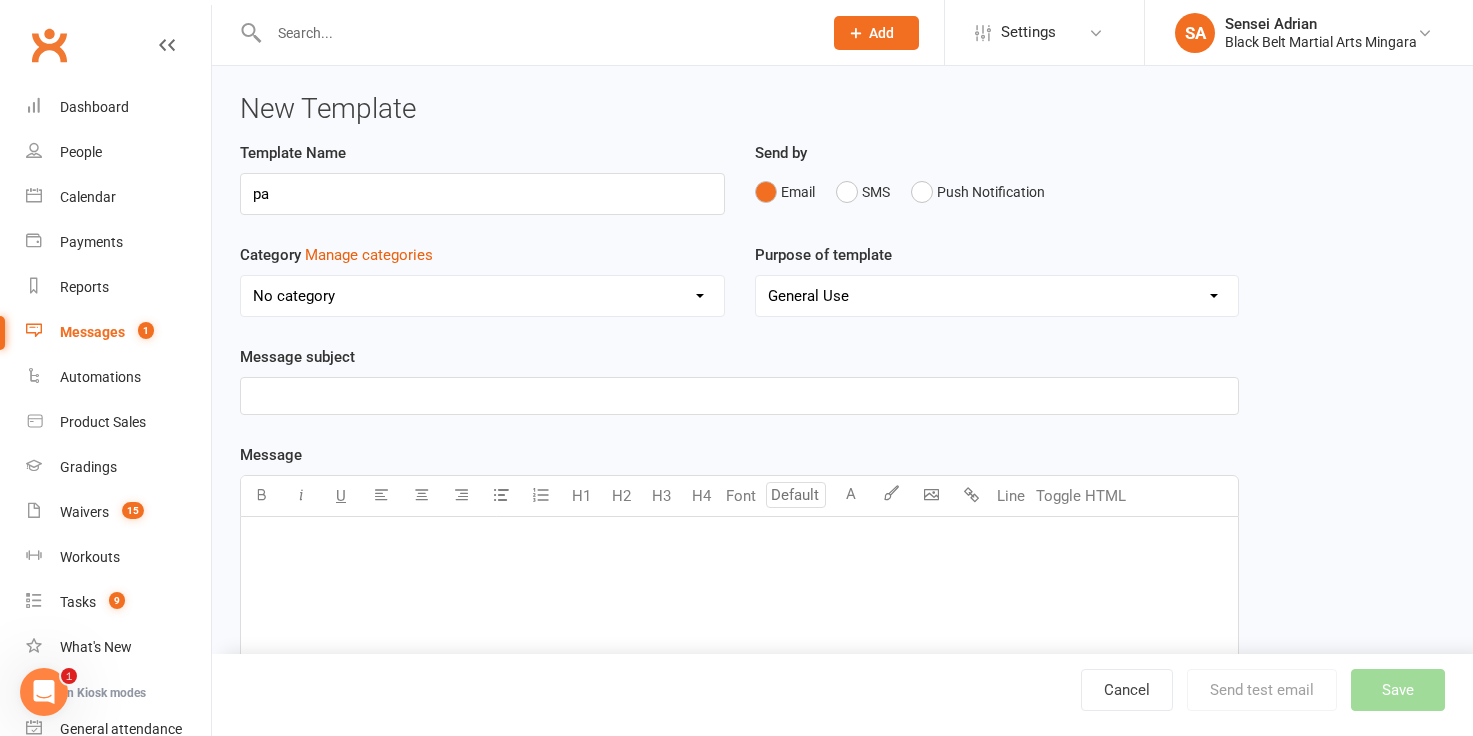 type on "p" 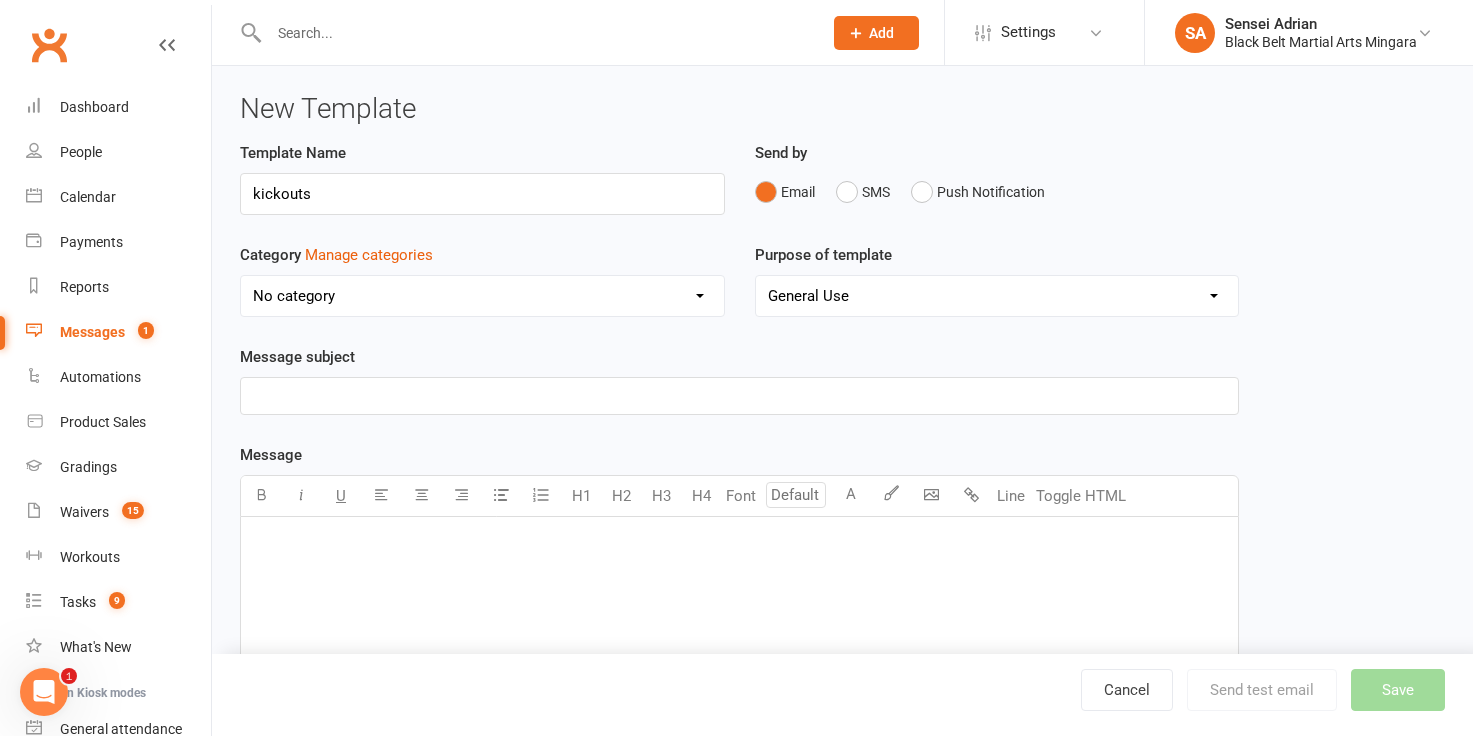 type on "kickouts" 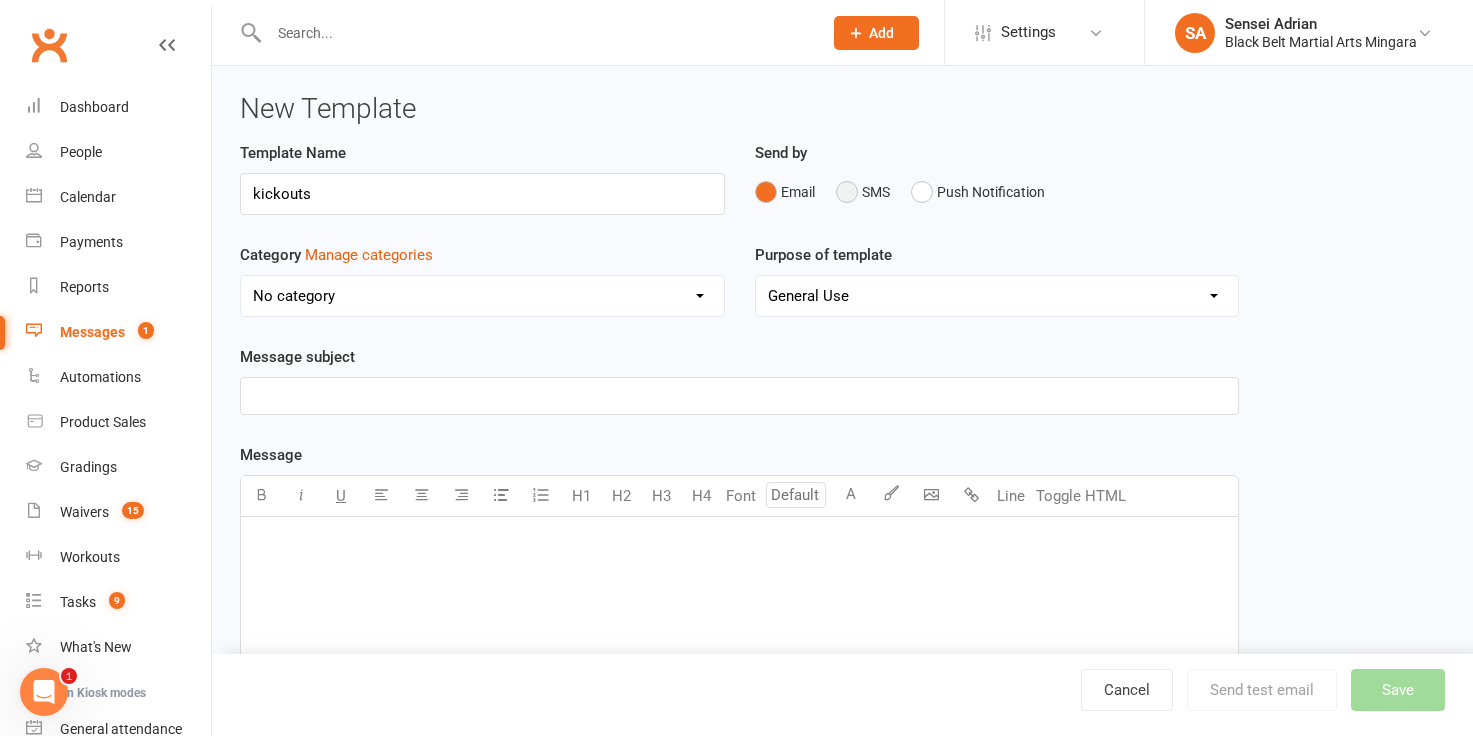 click on "SMS" at bounding box center [863, 192] 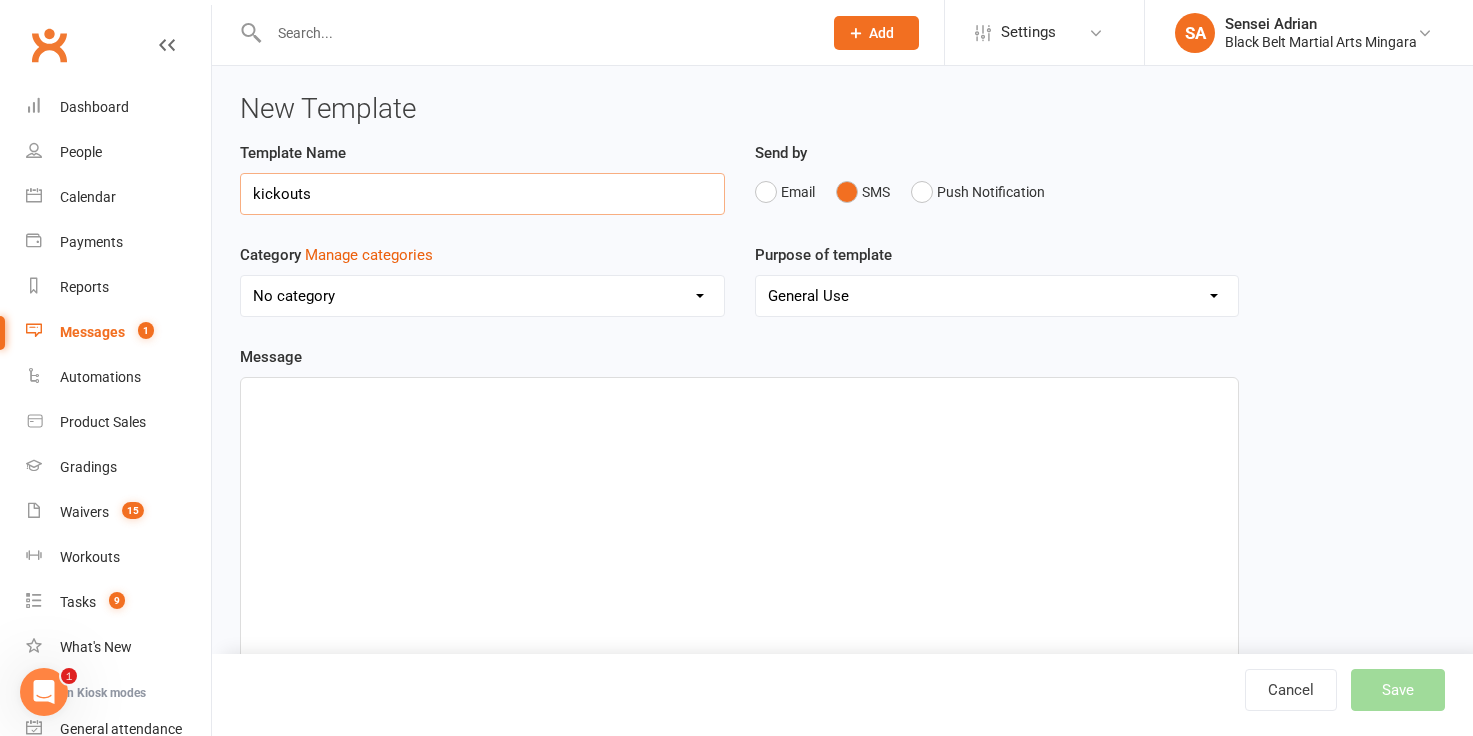 click on "kickouts" at bounding box center [482, 194] 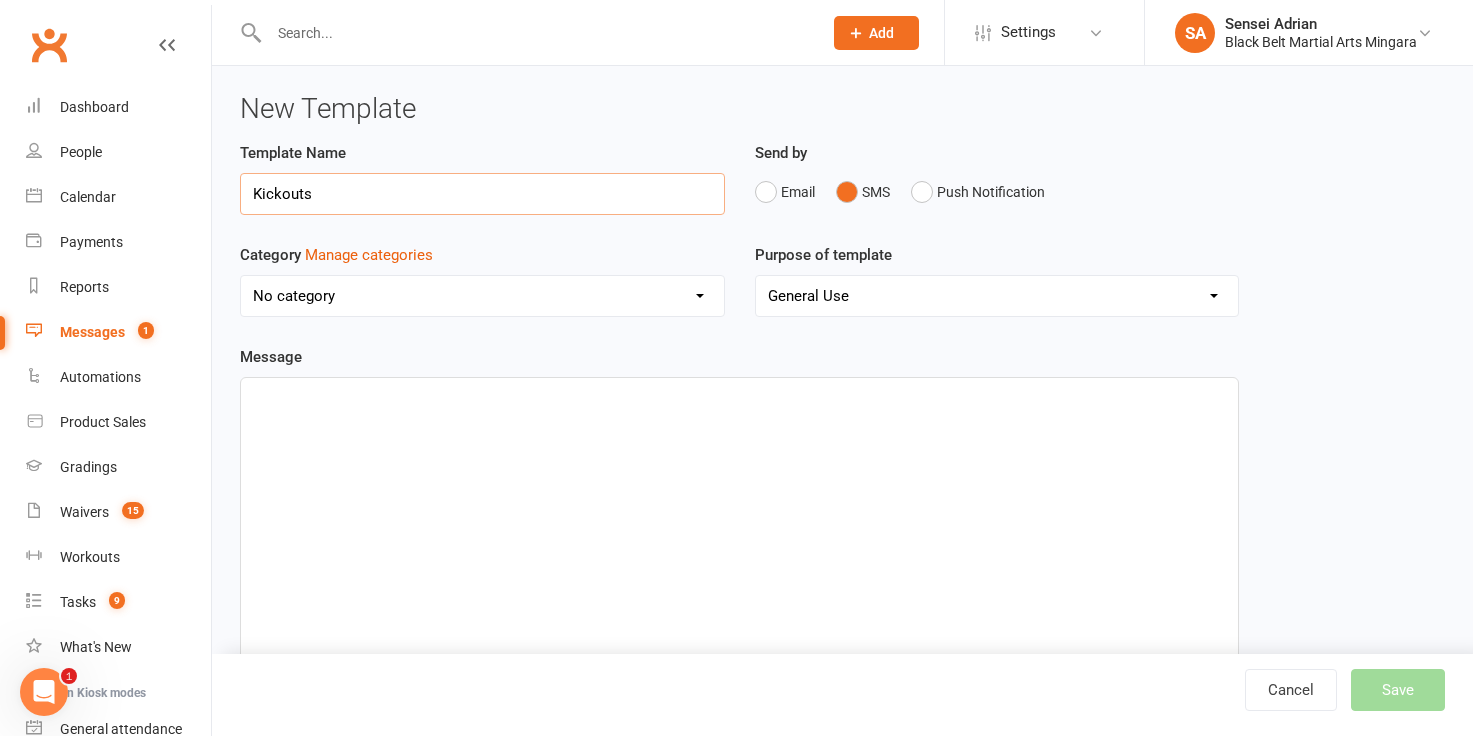 type on "Kickouts" 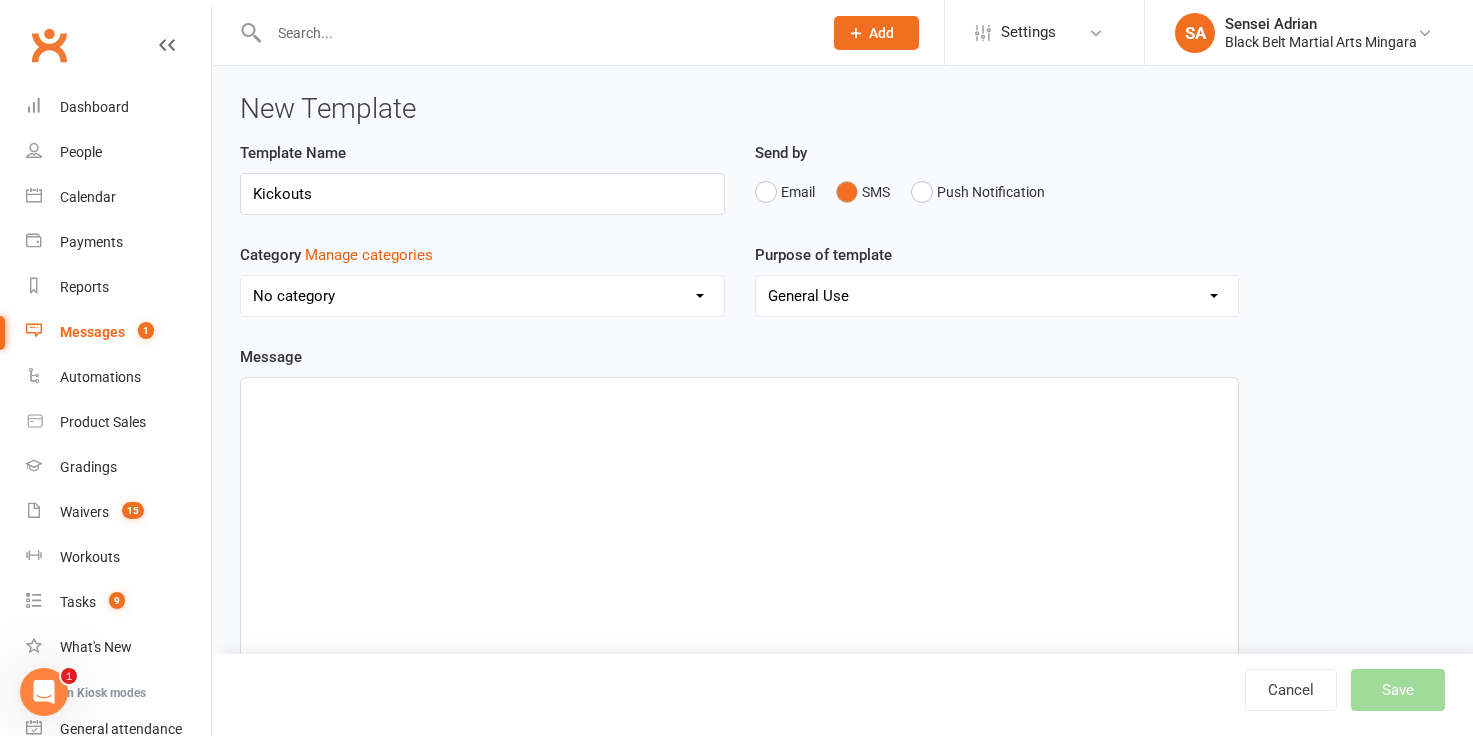 click on "﻿" at bounding box center (739, 528) 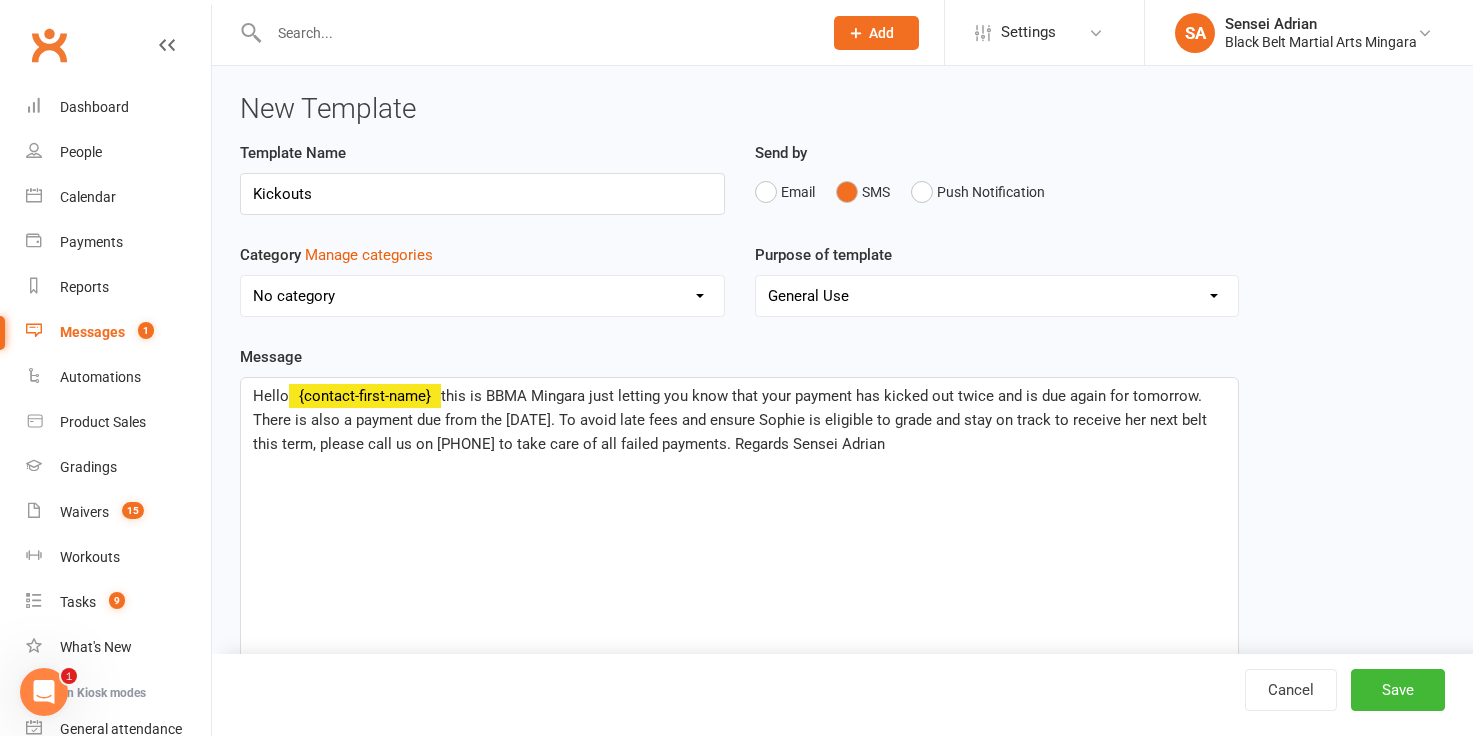 click on "Hello ﻿ [FIRST] this is BBMA Mingara just letting you know that your payment has kicked out twice and is due again for tomorrow. There is also a payment due from the [DATE]. To avoid late fees and ensure [FIRST] is eligible to grade and stay on track to receive her next belt this term, please call us on [PHONE] to take care of all failed payments. Regards Sensei [LAST]" at bounding box center [739, 528] 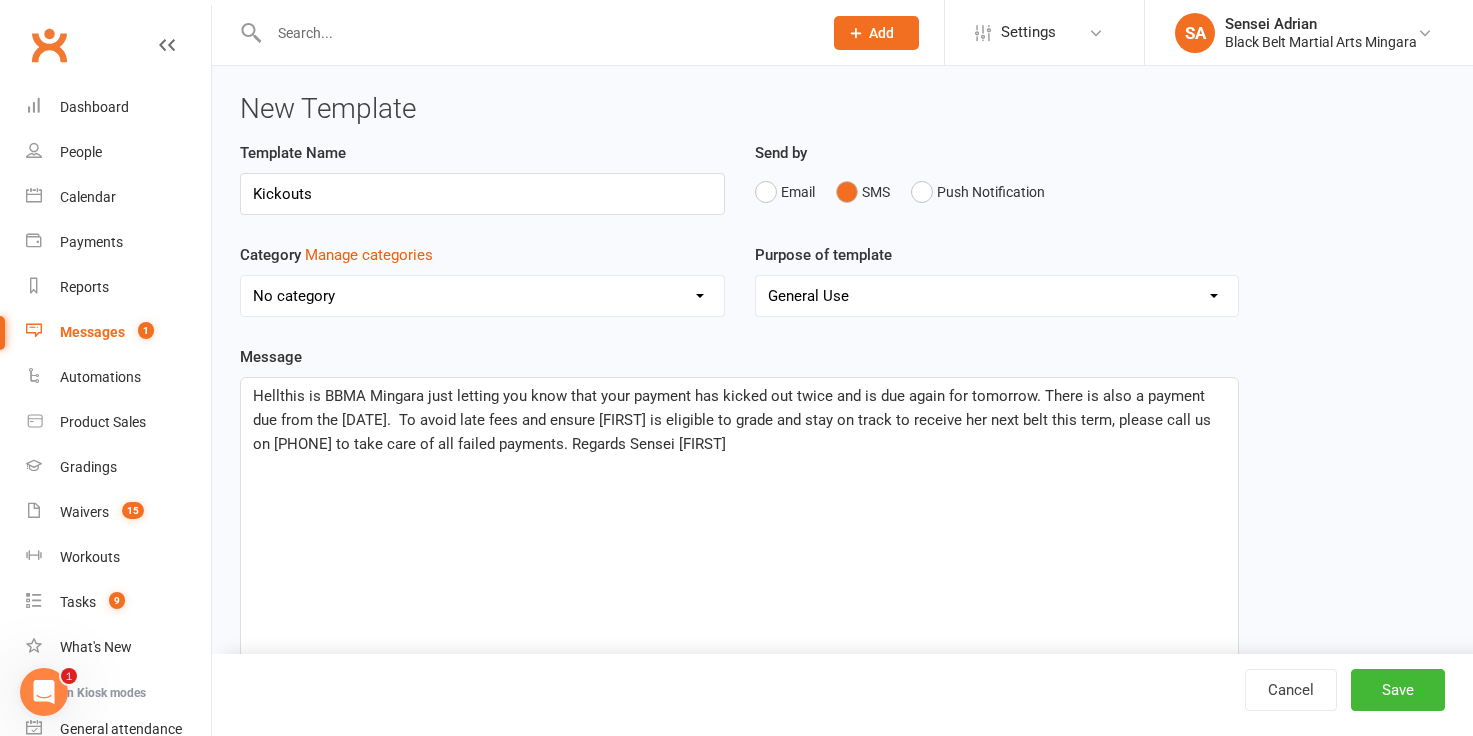 type 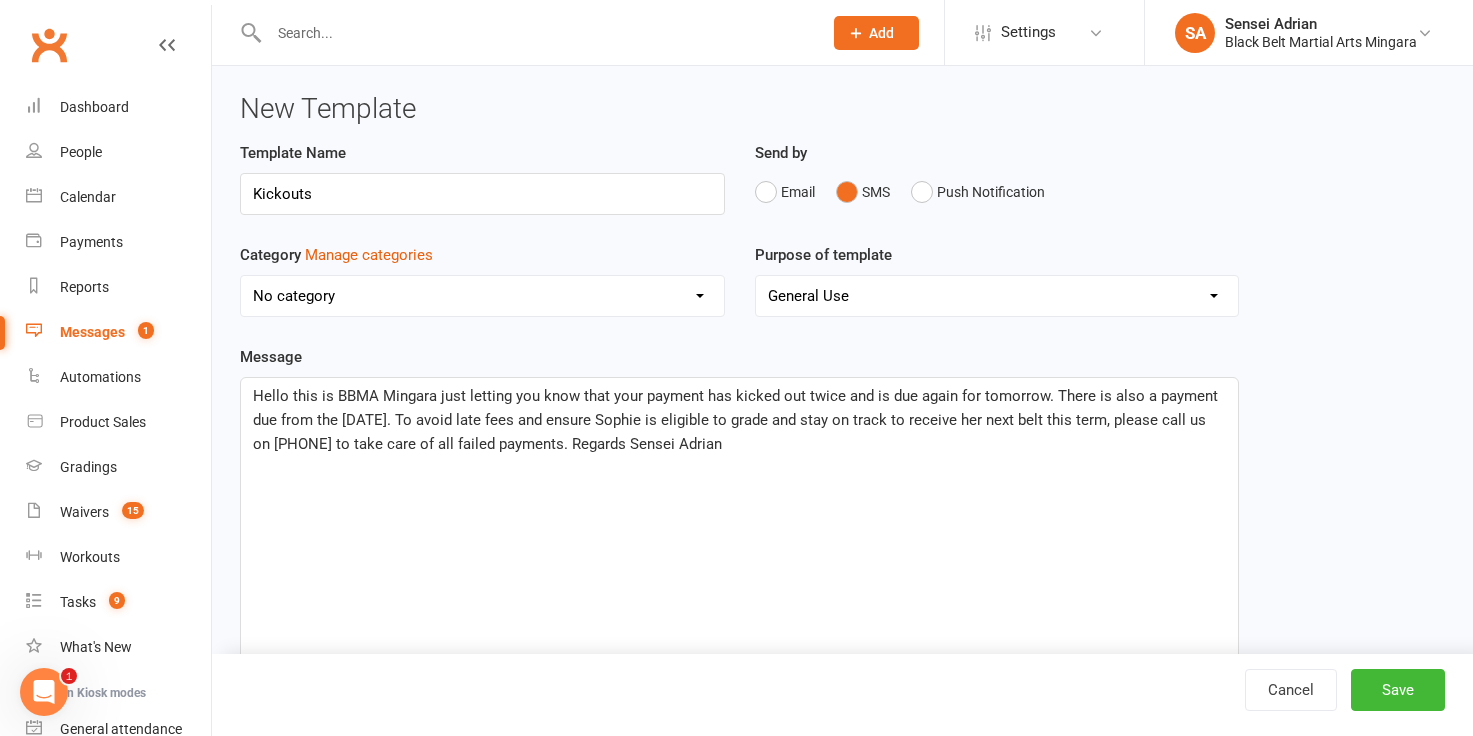 scroll, scrollTop: 346, scrollLeft: 0, axis: vertical 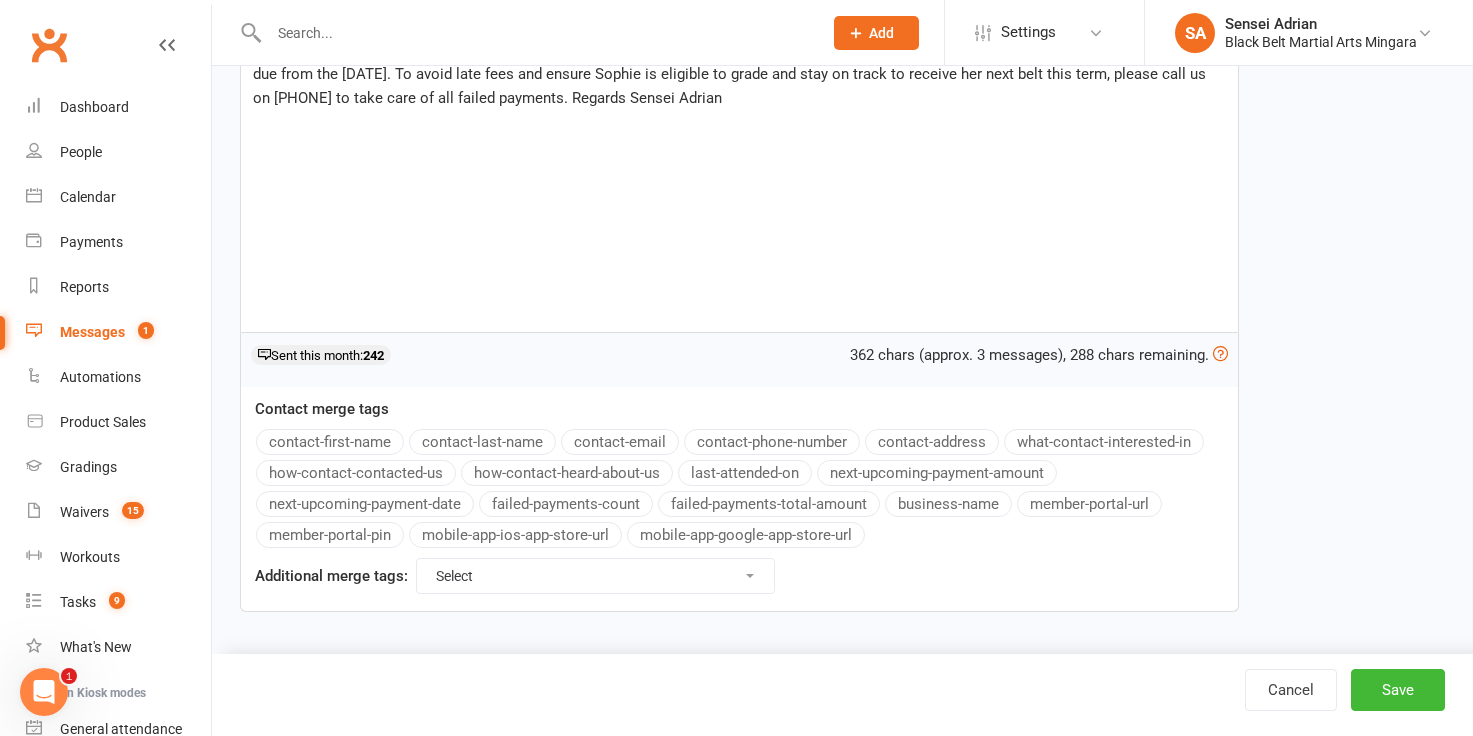 click on "contact-first-name" at bounding box center (330, 442) 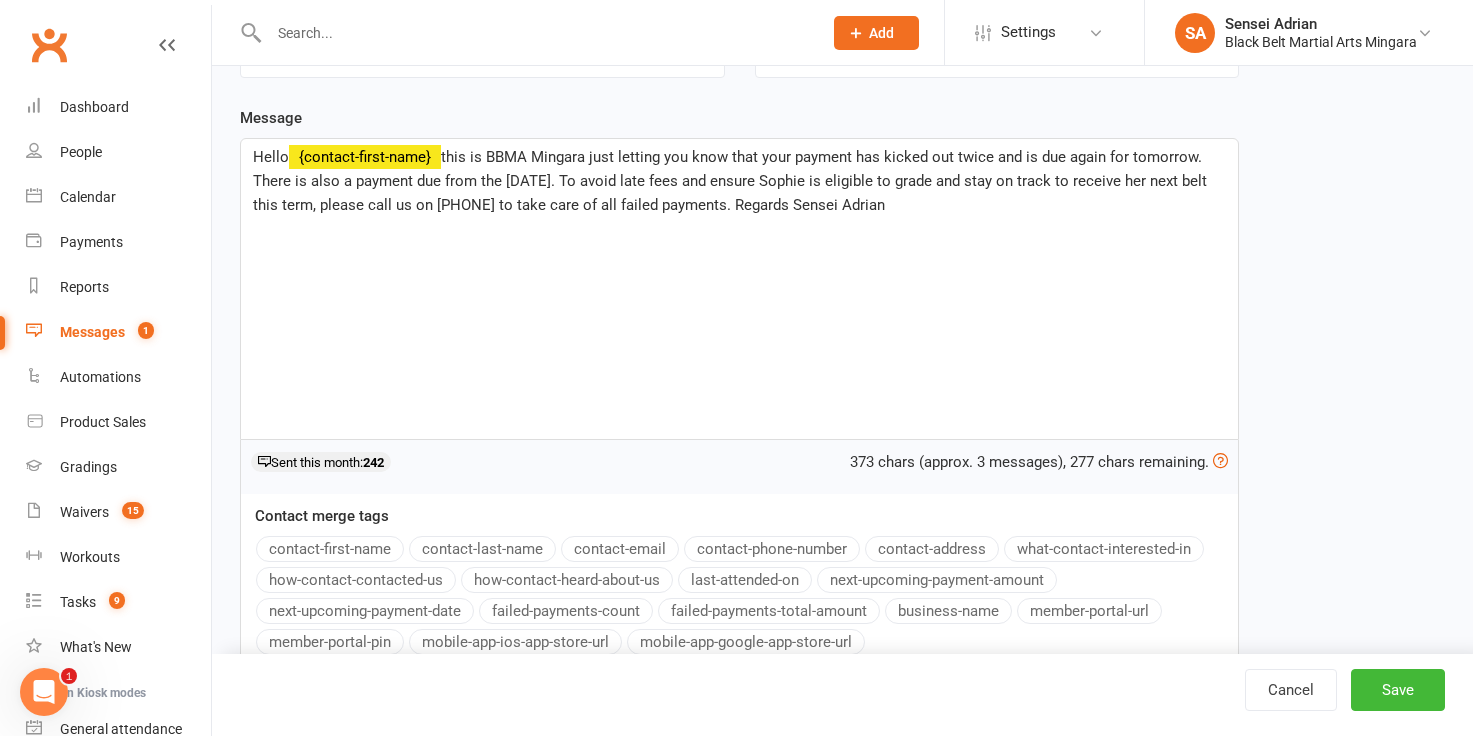 scroll, scrollTop: 235, scrollLeft: 0, axis: vertical 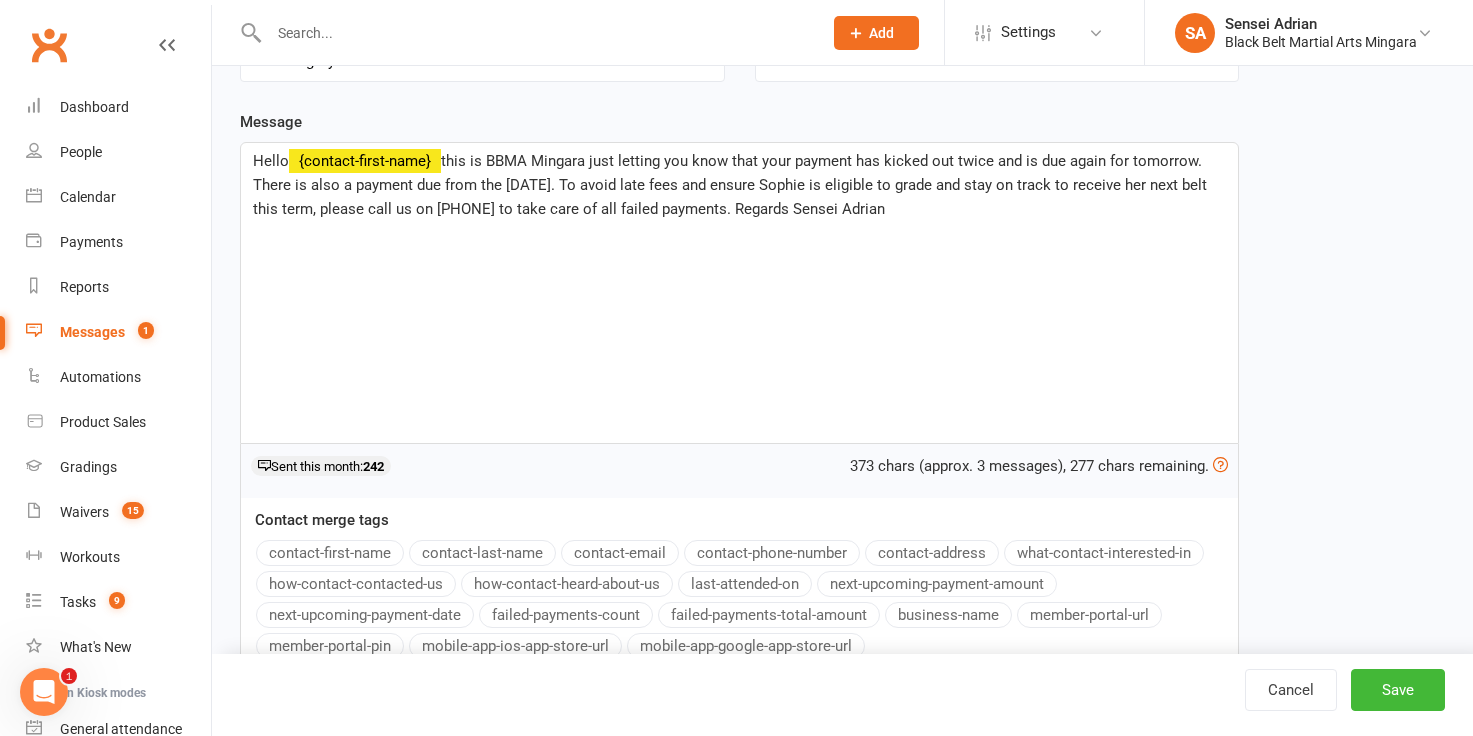 click on "this is BBMA Mingara just letting you know that your payment has kicked out twice and is due again for tomorrow. There is also a payment due from the [DATE]. To avoid late fees and ensure Sophie is eligible to grade and stay on track to receive her next belt this term, please call us on [PHONE] to take care of all failed payments. Regards Sensei Adrian" at bounding box center (732, 185) 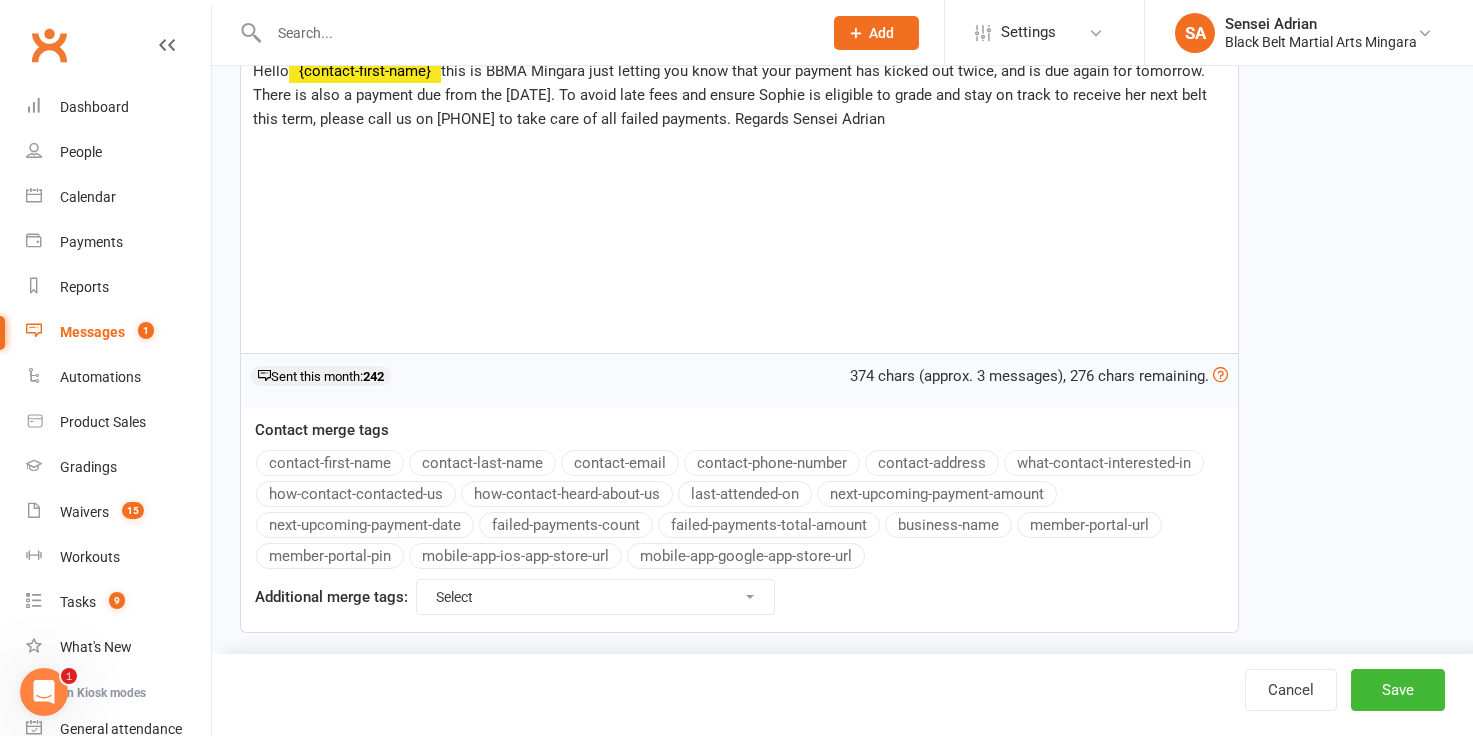 scroll, scrollTop: 346, scrollLeft: 0, axis: vertical 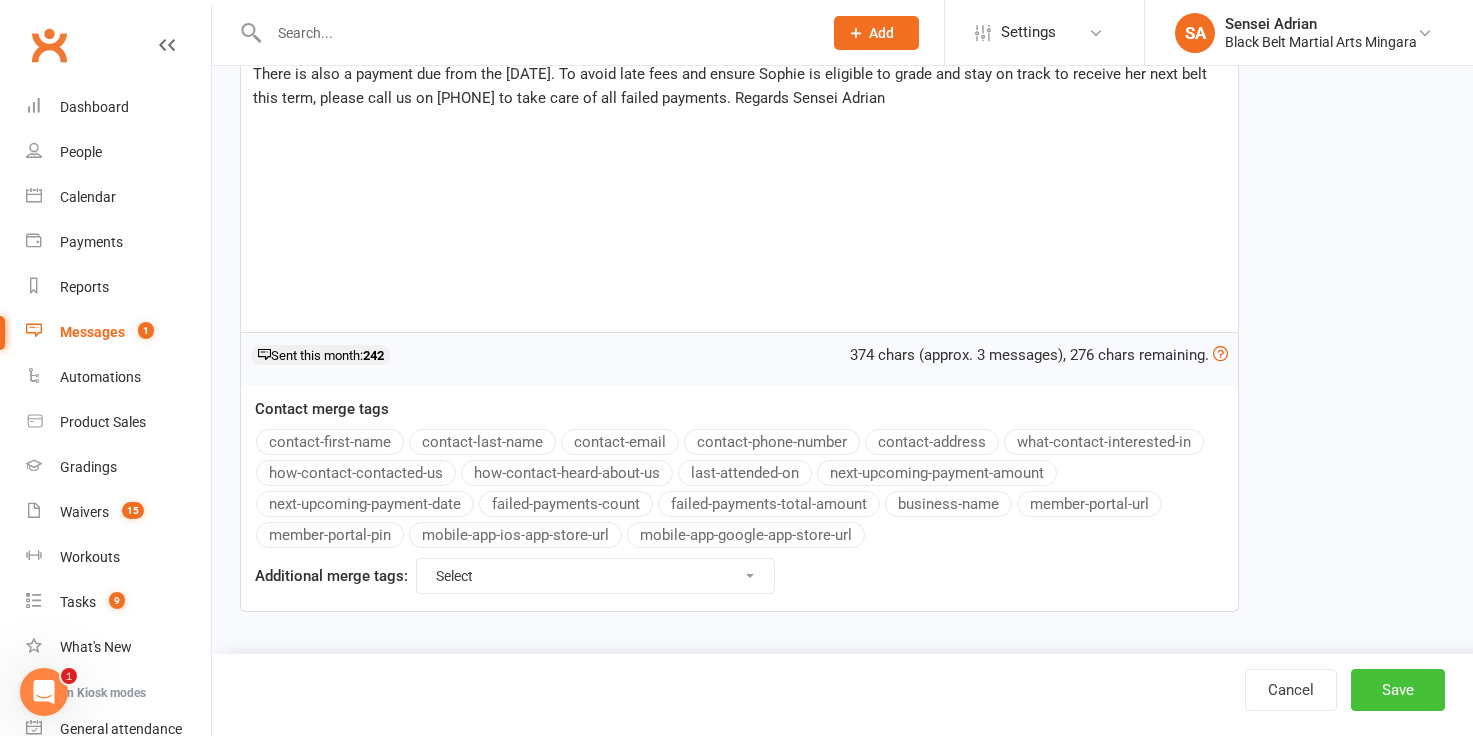 click on "Save" at bounding box center (1398, 690) 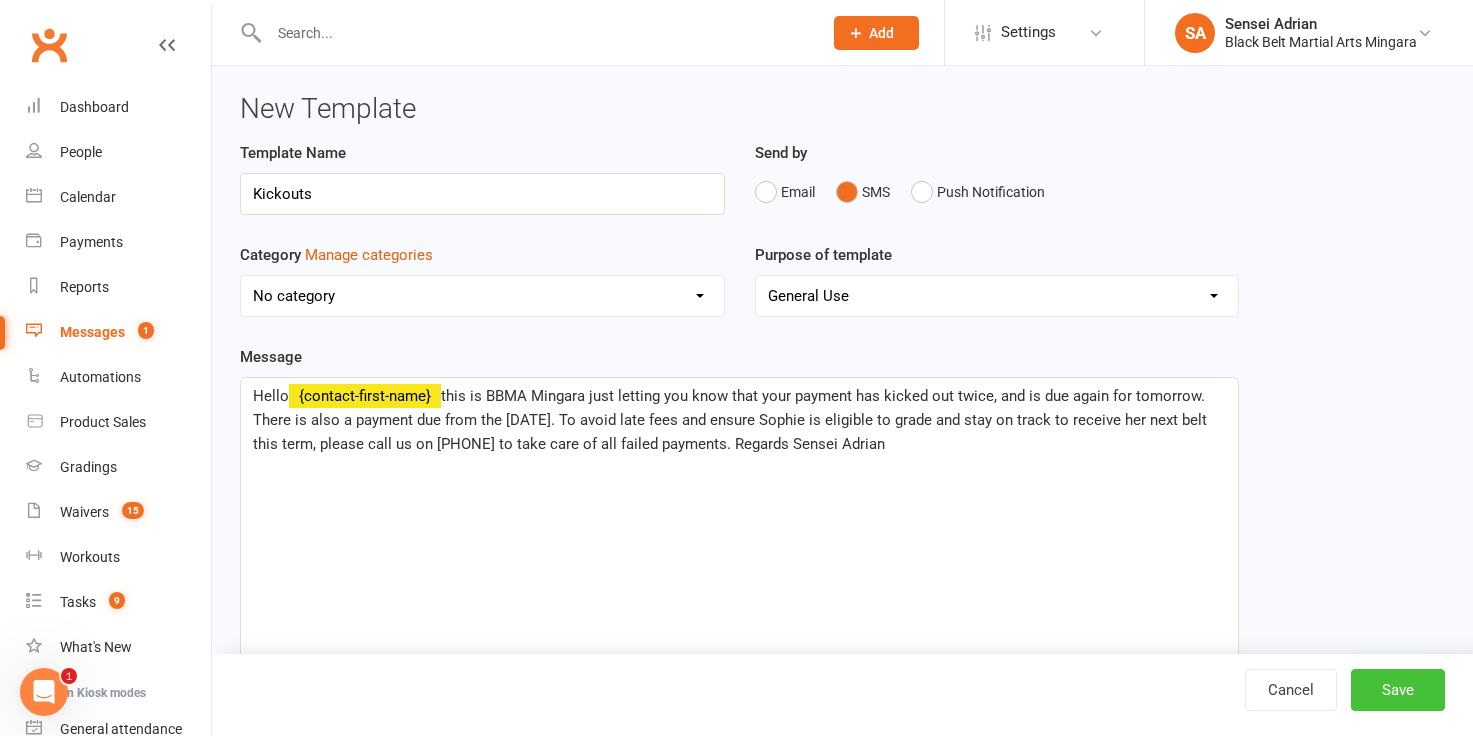 select on "100" 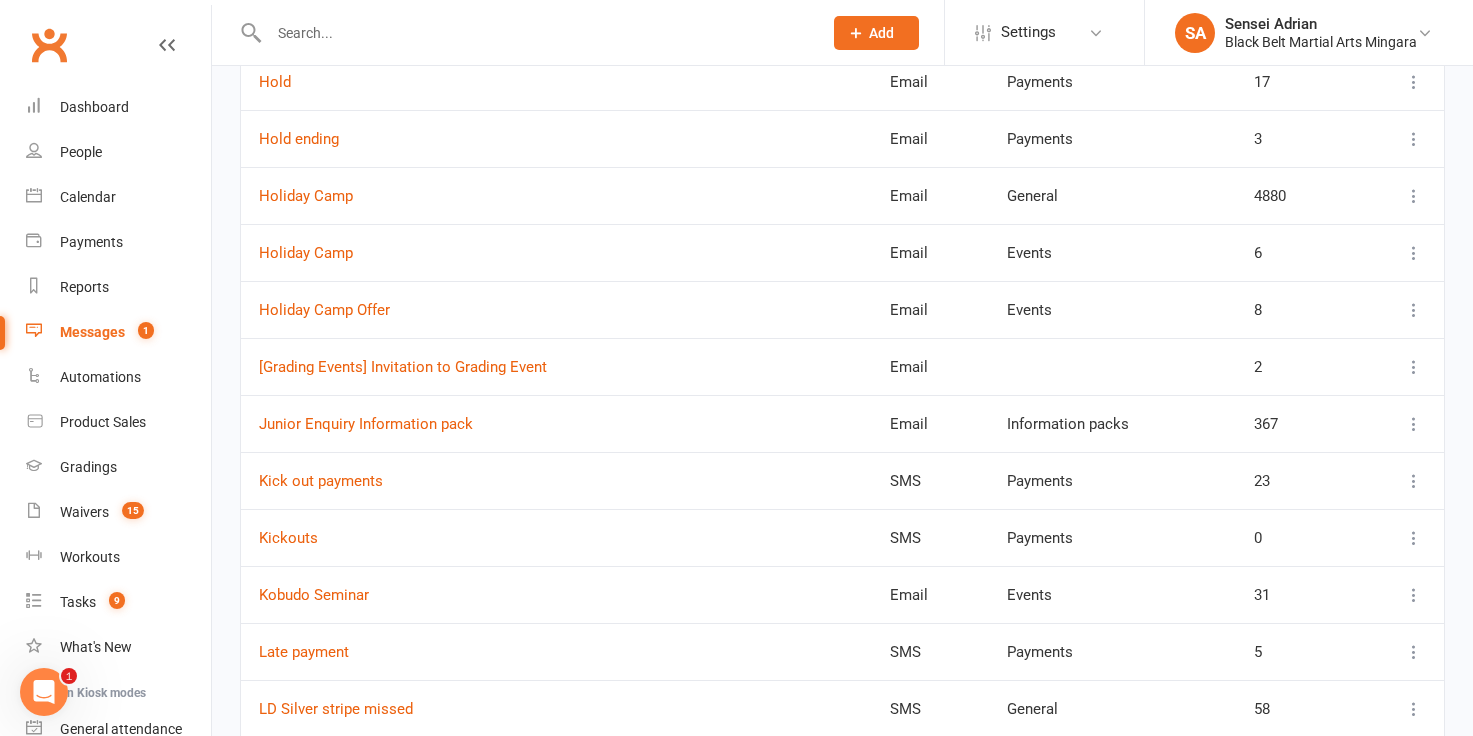 scroll, scrollTop: 2968, scrollLeft: 0, axis: vertical 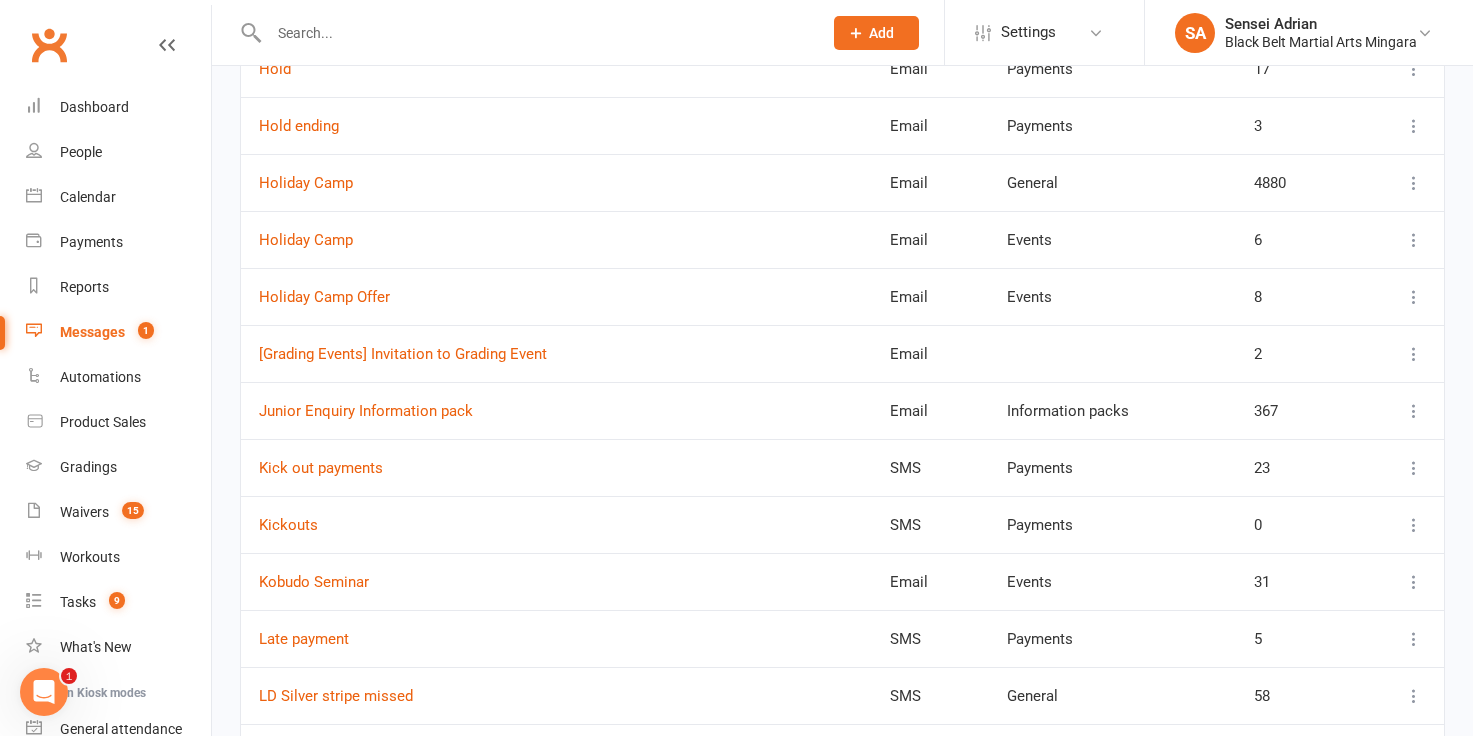 click at bounding box center [1414, 468] 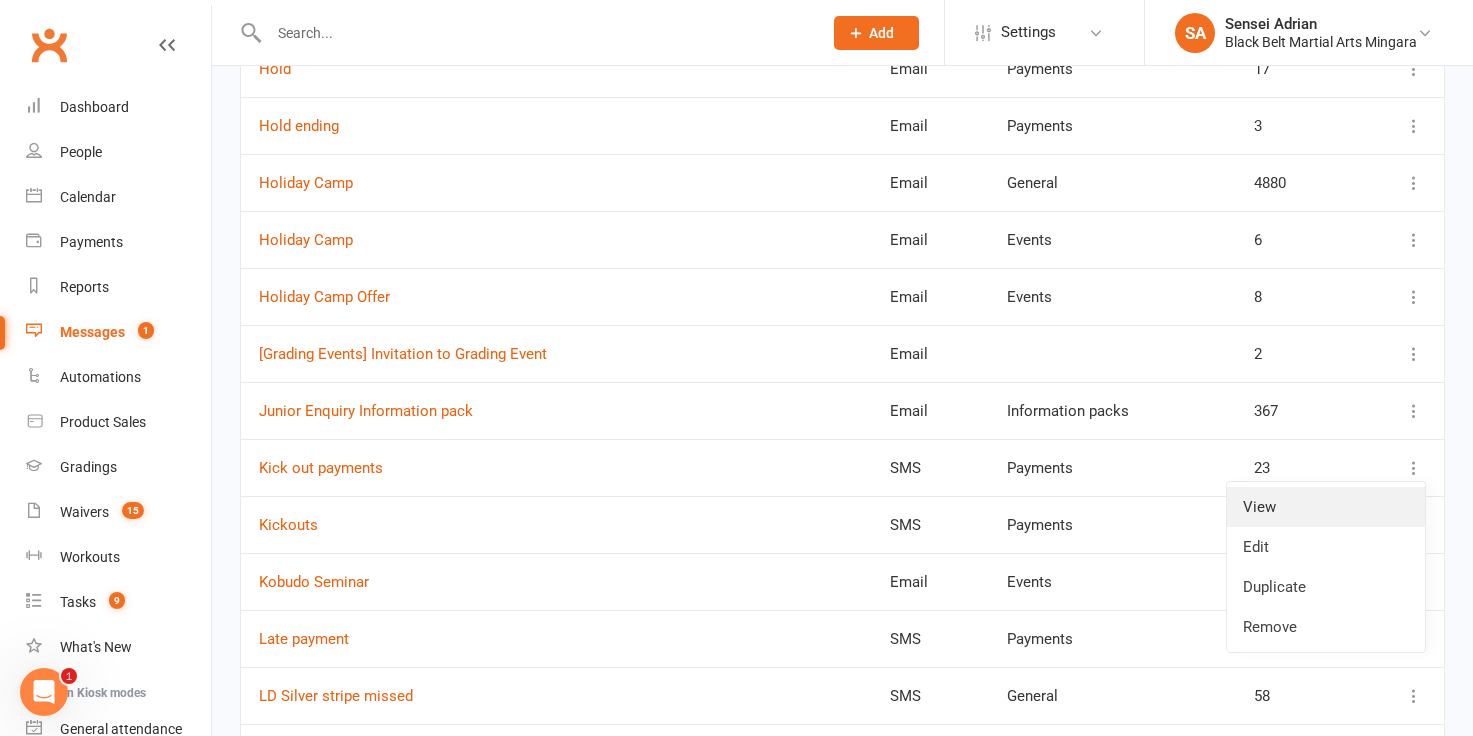 click on "View" at bounding box center (1326, 507) 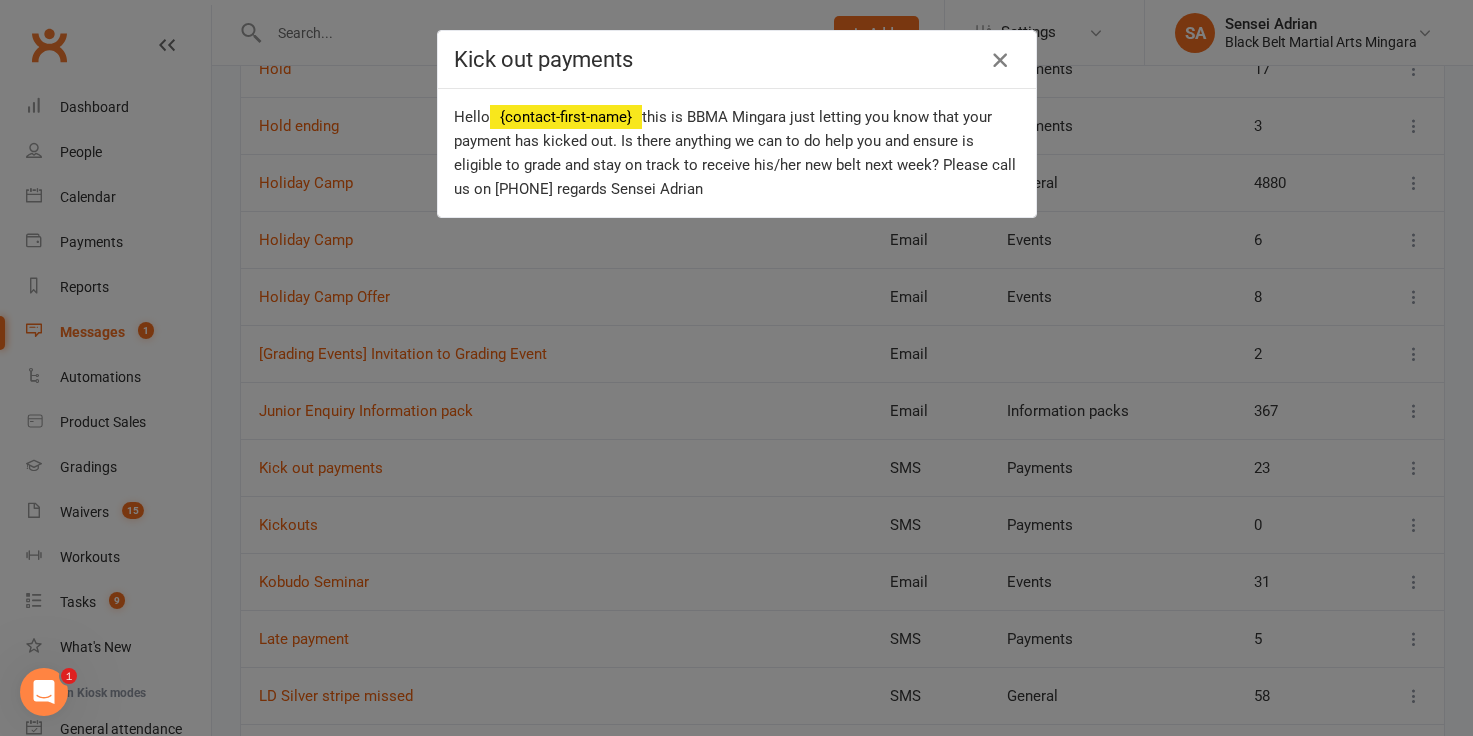 click at bounding box center [1000, 60] 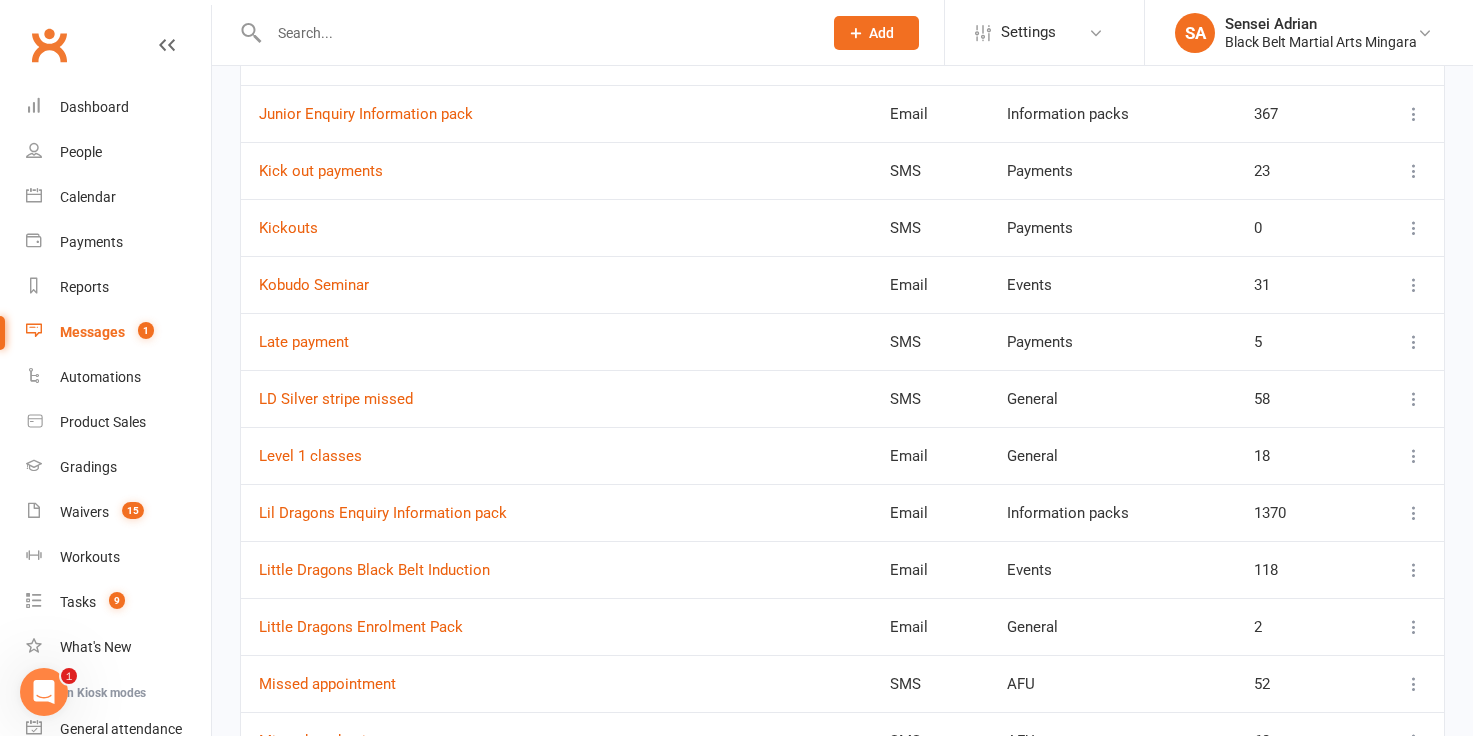 scroll, scrollTop: 3271, scrollLeft: 0, axis: vertical 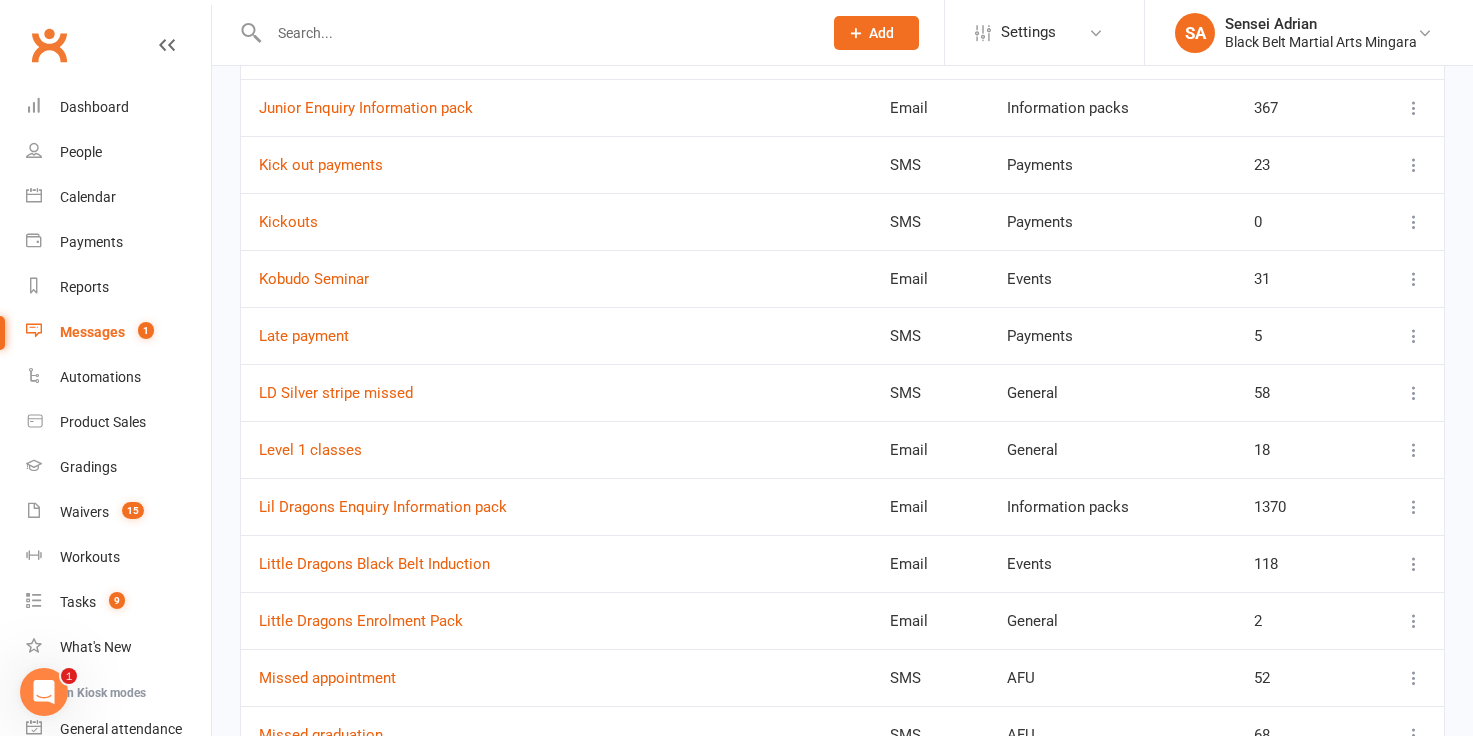click at bounding box center (1414, 336) 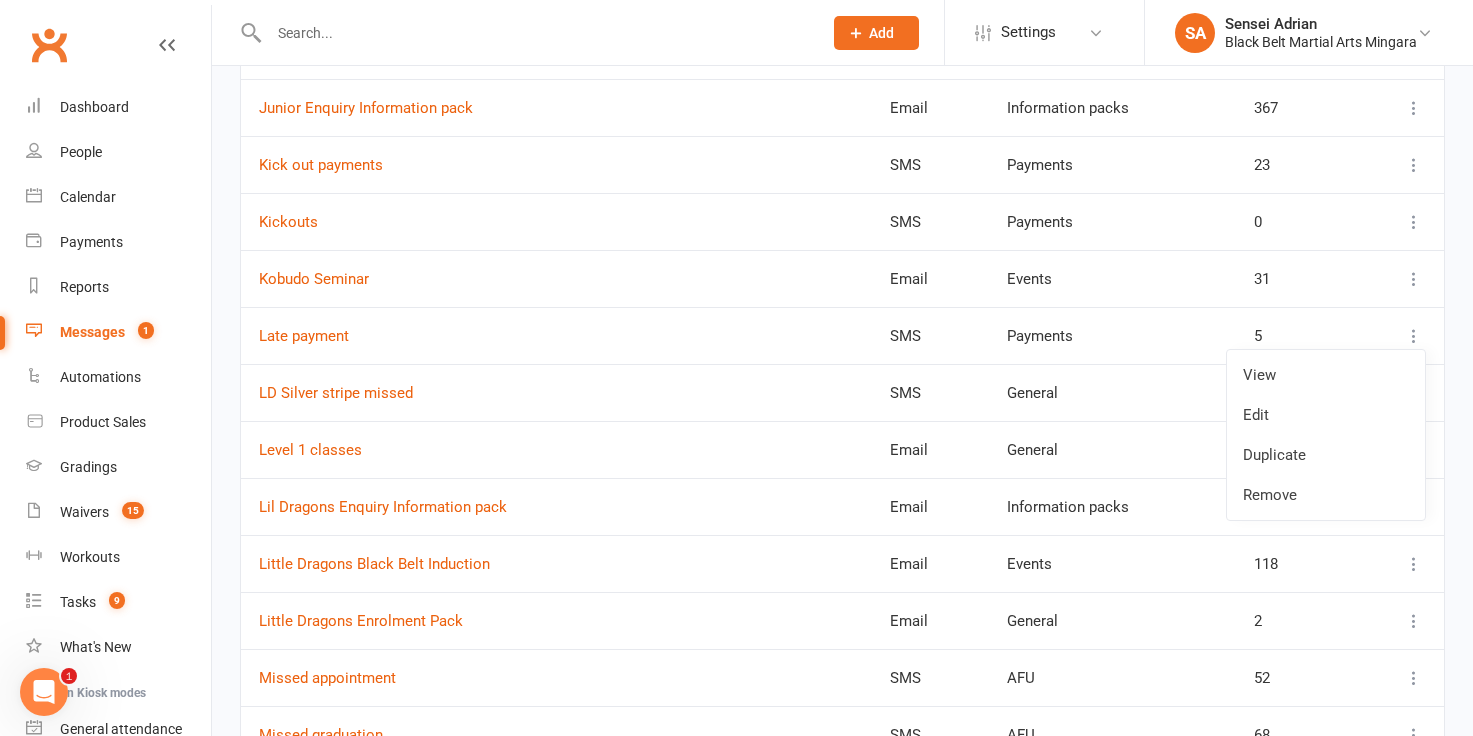 click on "Late payment" at bounding box center [556, 335] 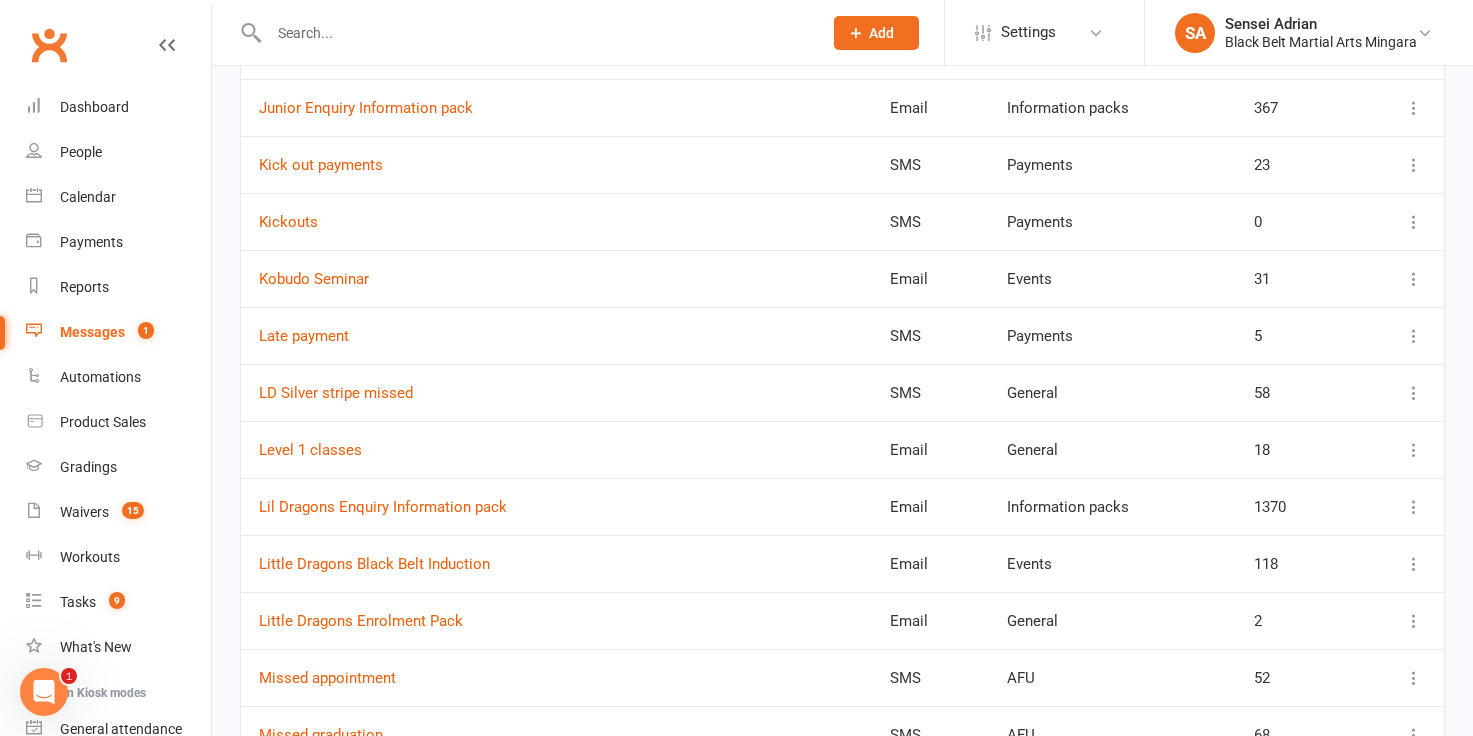 click on "Late payment" at bounding box center [556, 335] 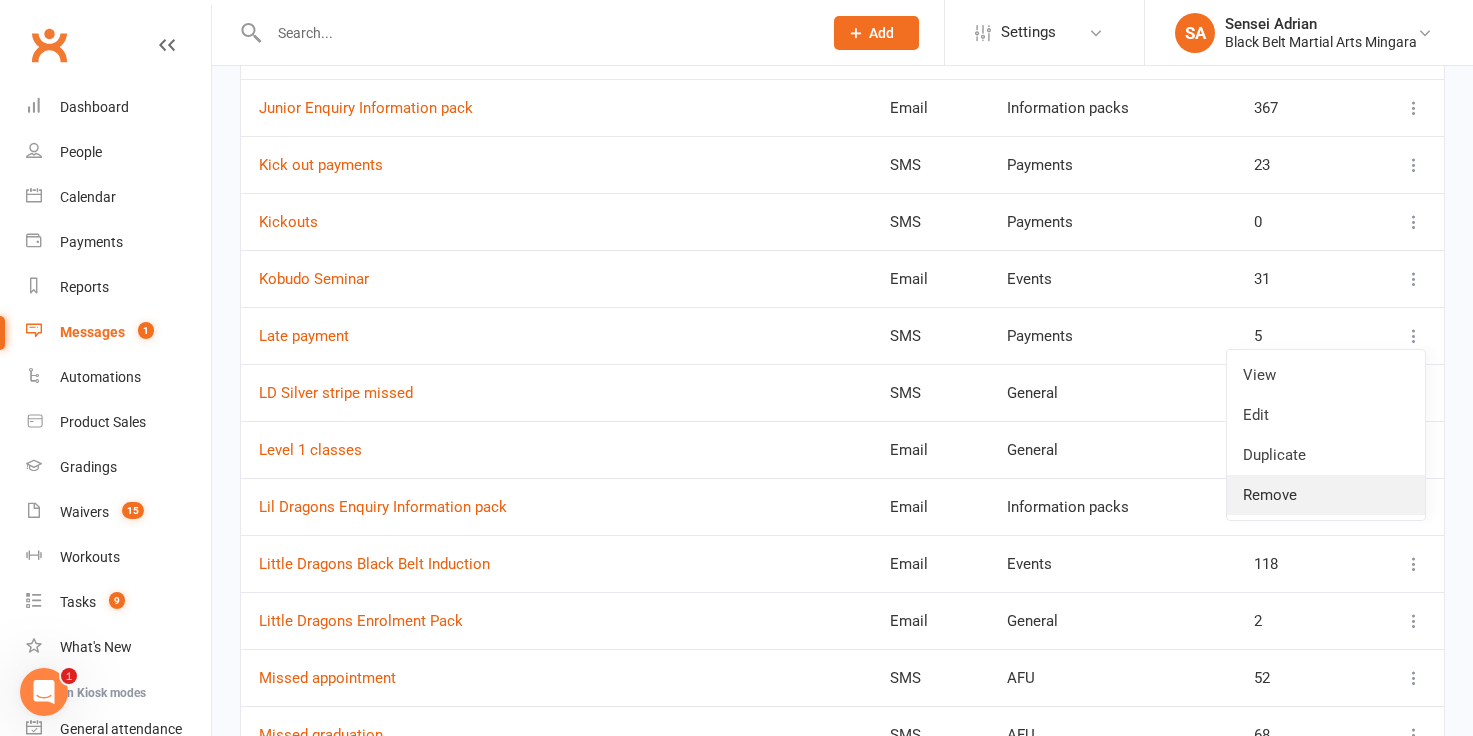click on "Remove" at bounding box center (1326, 495) 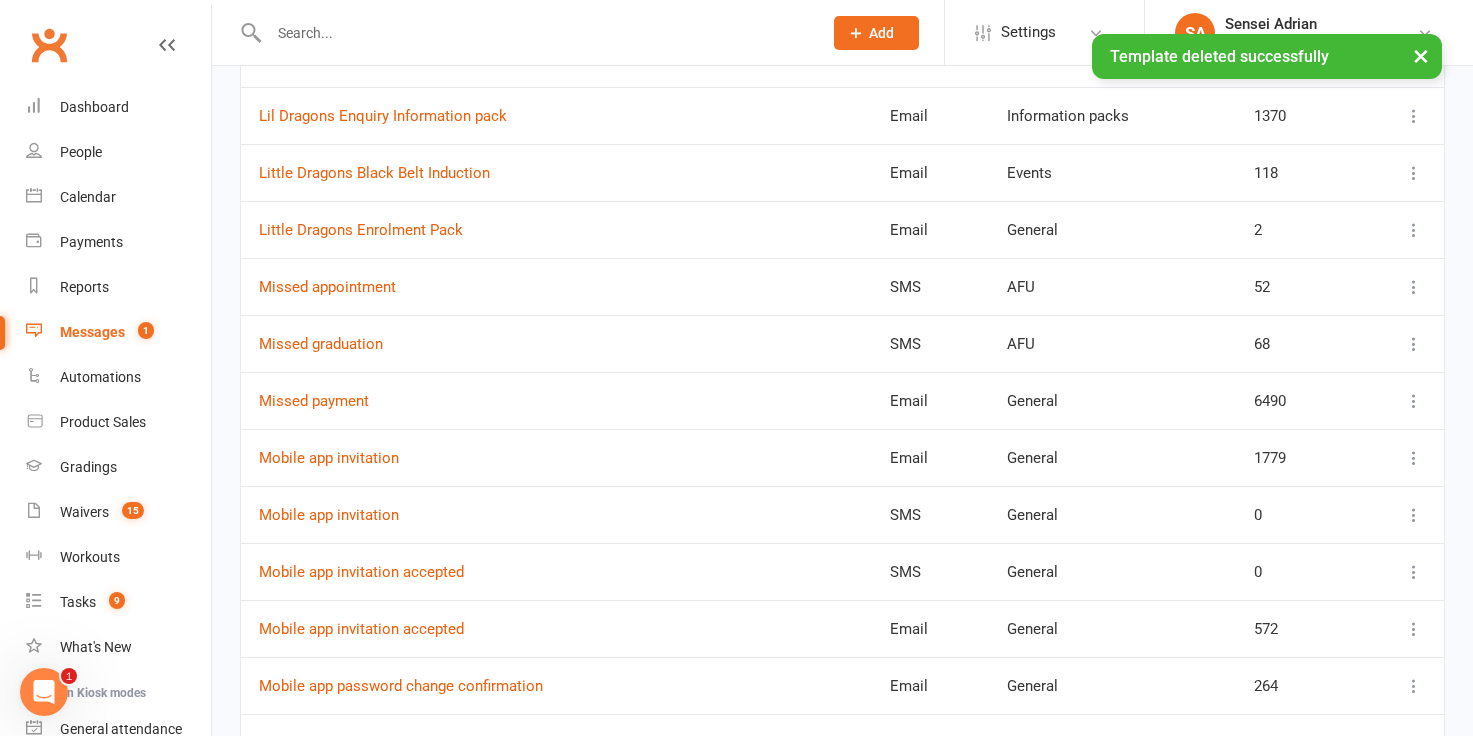 scroll, scrollTop: 3616, scrollLeft: 0, axis: vertical 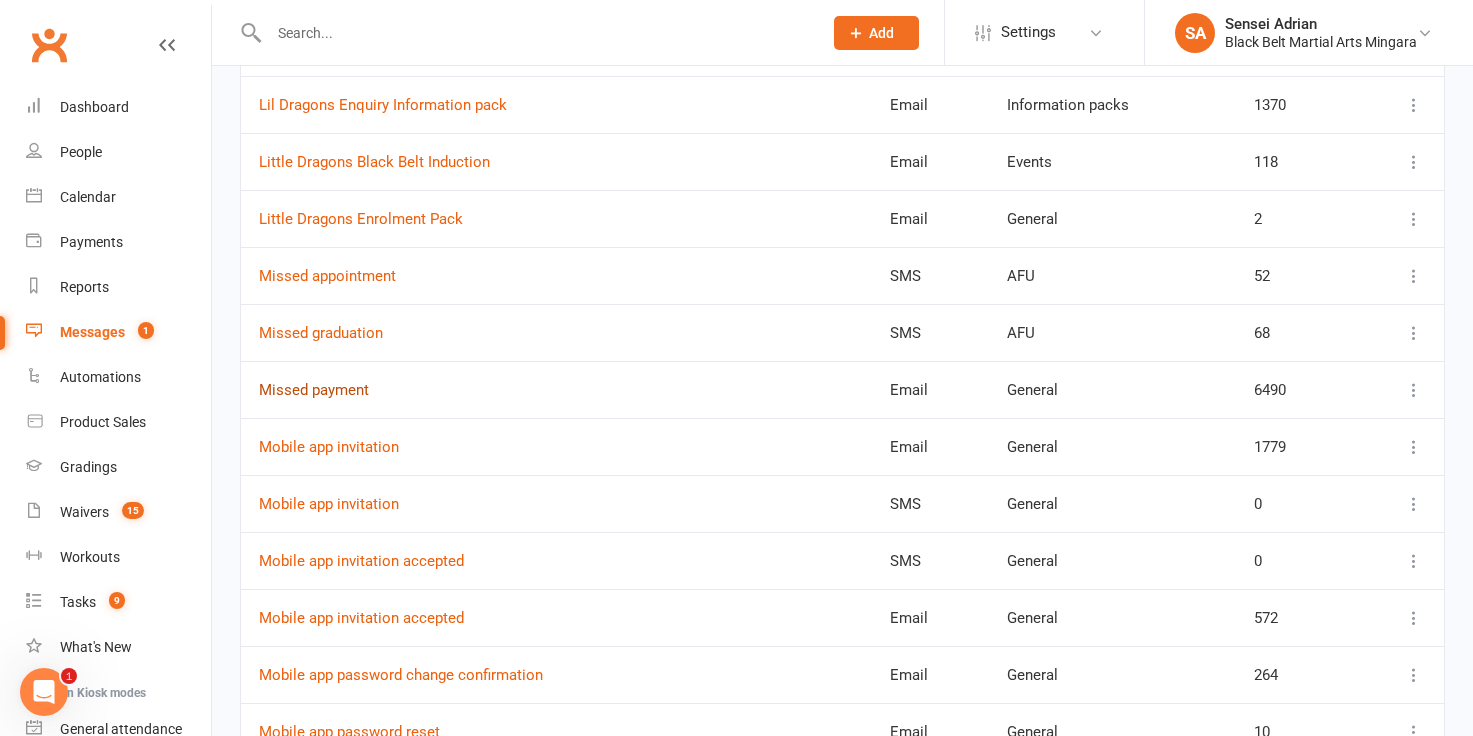 click on "Missed payment" at bounding box center [314, 390] 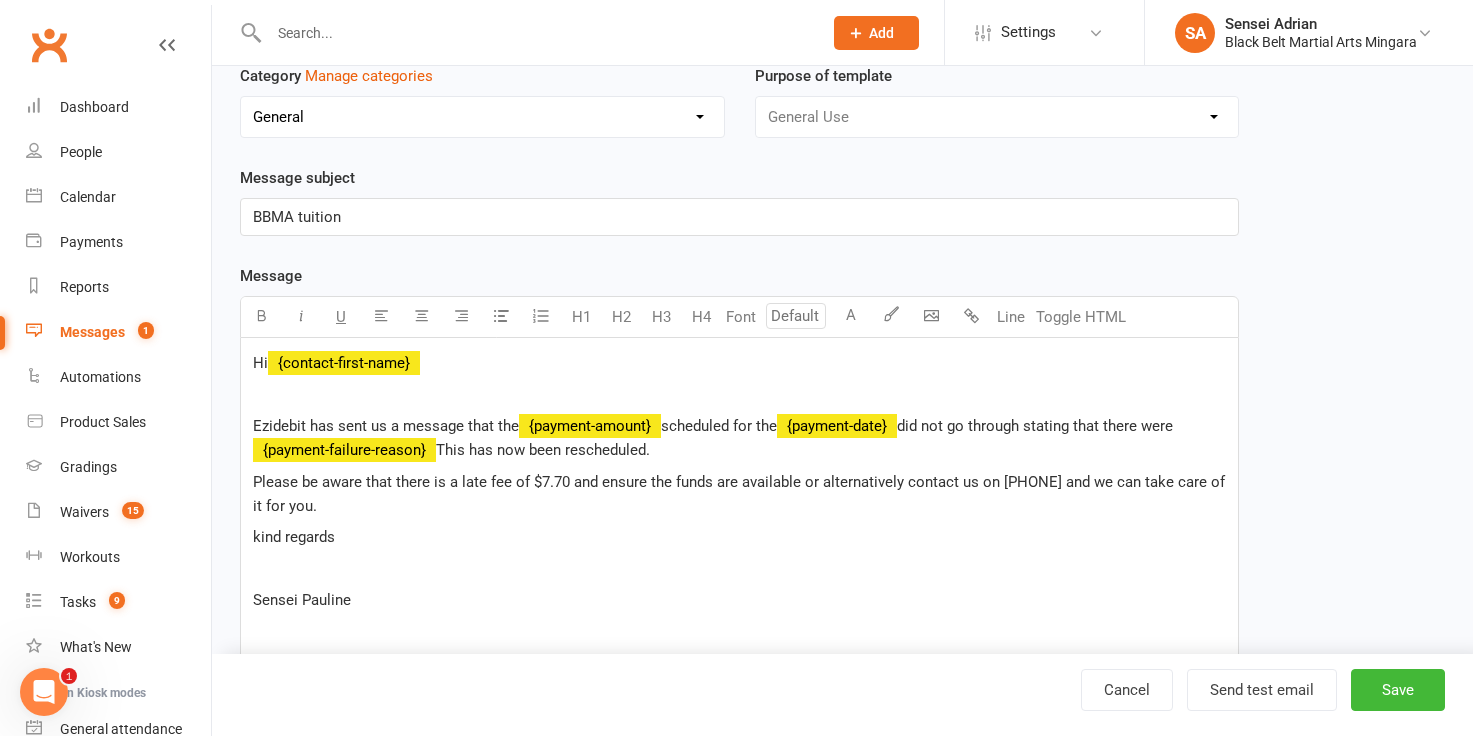 scroll, scrollTop: 180, scrollLeft: 0, axis: vertical 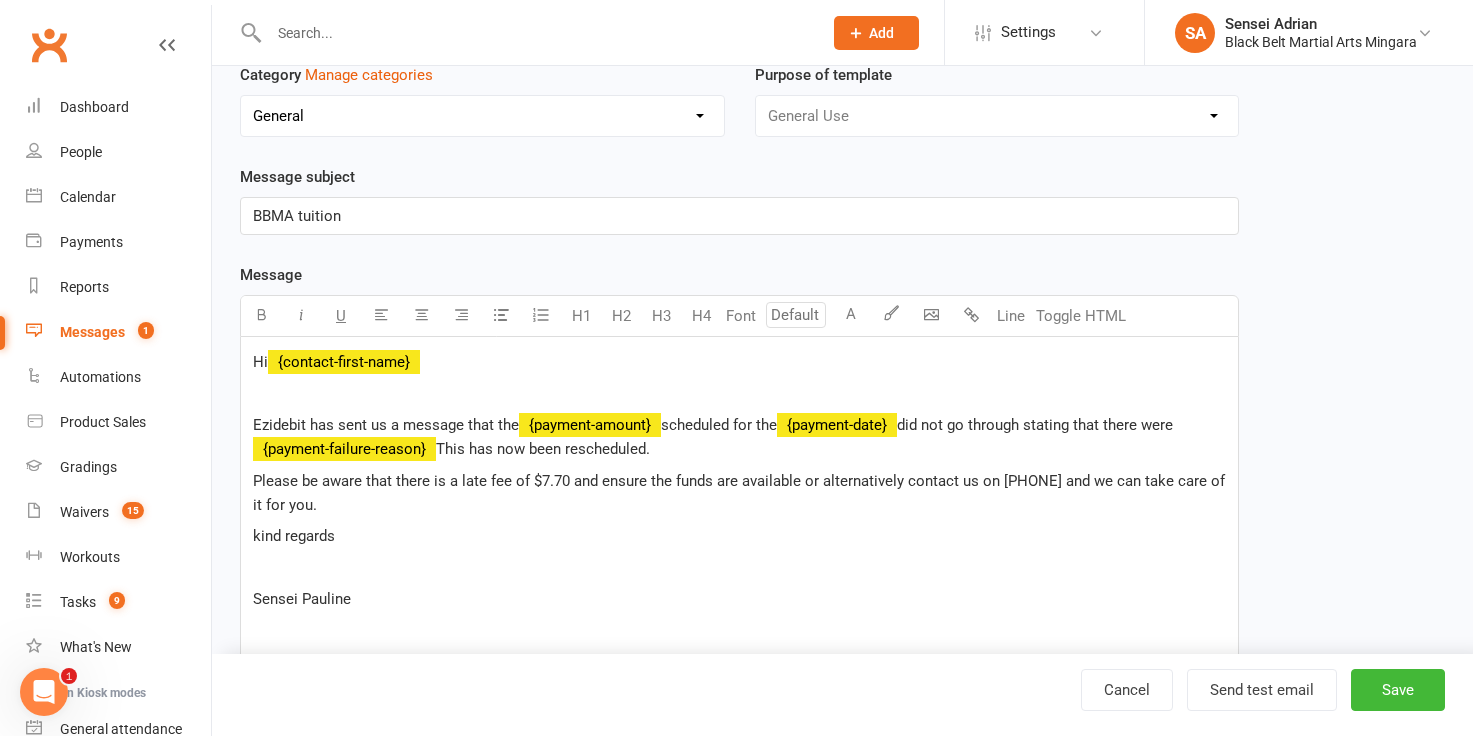 click on "No category AFU Black Belt Confirmation Message CTT Events General Information packs Payments Prospect campaign Updates/renewals" at bounding box center (482, 116) 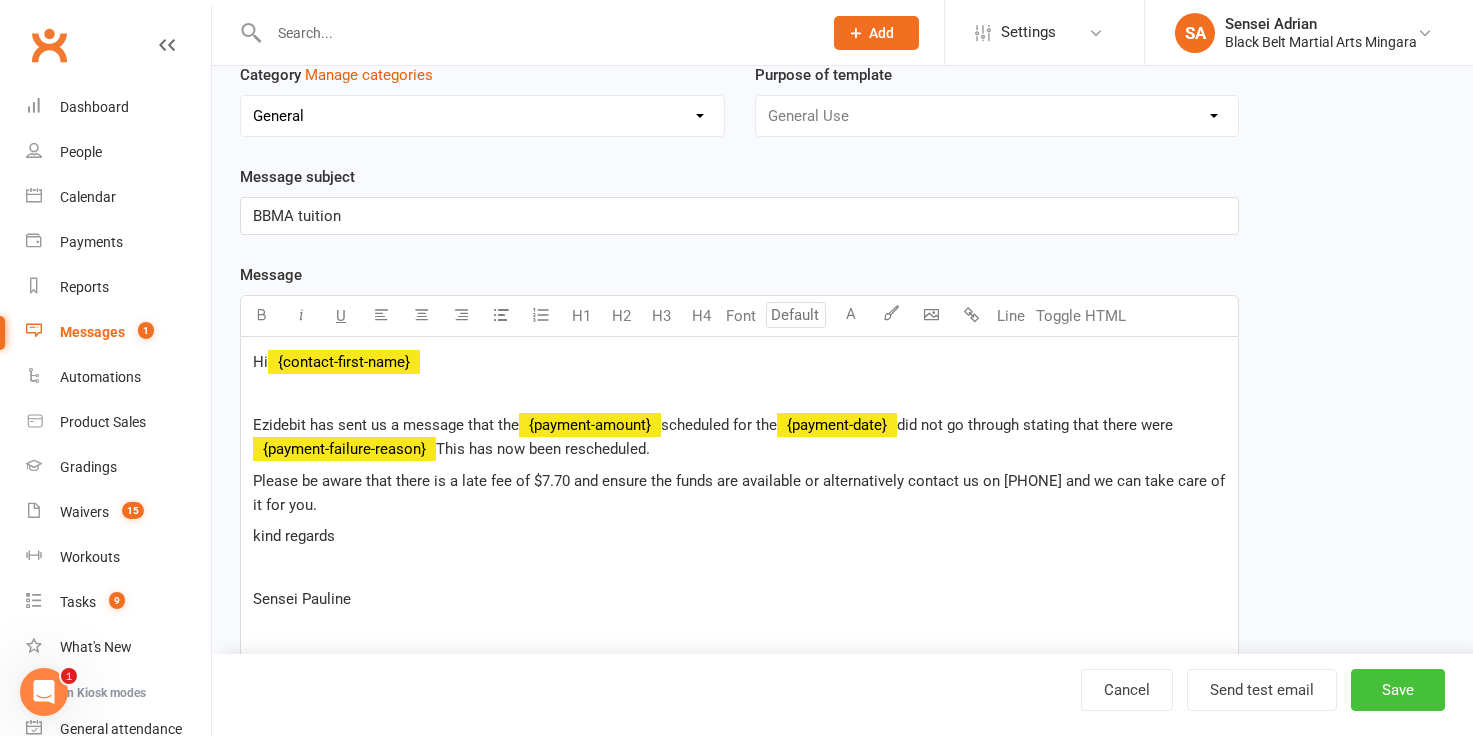 click on "Save" at bounding box center [1398, 690] 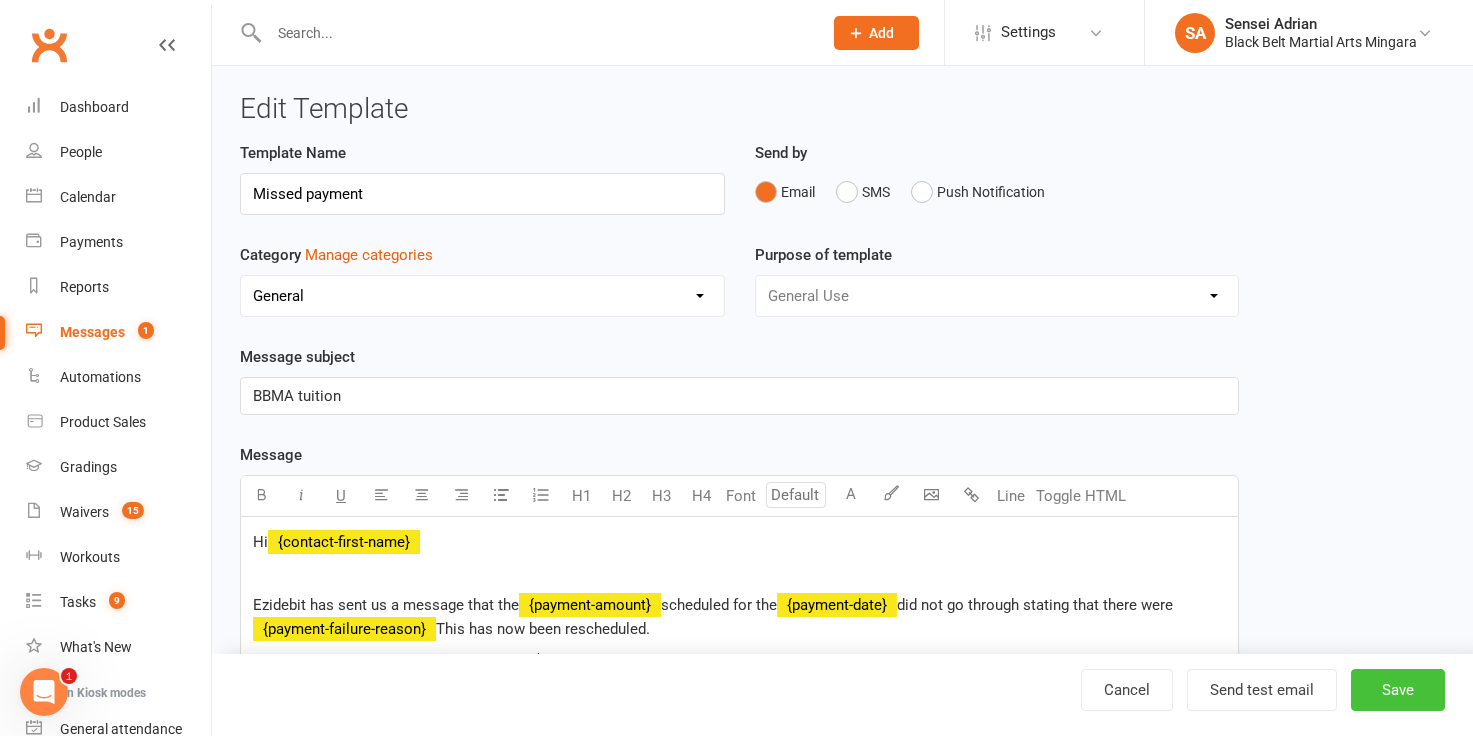 select on "100" 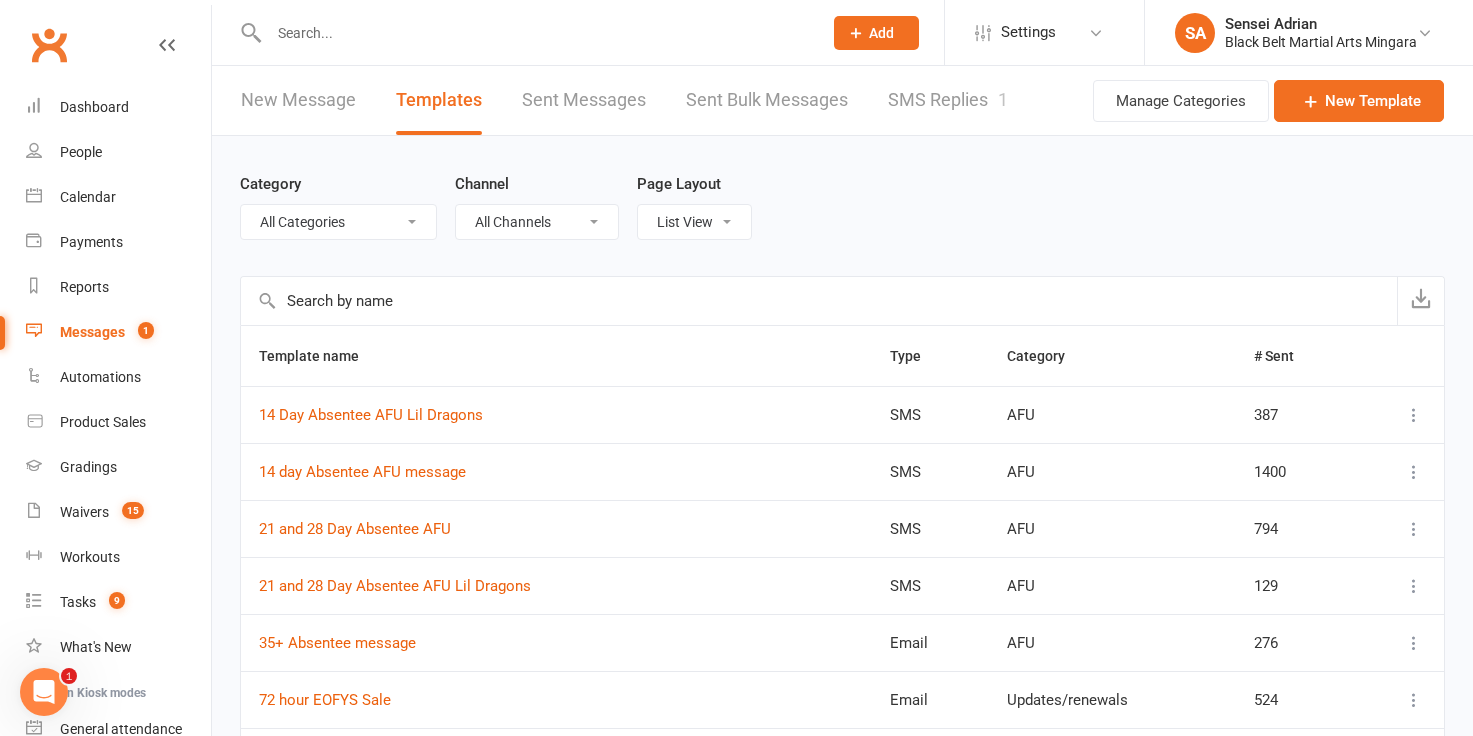 click at bounding box center [535, 33] 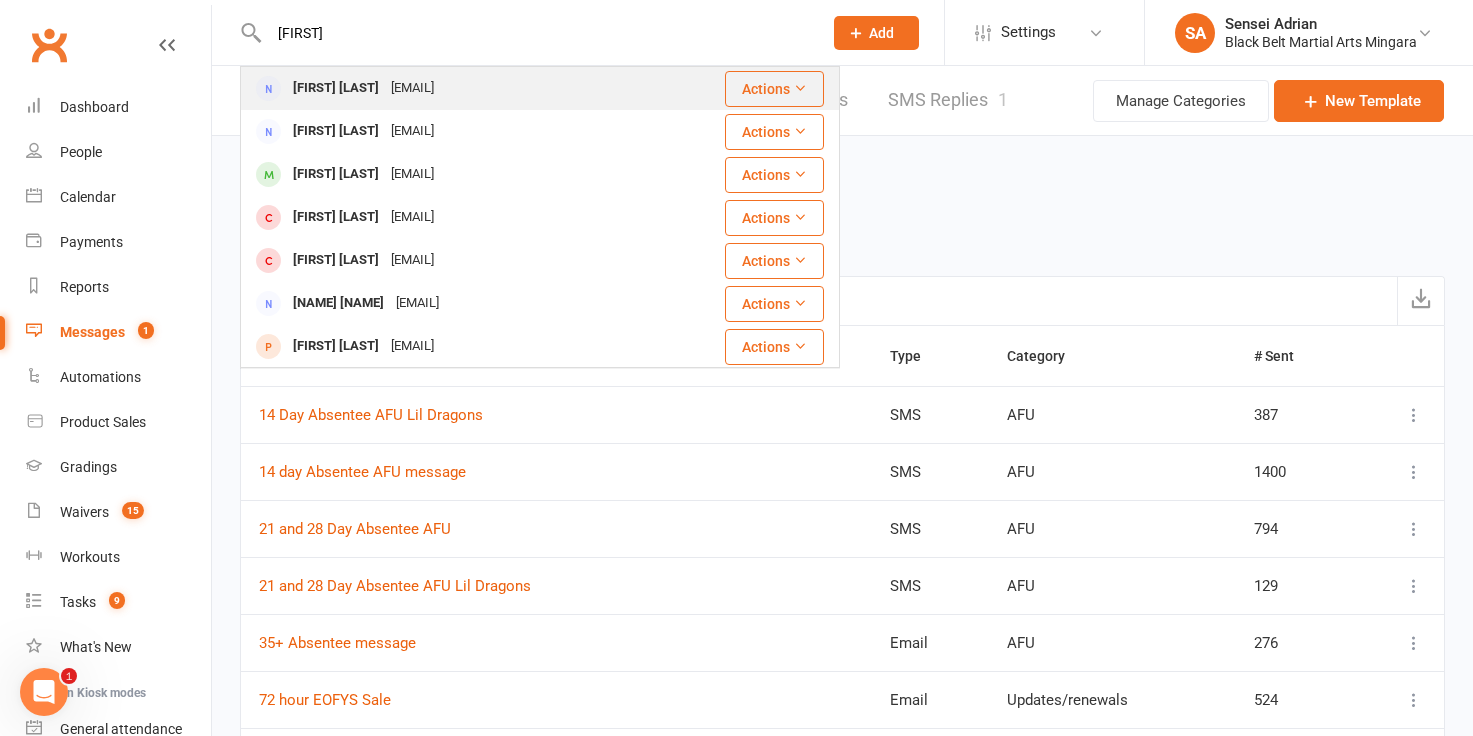 type on "[FIRST]" 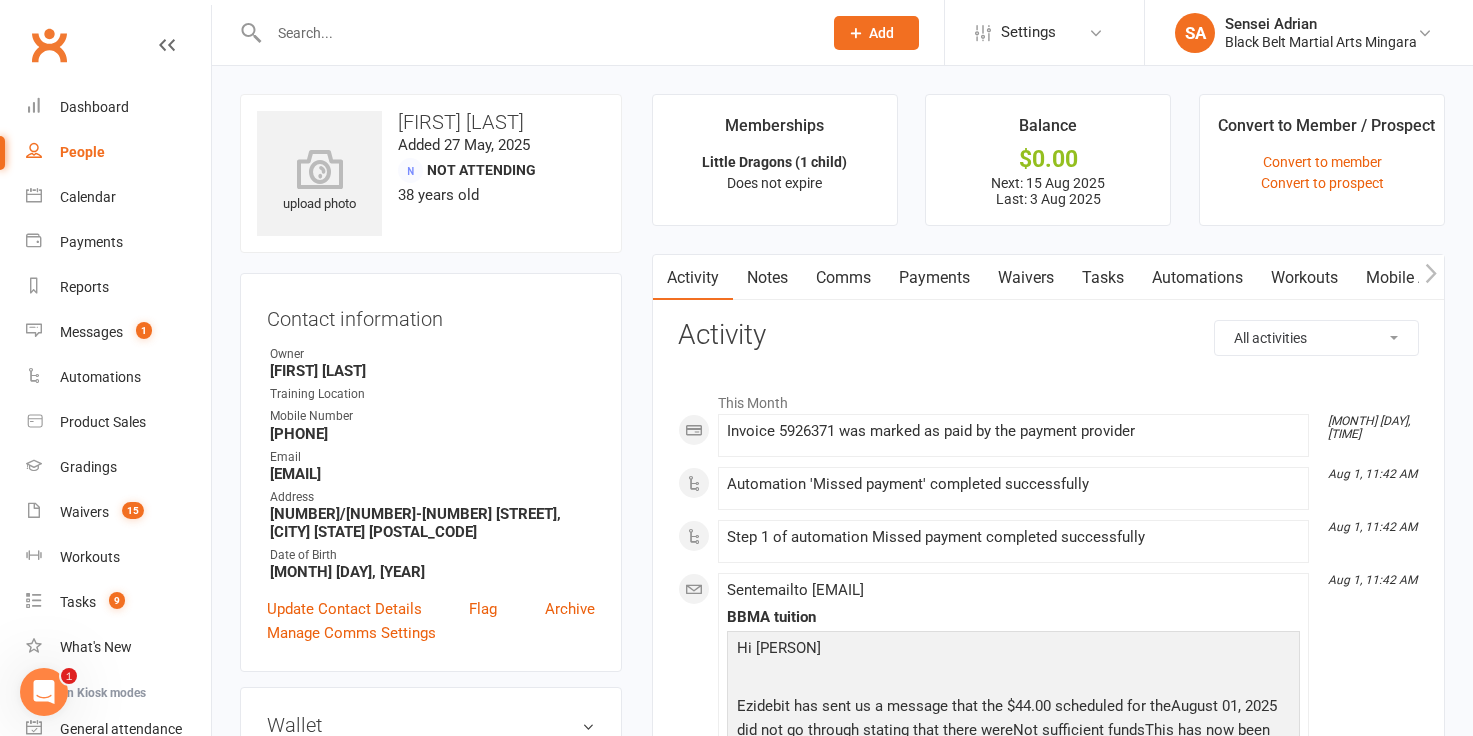 click on "Payments" at bounding box center [934, 278] 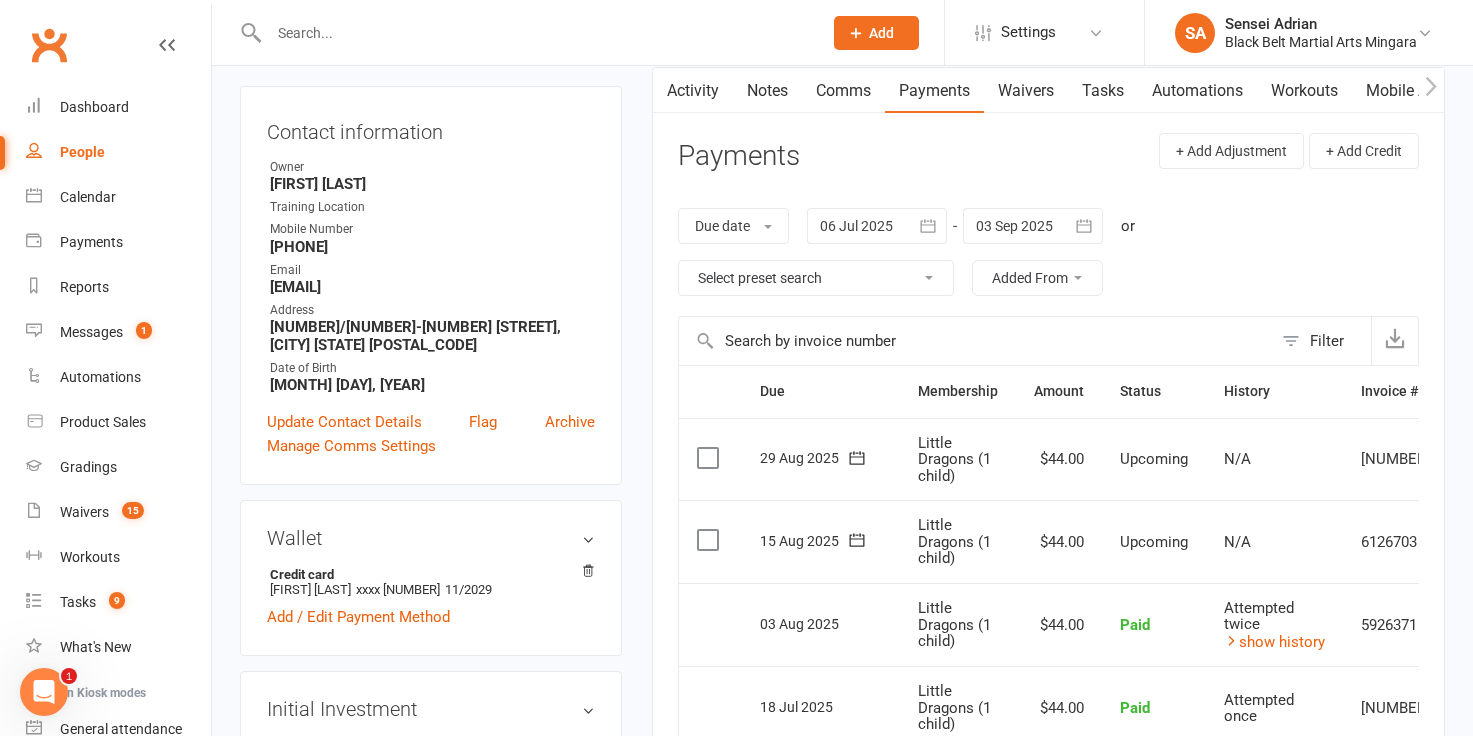 scroll, scrollTop: 188, scrollLeft: 0, axis: vertical 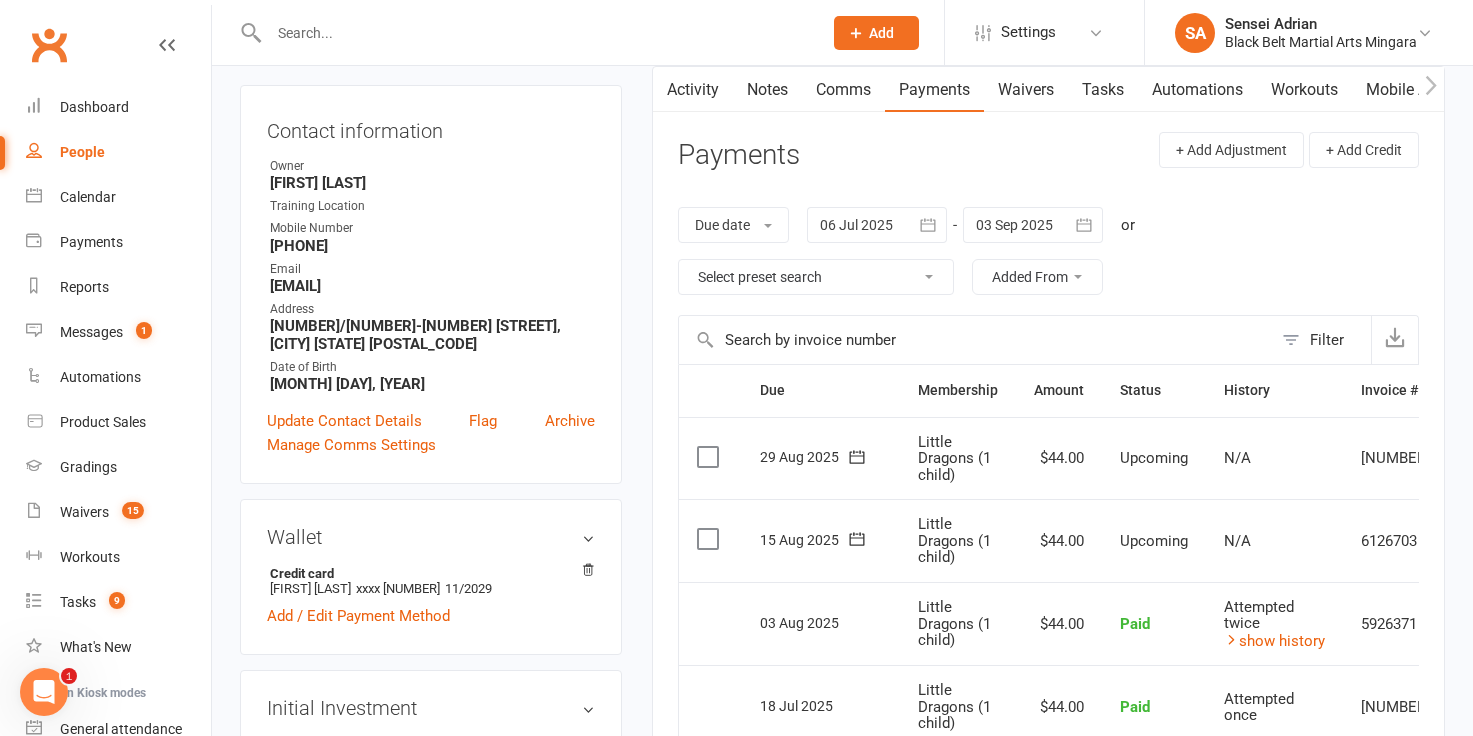 click at bounding box center [535, 33] 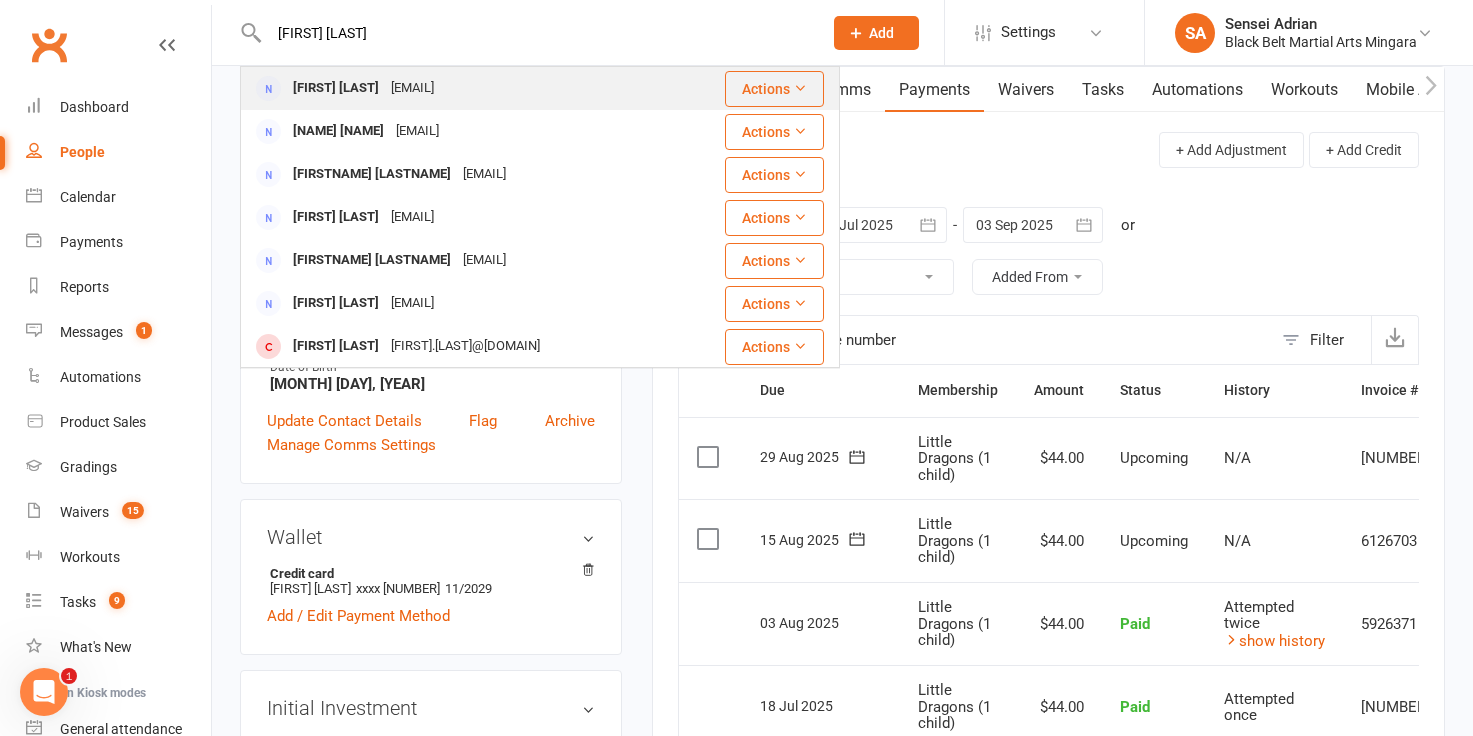 type on "[FIRST] [LAST]" 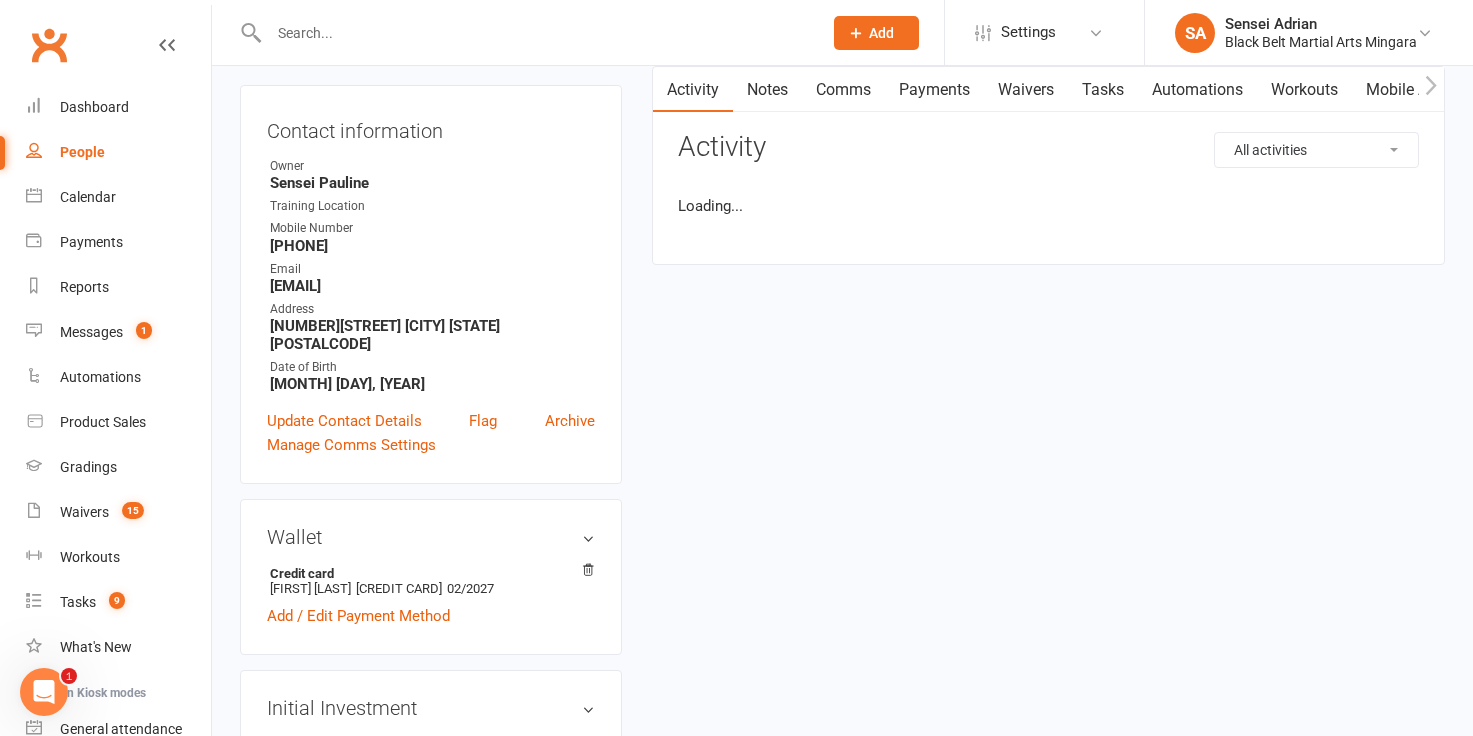 scroll, scrollTop: 0, scrollLeft: 0, axis: both 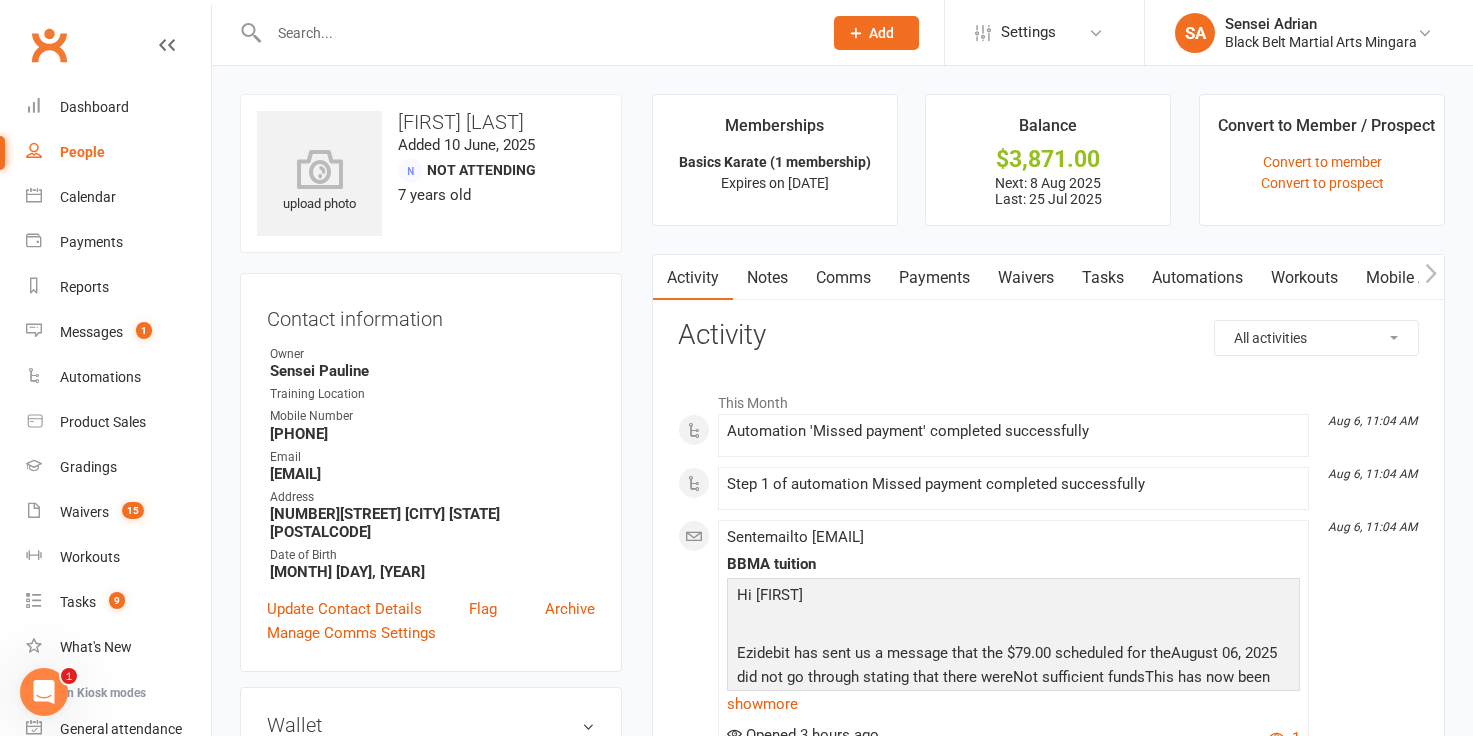 click on "Payments" at bounding box center [934, 278] 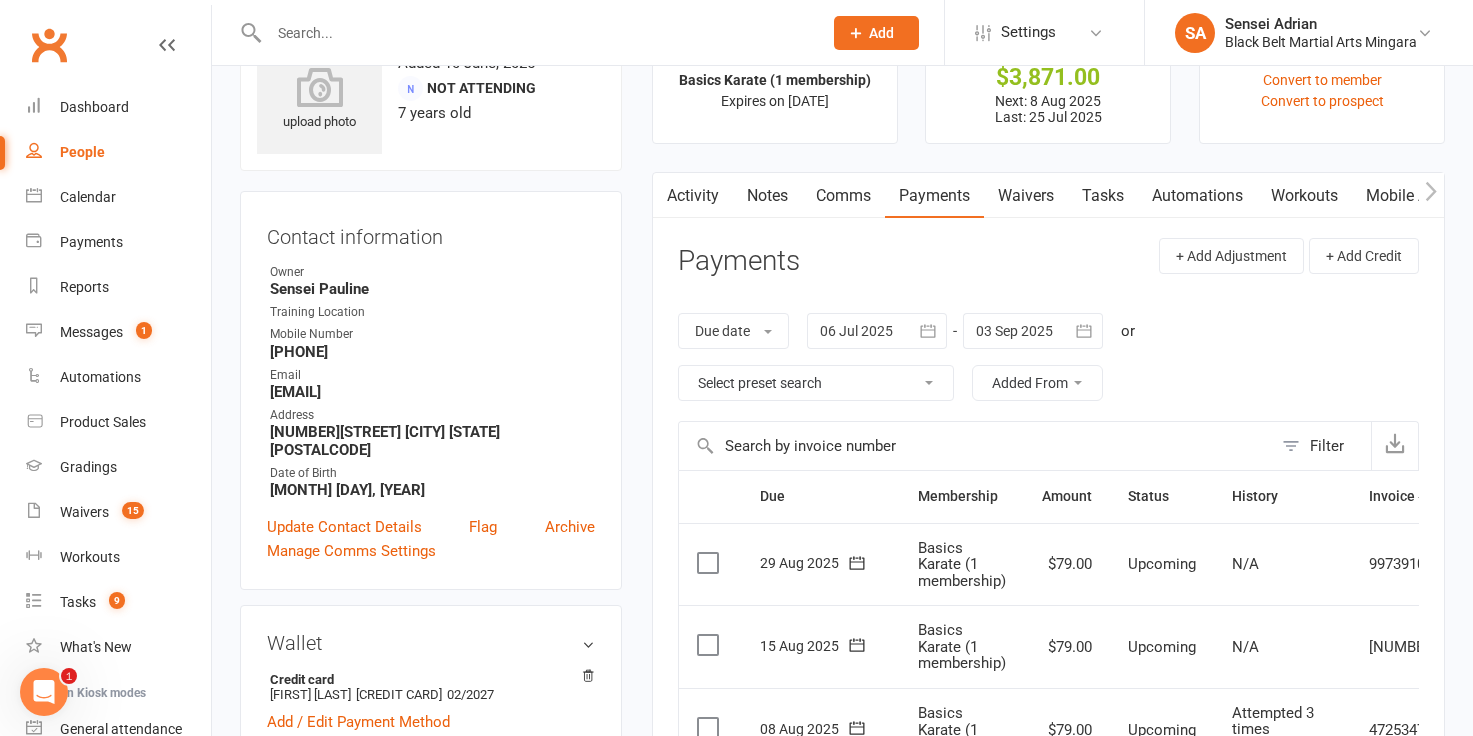 scroll, scrollTop: 0, scrollLeft: 0, axis: both 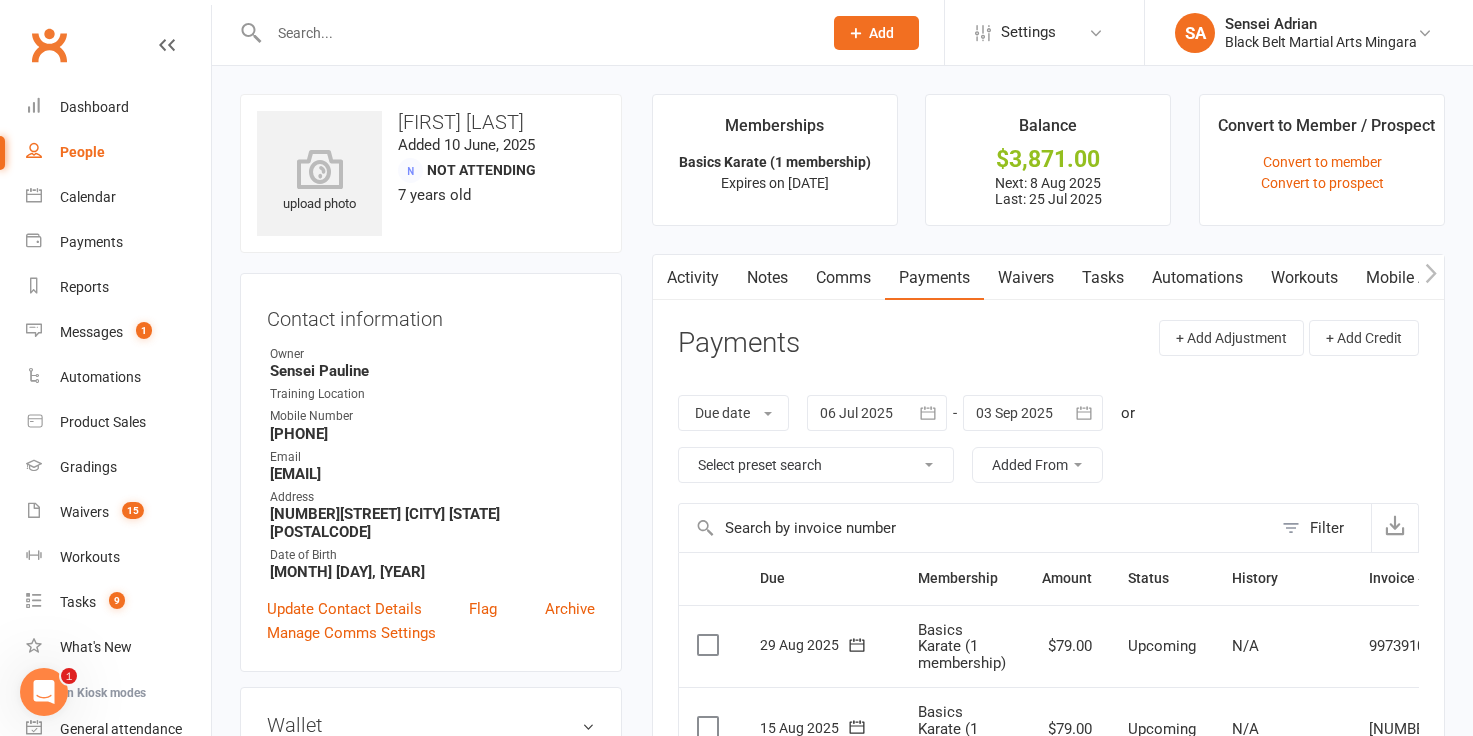 click on "Comms" at bounding box center [843, 278] 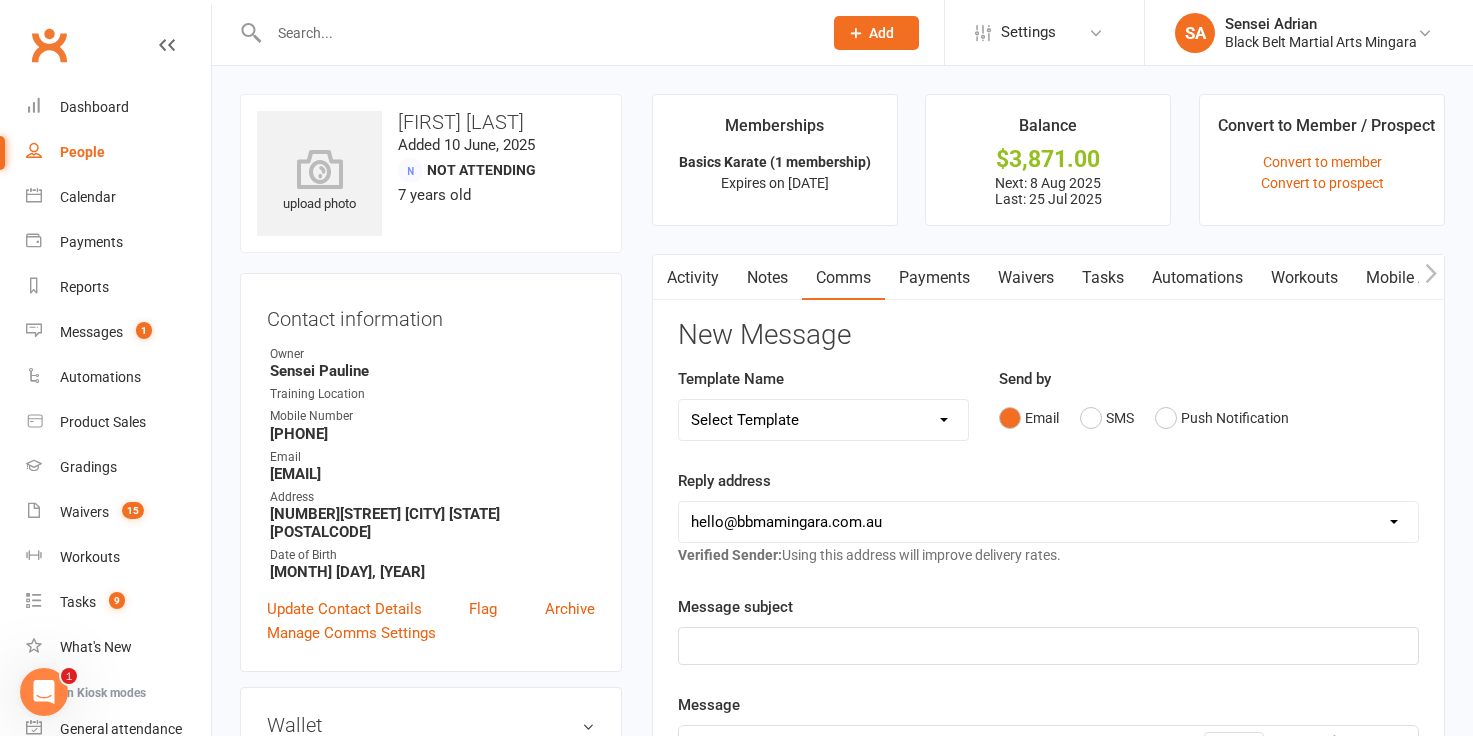 click on "Payments" at bounding box center [934, 278] 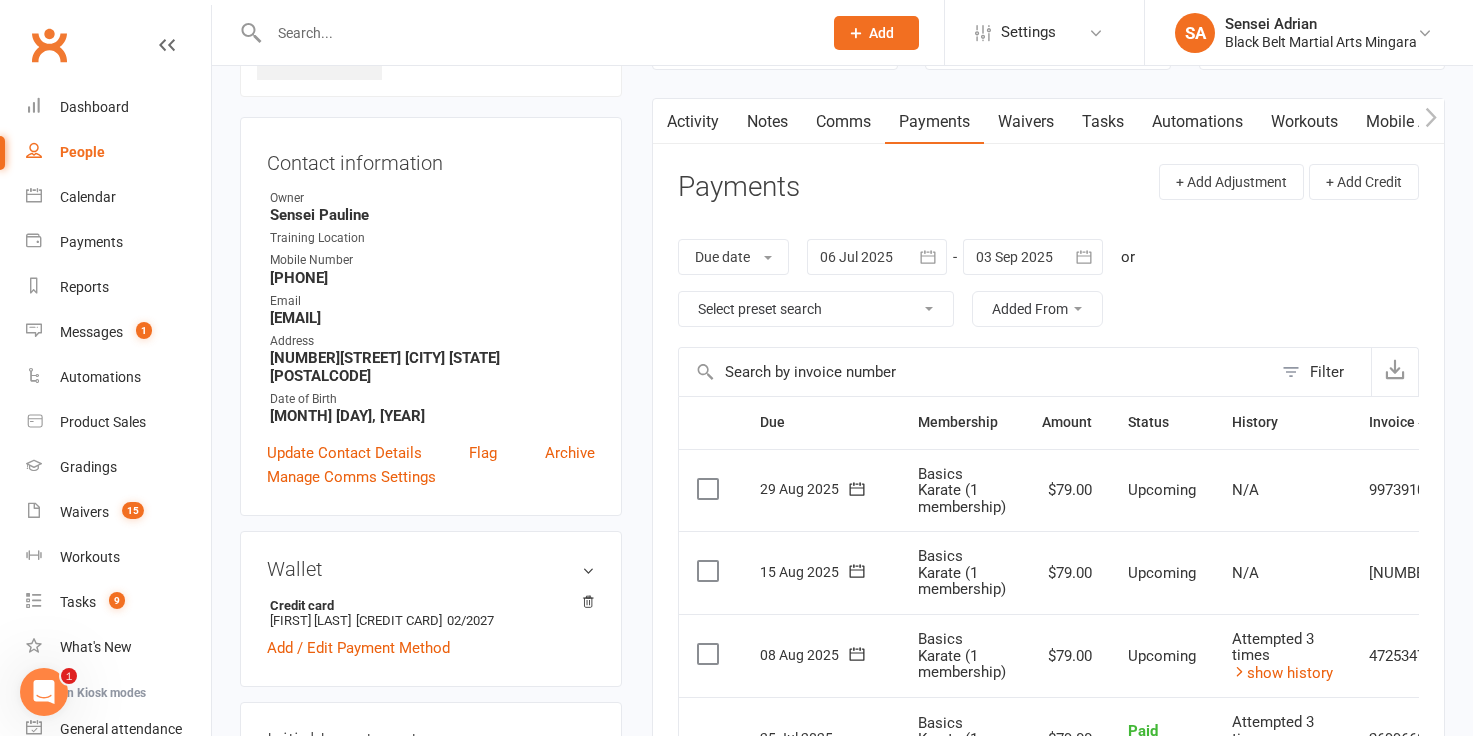 scroll, scrollTop: 104, scrollLeft: 0, axis: vertical 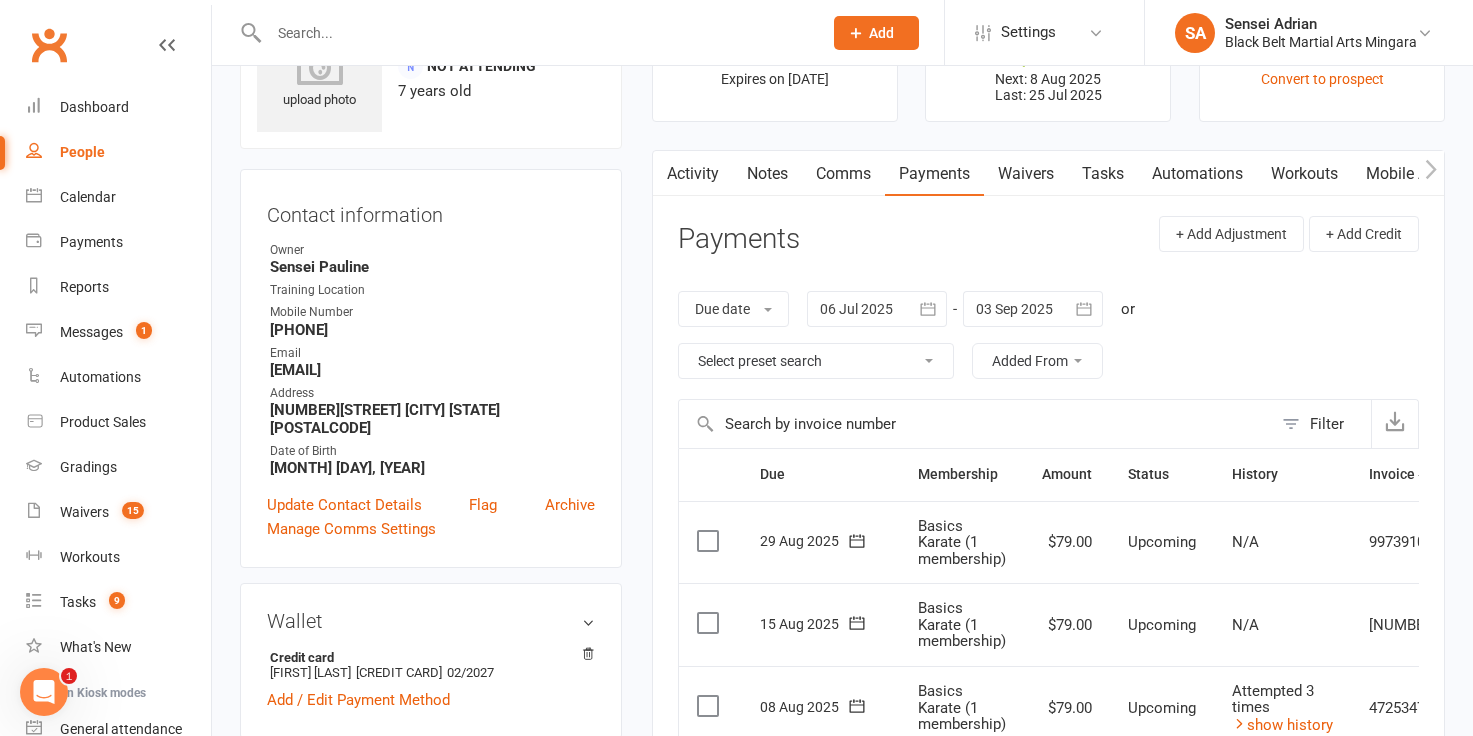 click on "Comms" at bounding box center (843, 174) 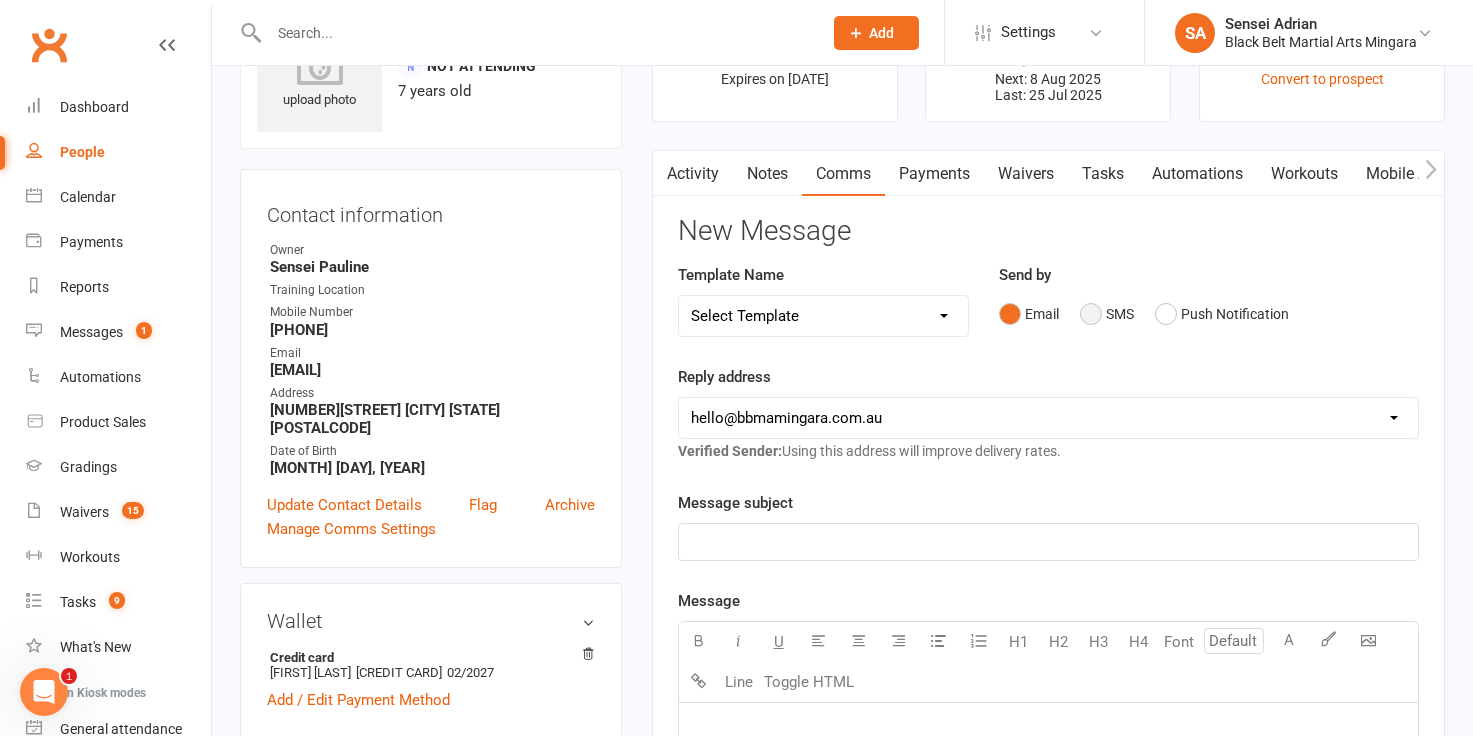 click on "SMS" at bounding box center (1107, 314) 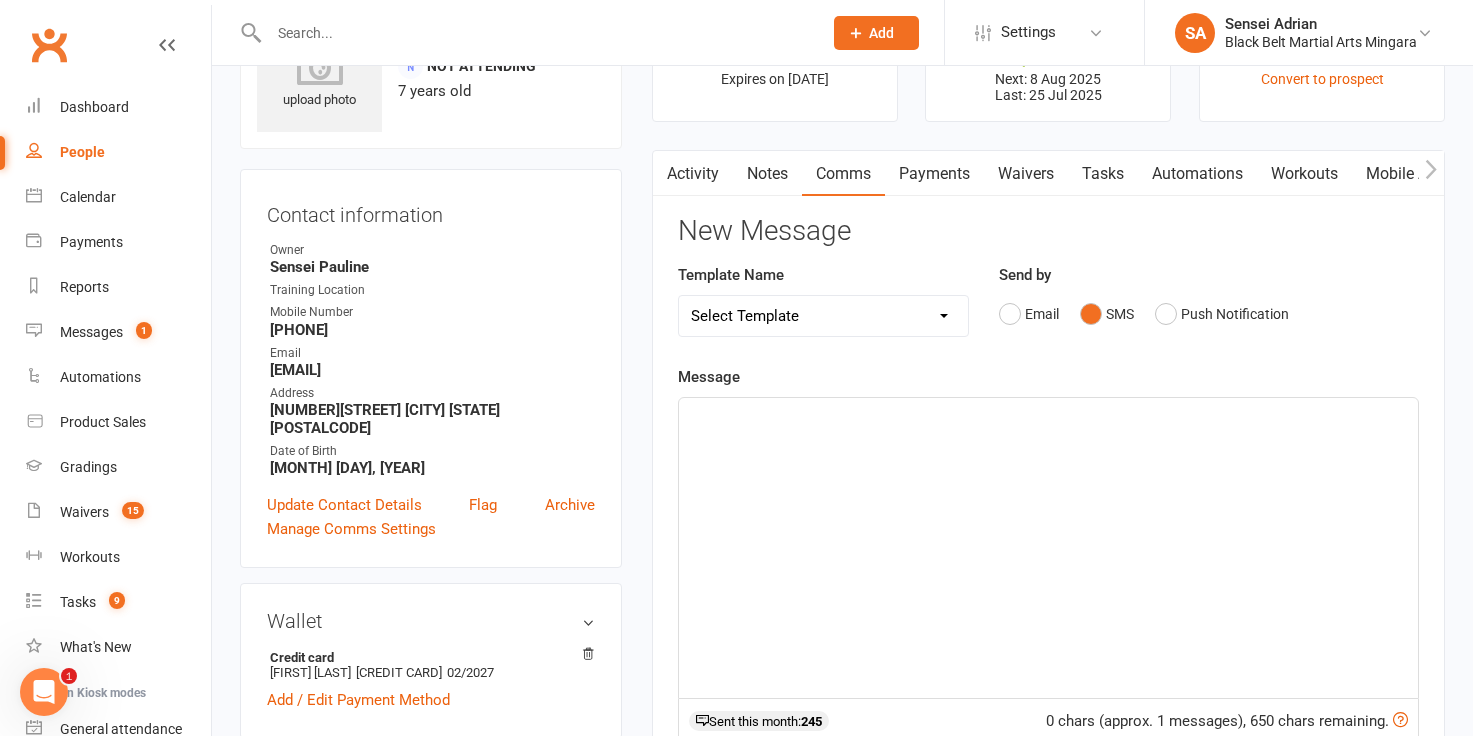 click on "Select Template [SMS] 14 Day Absentee AFU Lil Dragons [SMS] 14 day Absentee AFU message [SMS] 21 and 28 Day Absentee AFU [SMS] 21 and 28 Day Absentee AFU Lil Dragons [Email] 35+ Absentee message [SMS] 7 Day Absentee AFU message [SMS] Absent from class [Email] BBMA Training return [SMS] Missed appointment [SMS] Missed graduation [SMS] Welcome Back 2025 [SMS] White Belt Graduation [Email] Congratulations Dan Grade [Email] Congratulations Multi Discipline new Black Belt [Email] Congratulations Shodan Ho [SMS] Confirm Intro Appointment [SMS] Party confirmation [Email] Pizza Party Confirmation [Email] CTT - invitation letter [Email] CTT - program information [Email] Team Leading invitation [SMS] Back for Term 2 [Email] Birthday Party Booked [Email] Holiday Camp [Email] Holiday Camp Offer [Email] Kobudo Seminar [Email] Little Dragons Black Belt Induction [Email] PIF [Email] Pizza party booked in [SMS] Public holiday closure [Email] Teacher training. [Email] Active Kids Voucher [SMS] AKF renewal [Email] Holiday Camp" at bounding box center (823, 316) 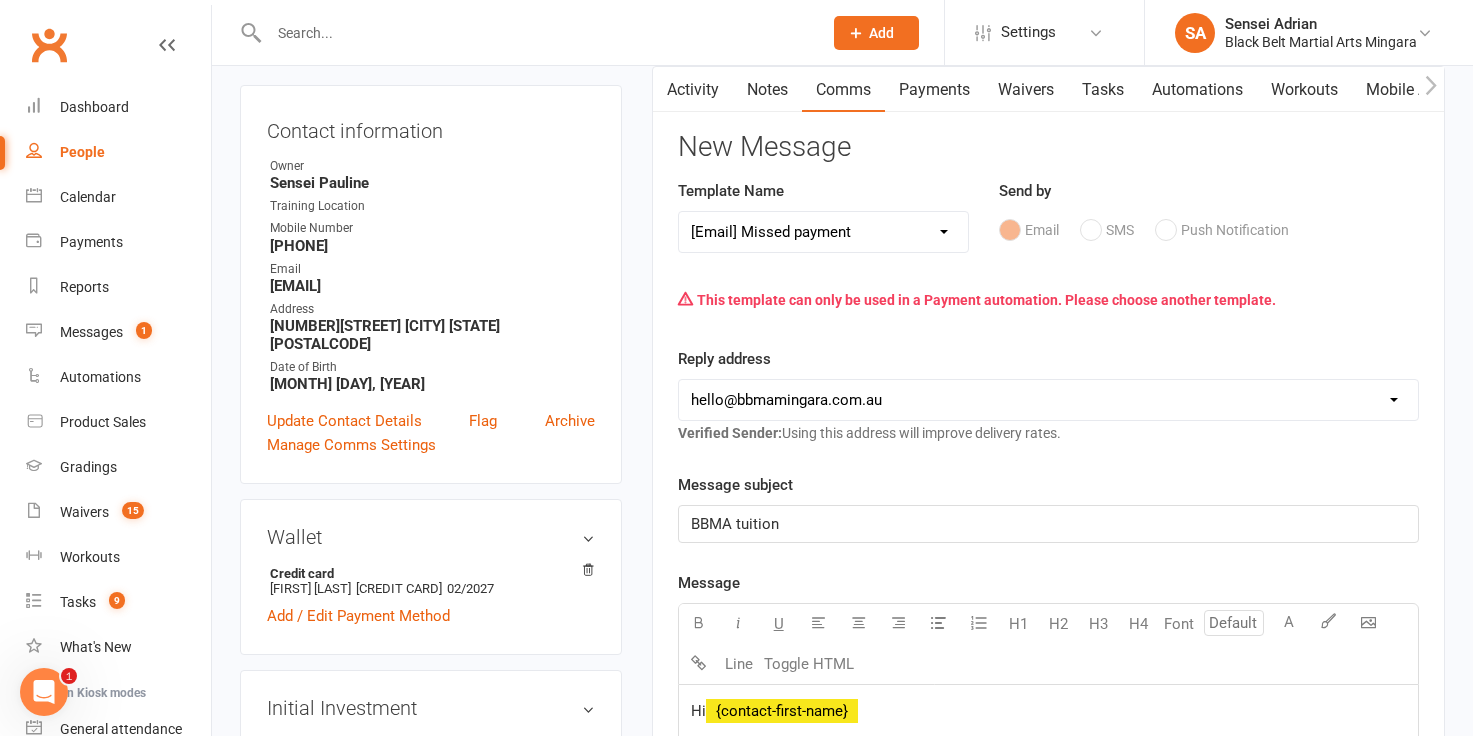 scroll, scrollTop: 194, scrollLeft: 0, axis: vertical 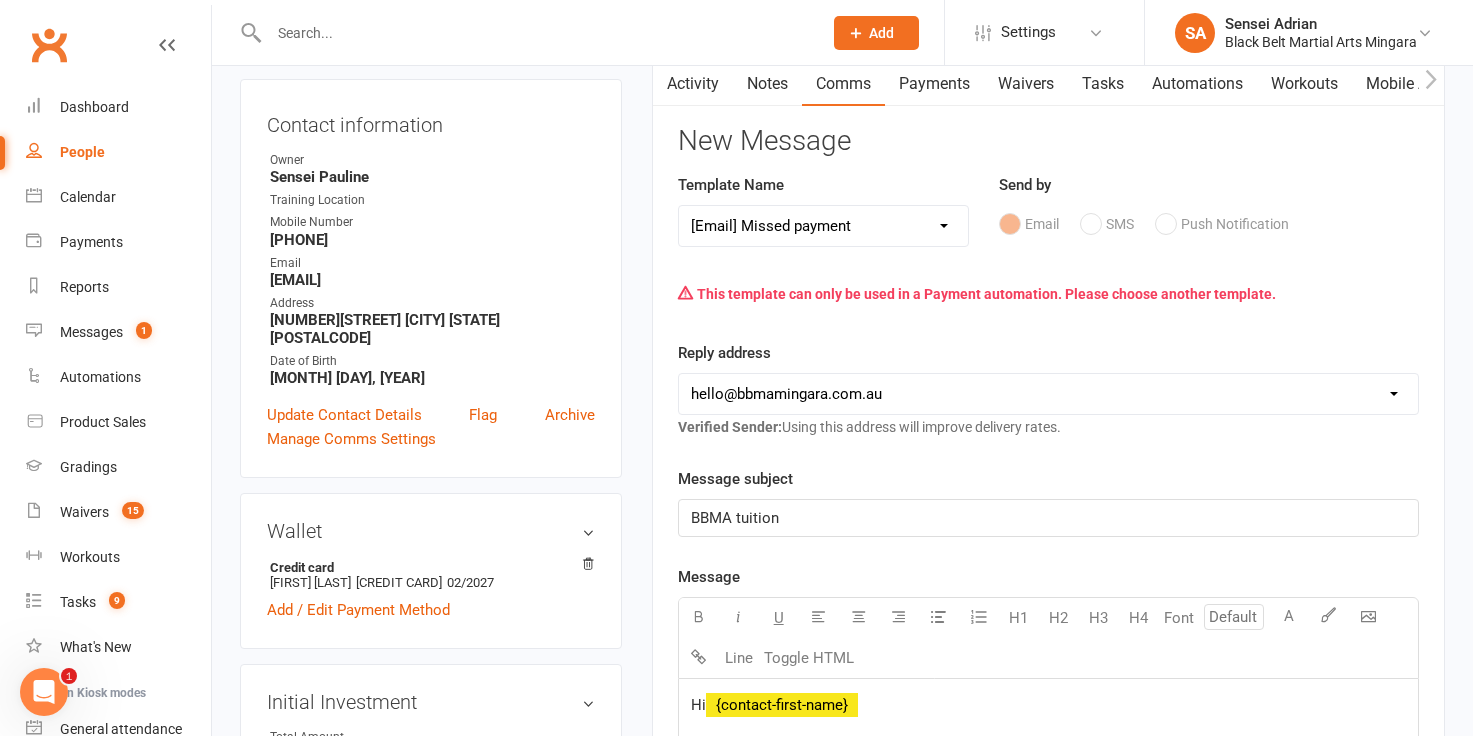 click on "Email SMS Push Notification" at bounding box center (1209, 224) 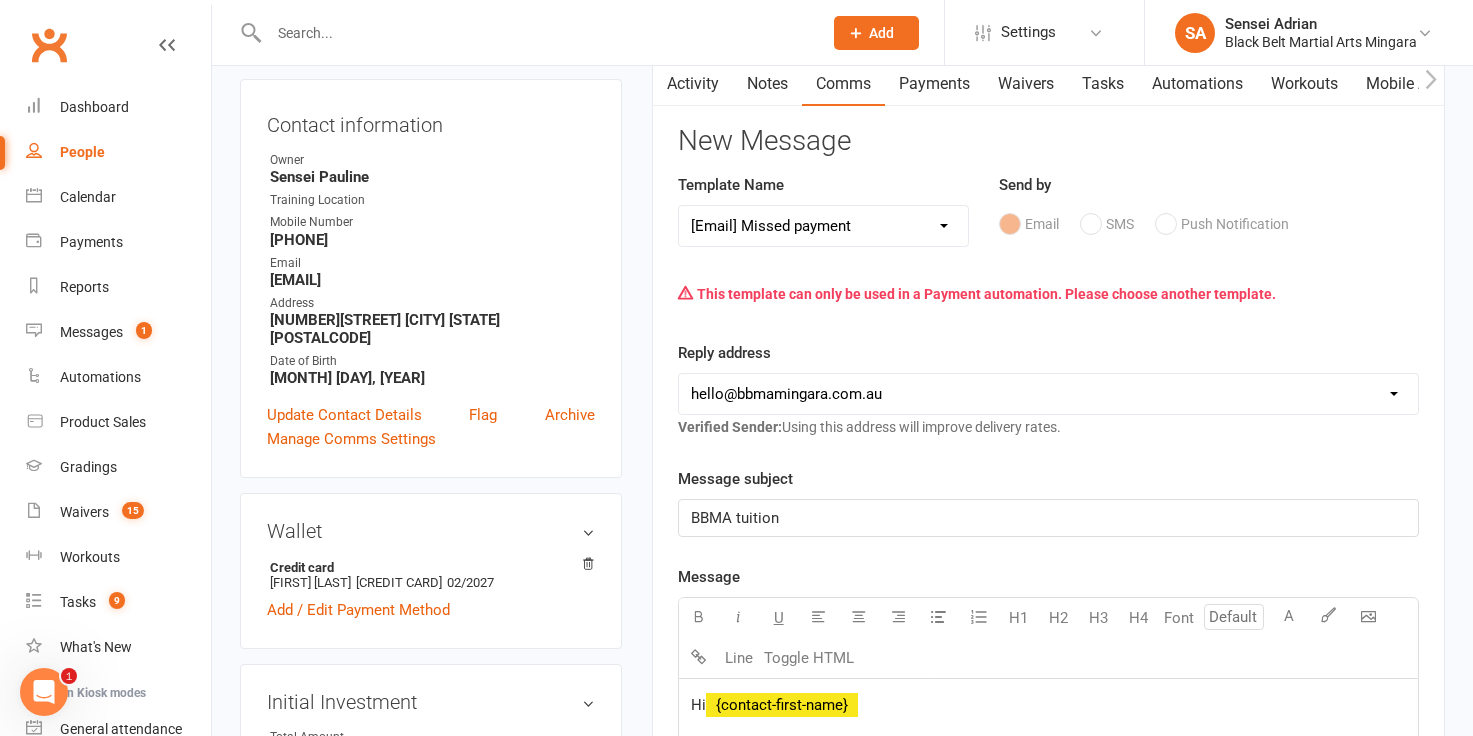 select on "60" 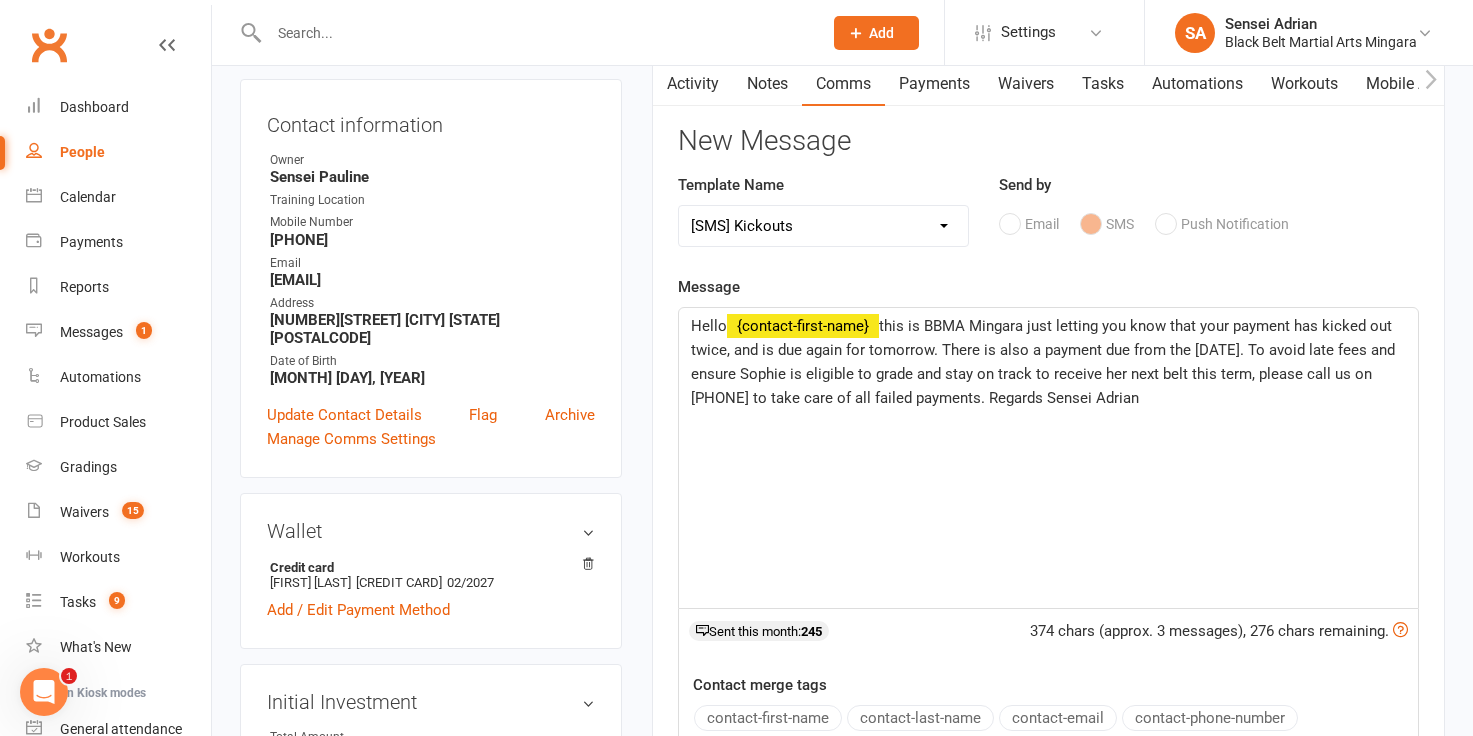 click on "this is BBMA Mingara just letting you know that your payment has kicked out twice, and is due again for tomorrow. There is also a payment due from the [DATE]. To avoid late fees and ensure Sophie is eligible to grade and stay on track to receive her next belt this term, please call us on [PHONE] to take care of all failed payments. Regards Sensei Adrian" 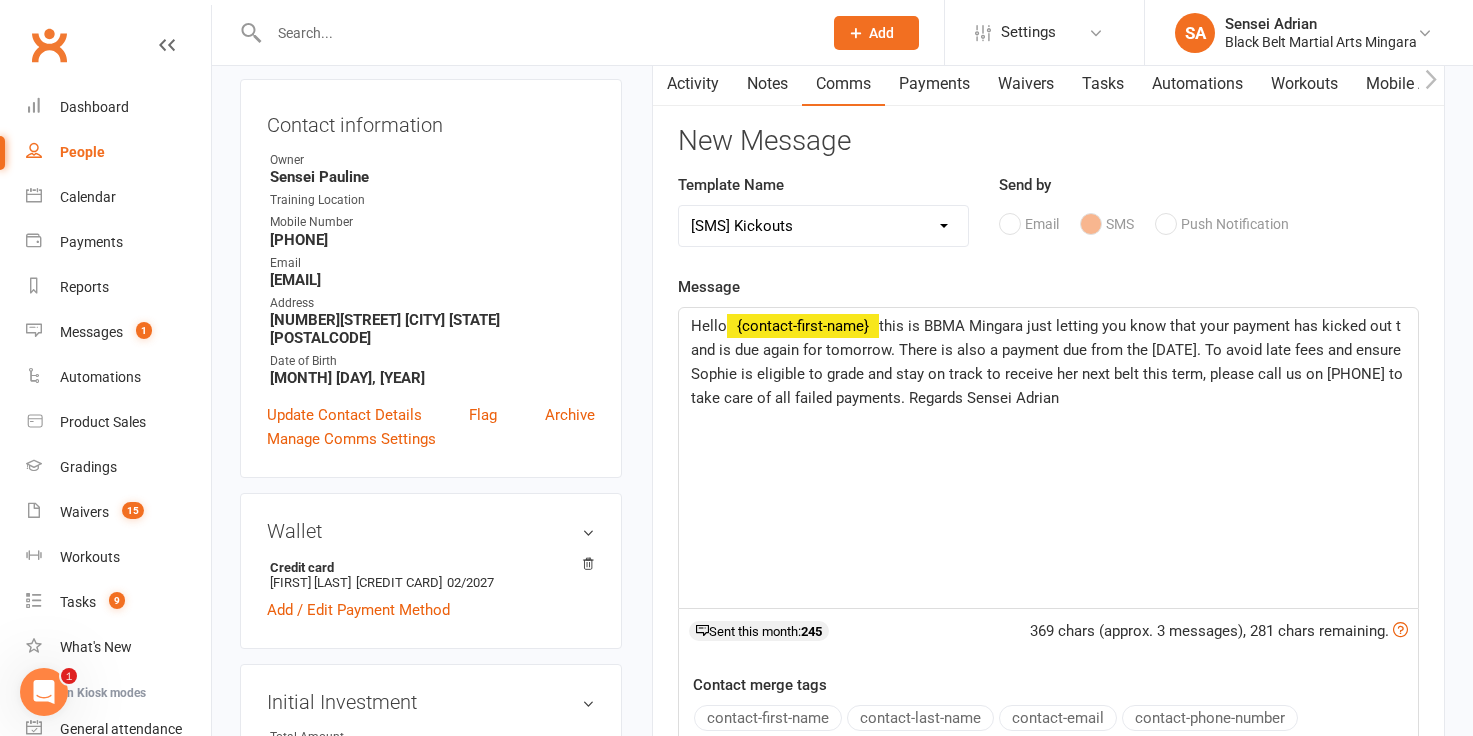 type 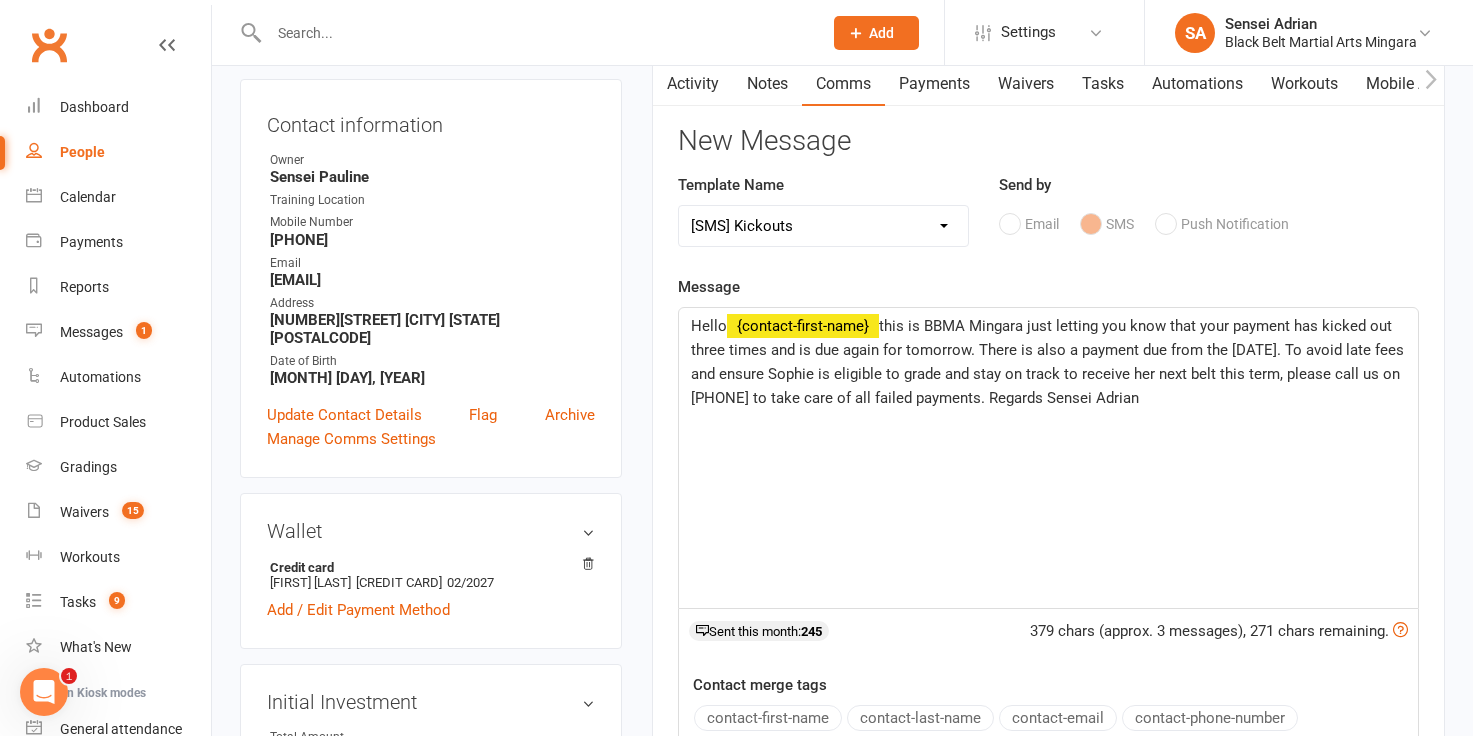 click on "this is BBMA Mingara just letting you know that your payment has kicked out three times and is due again for tomorrow. There is also a payment due from the [DATE]. To avoid late fees and ensure Sophie is eligible to grade and stay on track to receive her next belt this term, please call us on [PHONE] to take care of all failed payments. Regards Sensei Adrian" 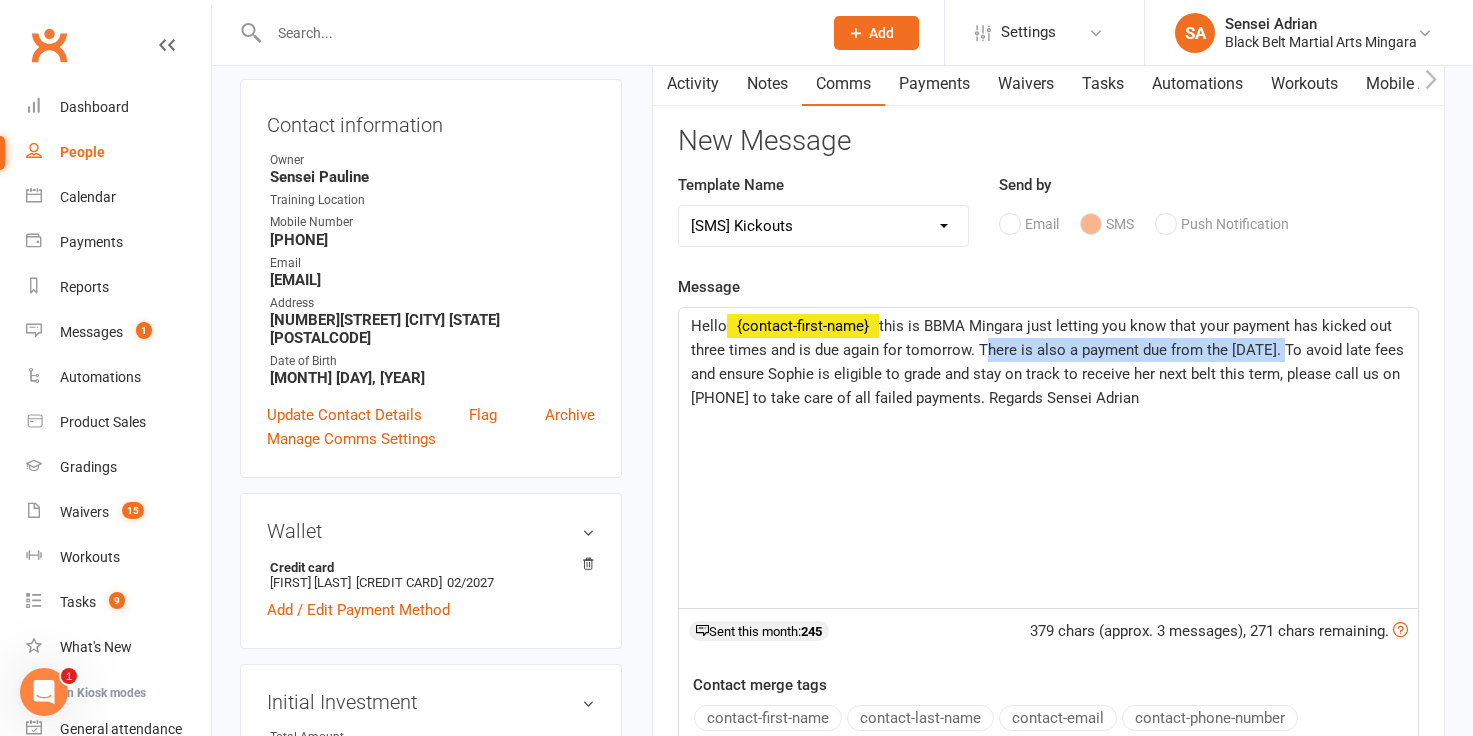 drag, startPoint x: 977, startPoint y: 346, endPoint x: 1275, endPoint y: 348, distance: 298.0067 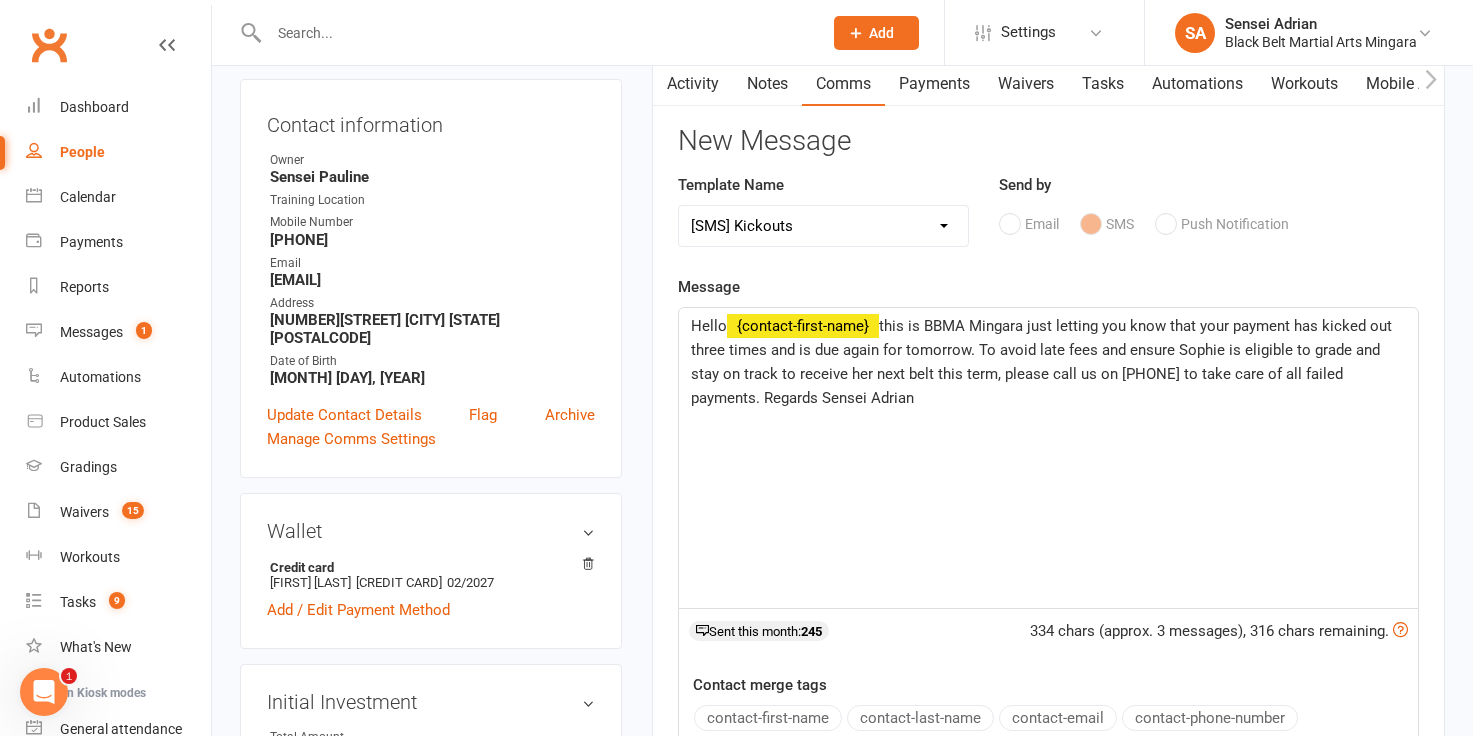 click on "this is BBMA Mingara just letting you know that your payment has kicked out three times and is due again for tomorrow. To avoid late fees and ensure Sophie is eligible to grade and stay on track to receive her next belt this term, please call us on [PHONE] to take care of all failed payments. Regards Sensei Adrian" 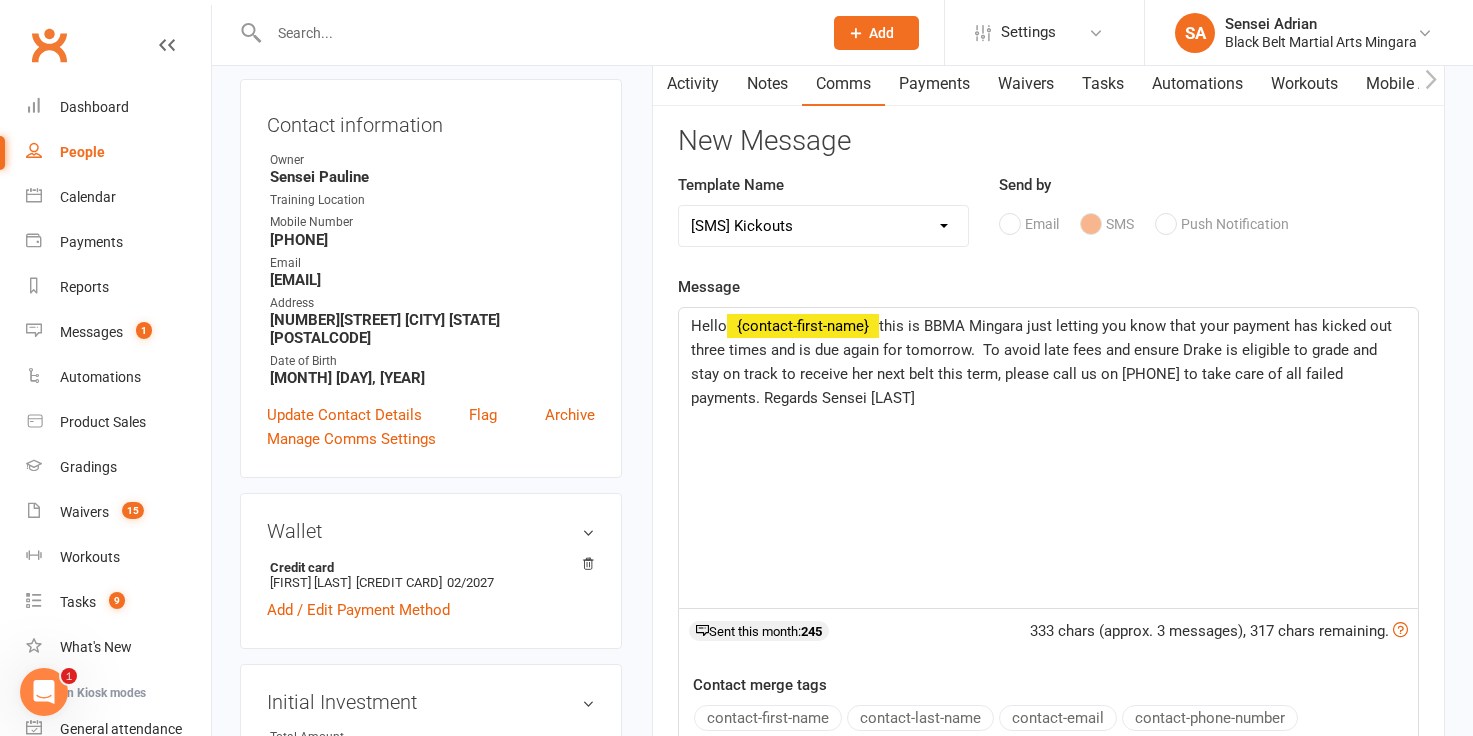 click on "this is BBMA Mingara just letting you know that your payment has kicked out three times and is due again for tomorrow.  To avoid late fees and ensure Drake is eligible to grade and stay on track to receive her next belt this term, please call us on [PHONE] to take care of all failed payments. Regards Sensei [LAST]" 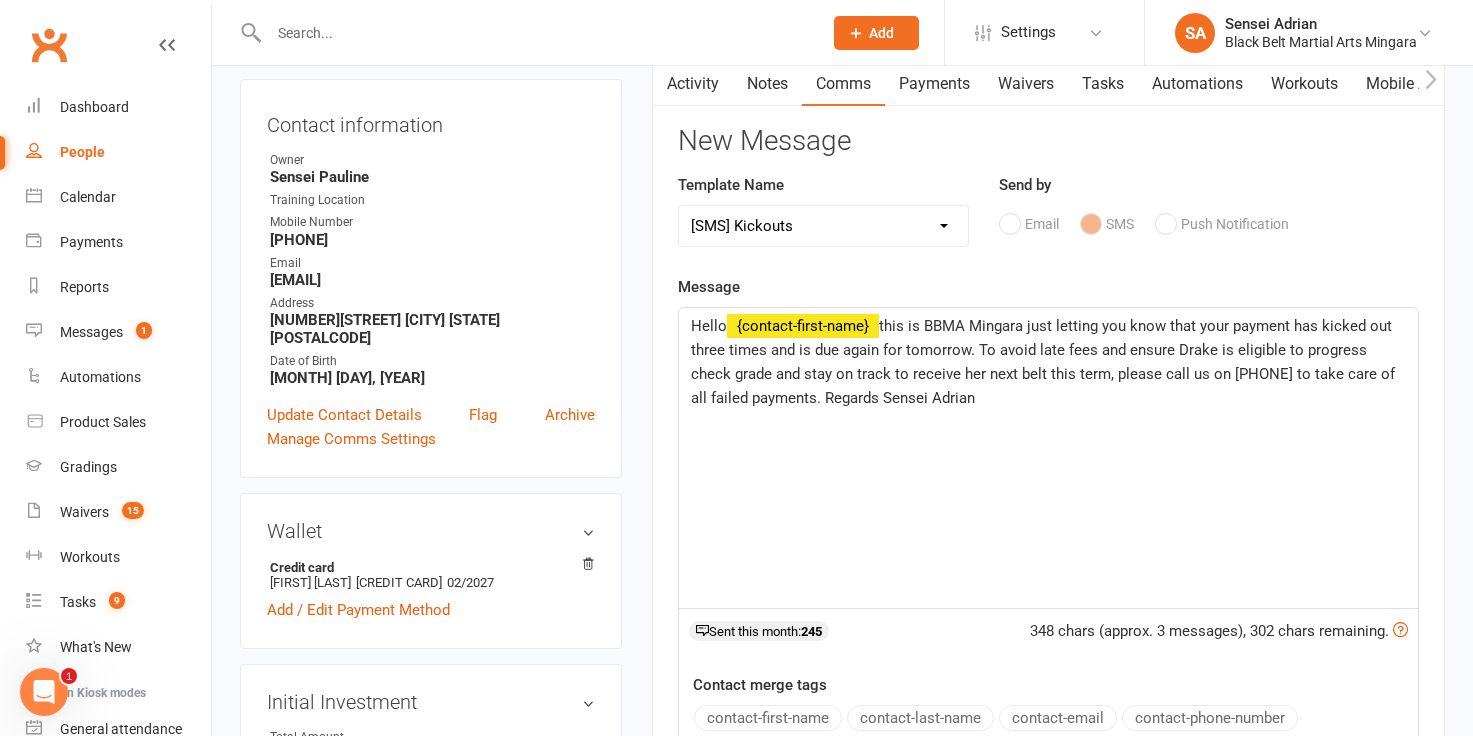 click on "this is BBMA Mingara just letting you know that your payment has kicked out three times and is due again for tomorrow. To avoid late fees and ensure Drake is eligible to progress check grade and stay on track to receive her next belt this term, please call us on [PHONE] to take care of all failed payments. Regards Sensei Adrian" 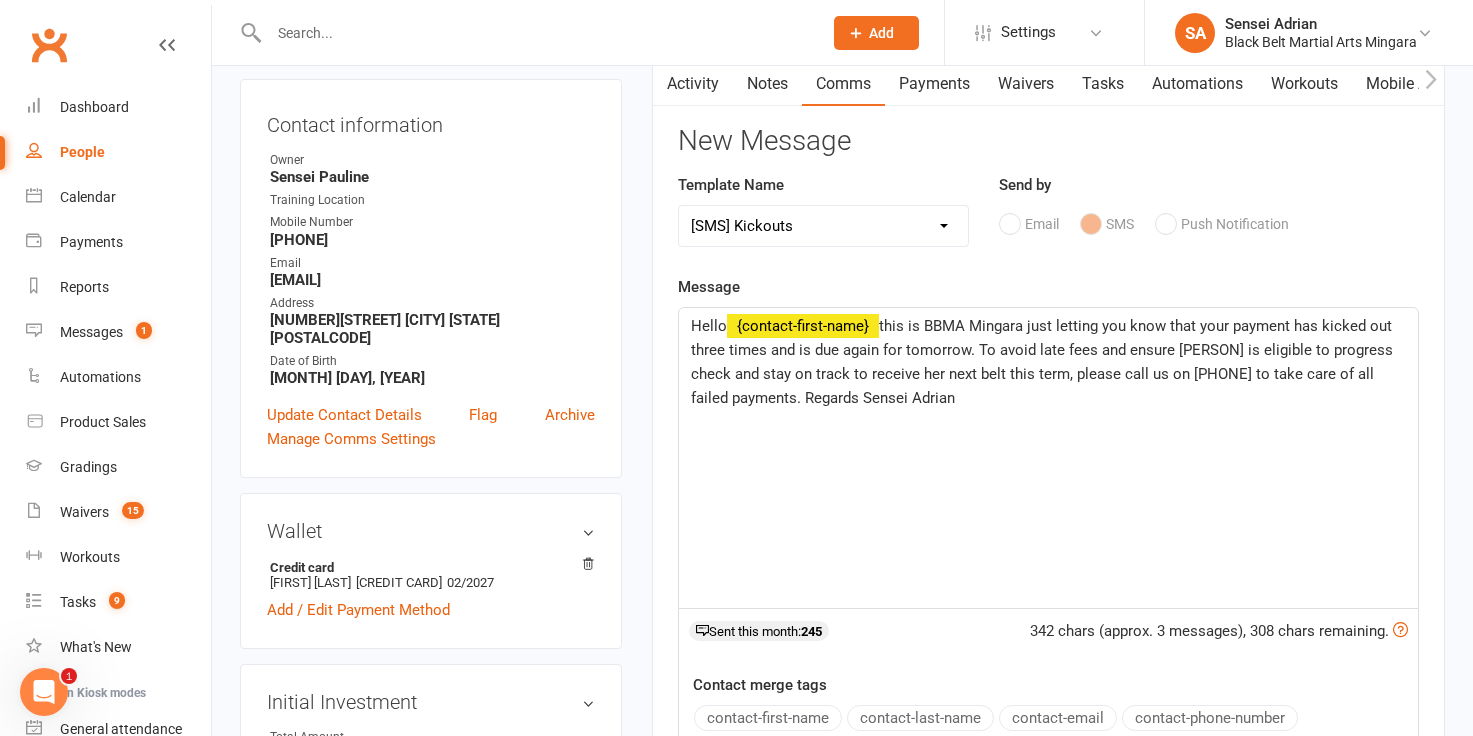 click on "this is BBMA Mingara just letting you know that your payment has kicked out three times and is due again for tomorrow. To avoid late fees and ensure [PERSON] is eligible to progress check and stay on track to receive her next belt this term, please call us on [PHONE] to take care of all failed payments. Regards Sensei Adrian" 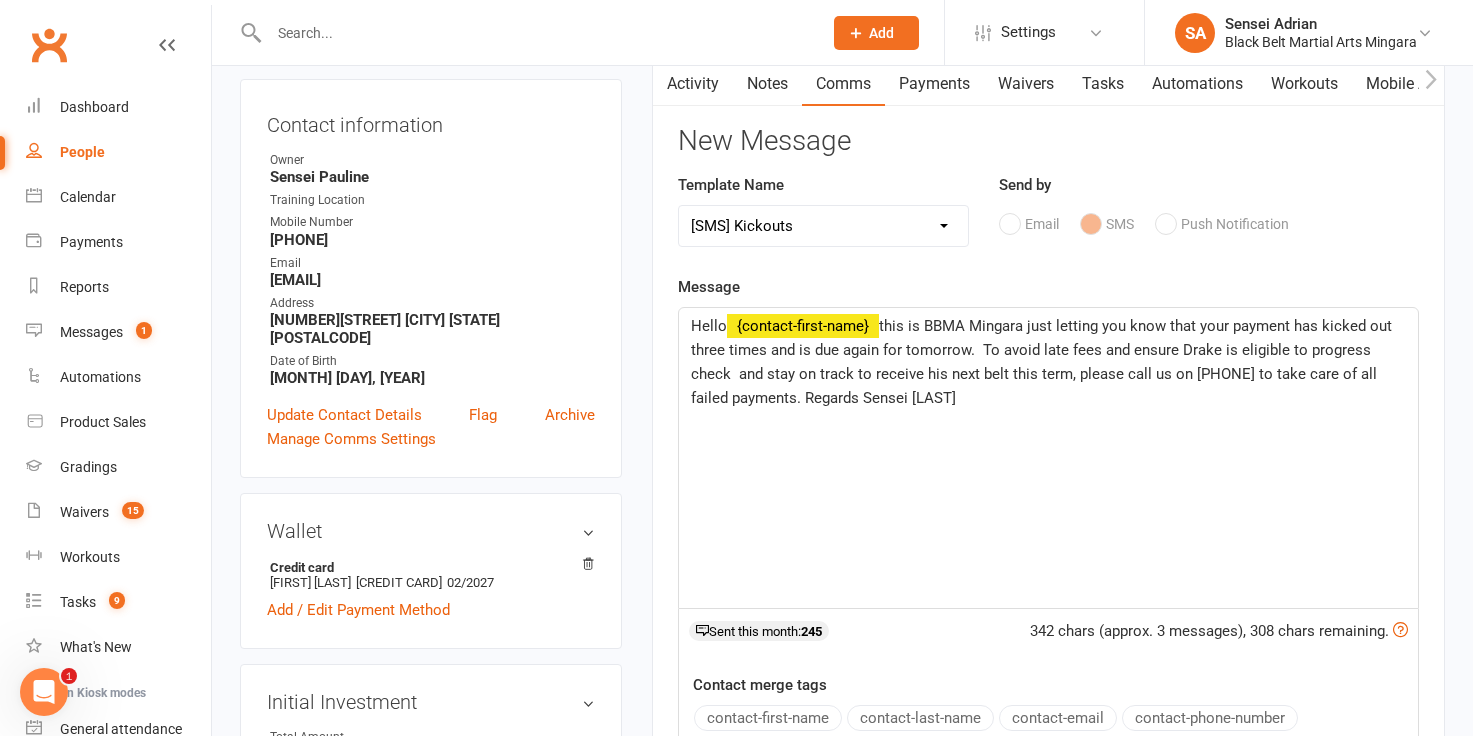 click on "this is BBMA Mingara just letting you know that your payment has kicked out three times and is due again for tomorrow.  To avoid late fees and ensure Drake is eligible to progress check  and stay on track to receive his next belt this term, please call us on [PHONE] to take care of all failed payments. Regards Sensei [LAST]" 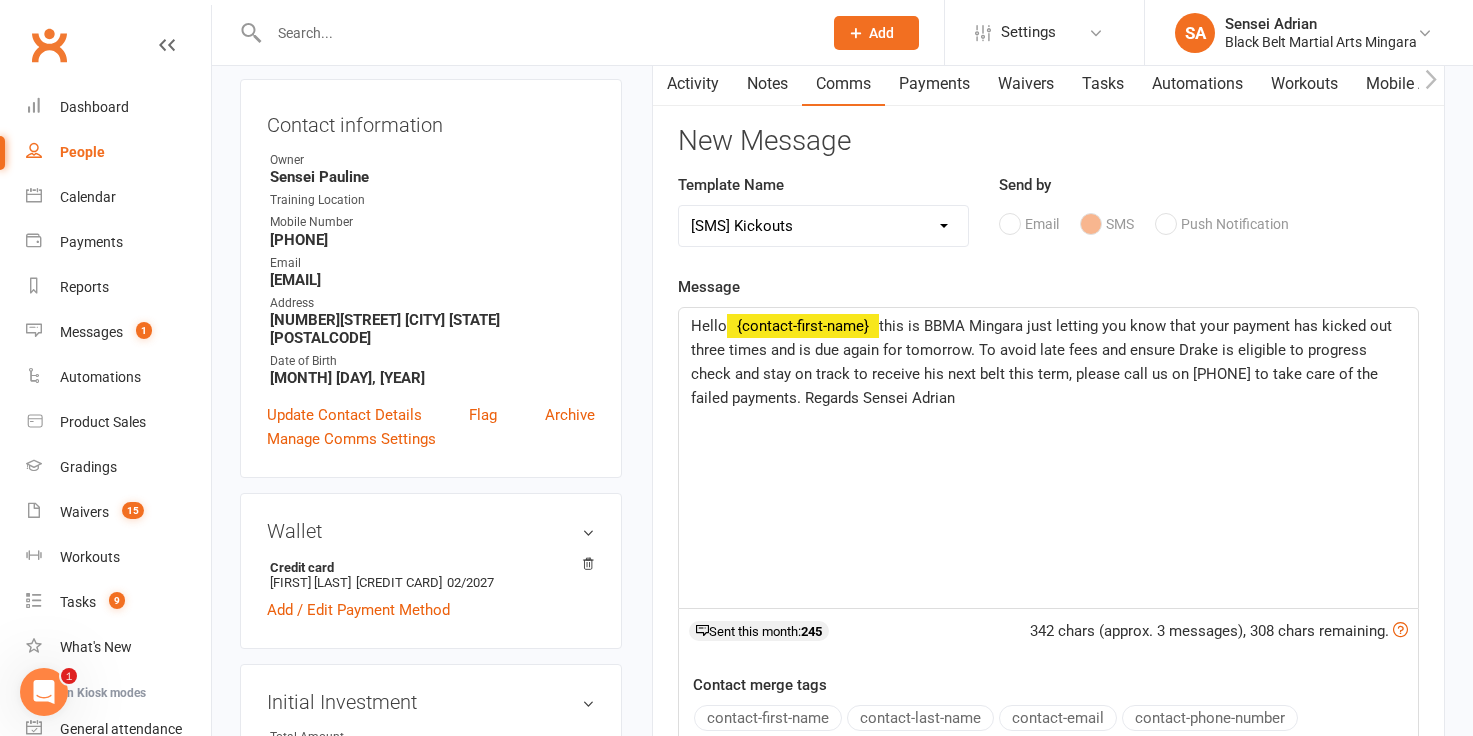click on "this is BBMA Mingara just letting you know that your payment has kicked out three times and is due again for tomorrow. To avoid late fees and ensure Drake is eligible to progress check and stay on track to receive his next belt this term, please call us on [PHONE] to take care of the failed payments. Regards Sensei Adrian" 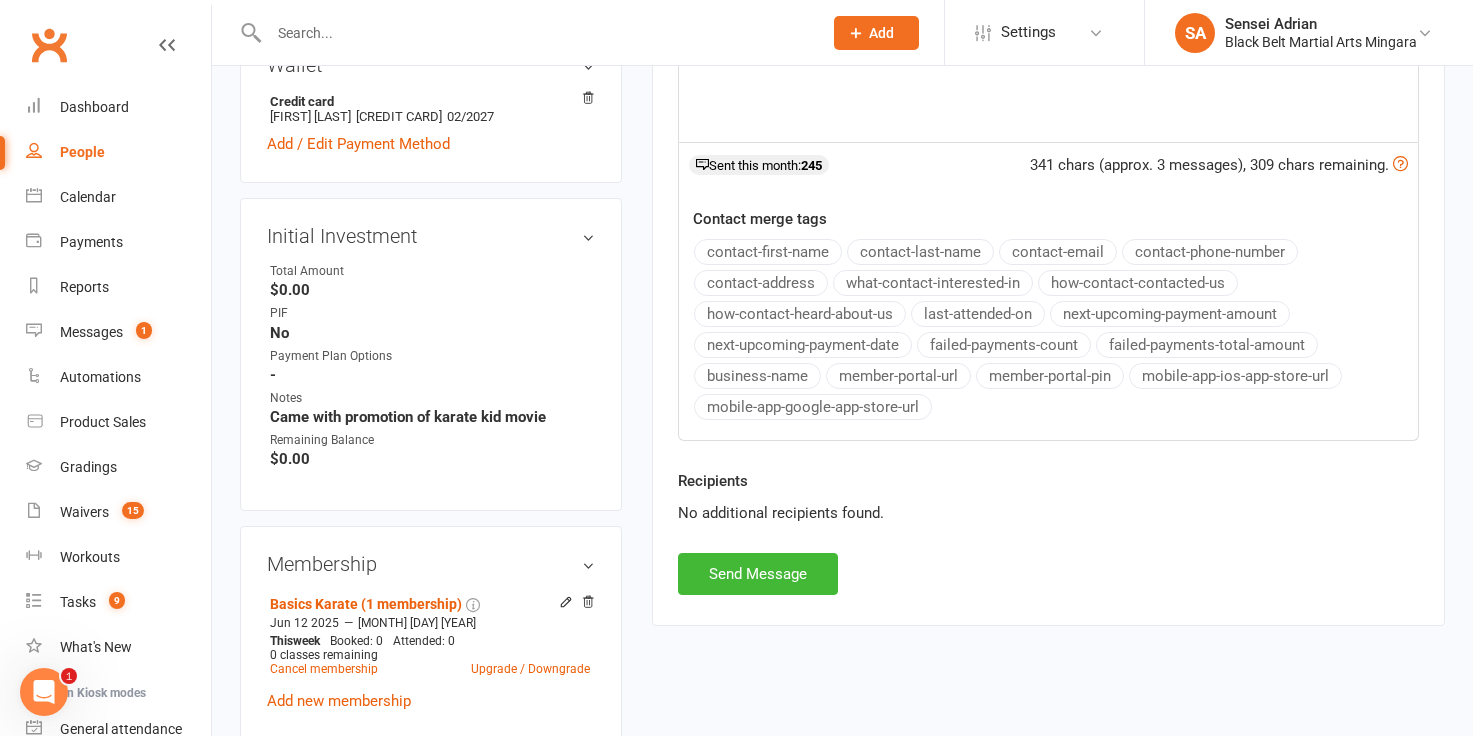 scroll, scrollTop: 757, scrollLeft: 0, axis: vertical 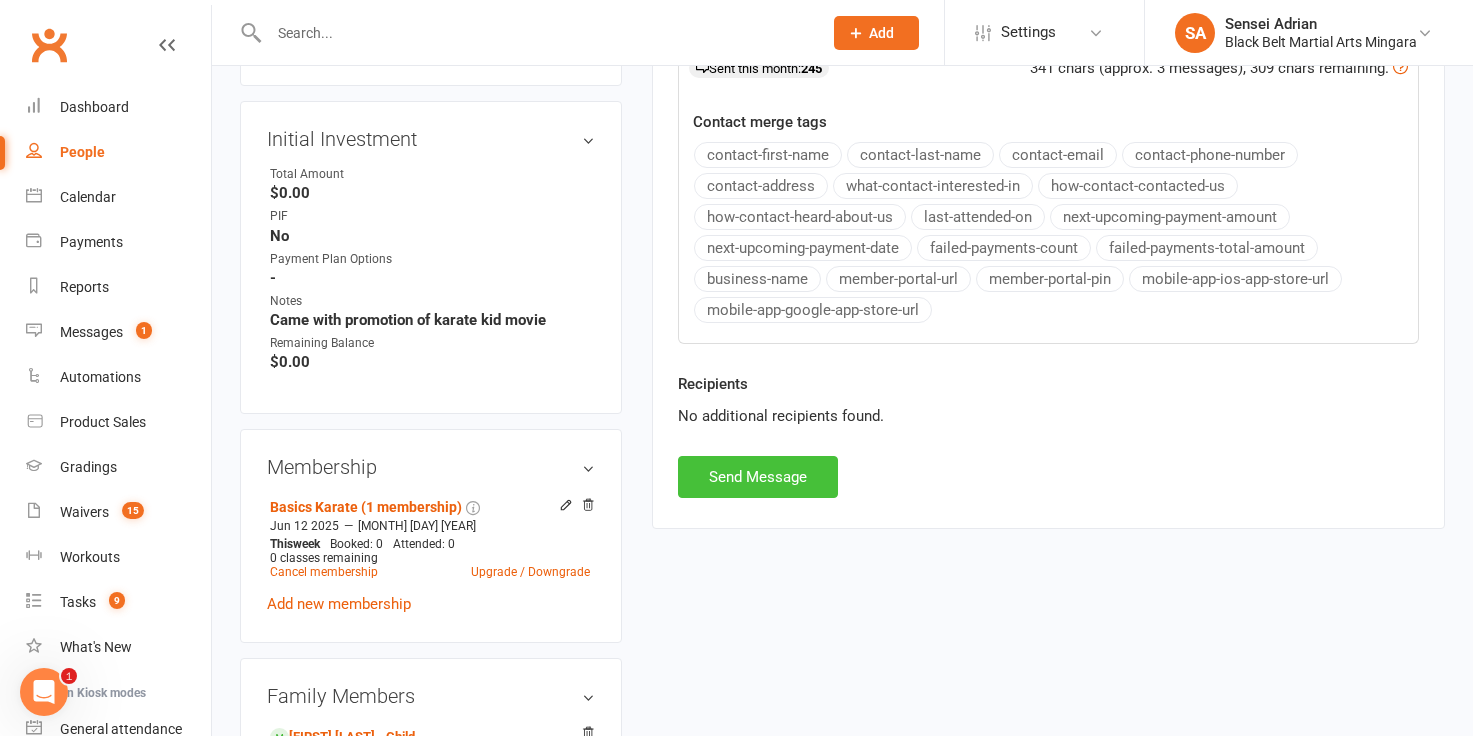 click on "Send Message" at bounding box center [758, 477] 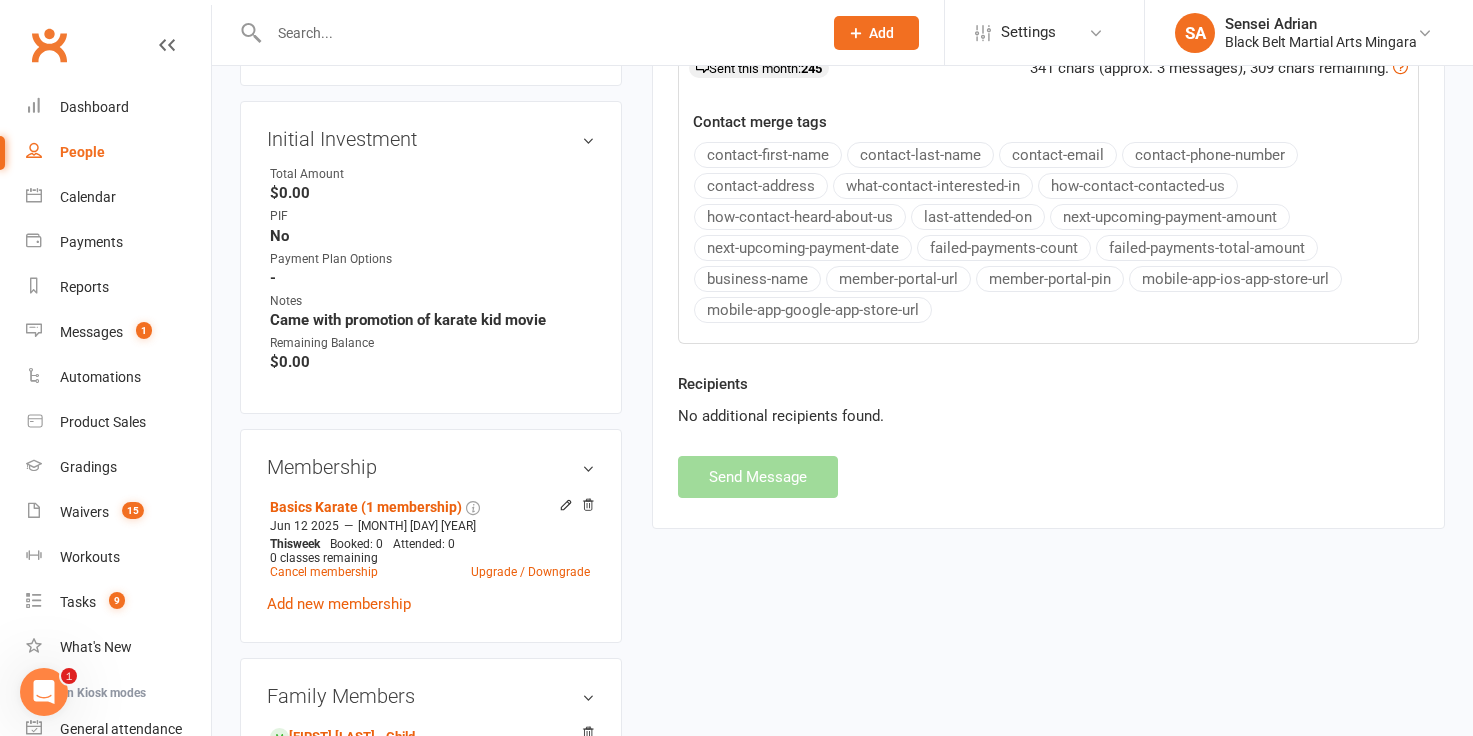 select 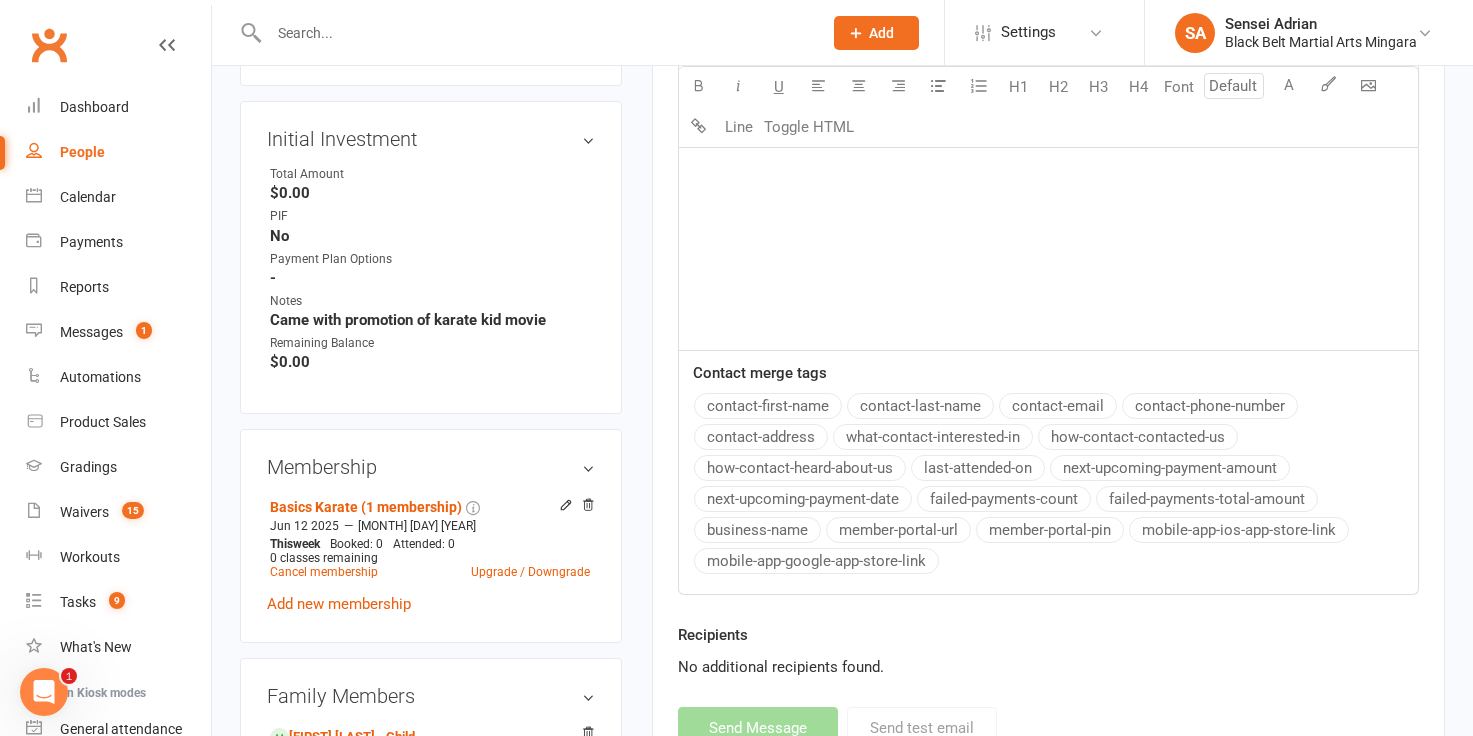 click at bounding box center [535, 33] 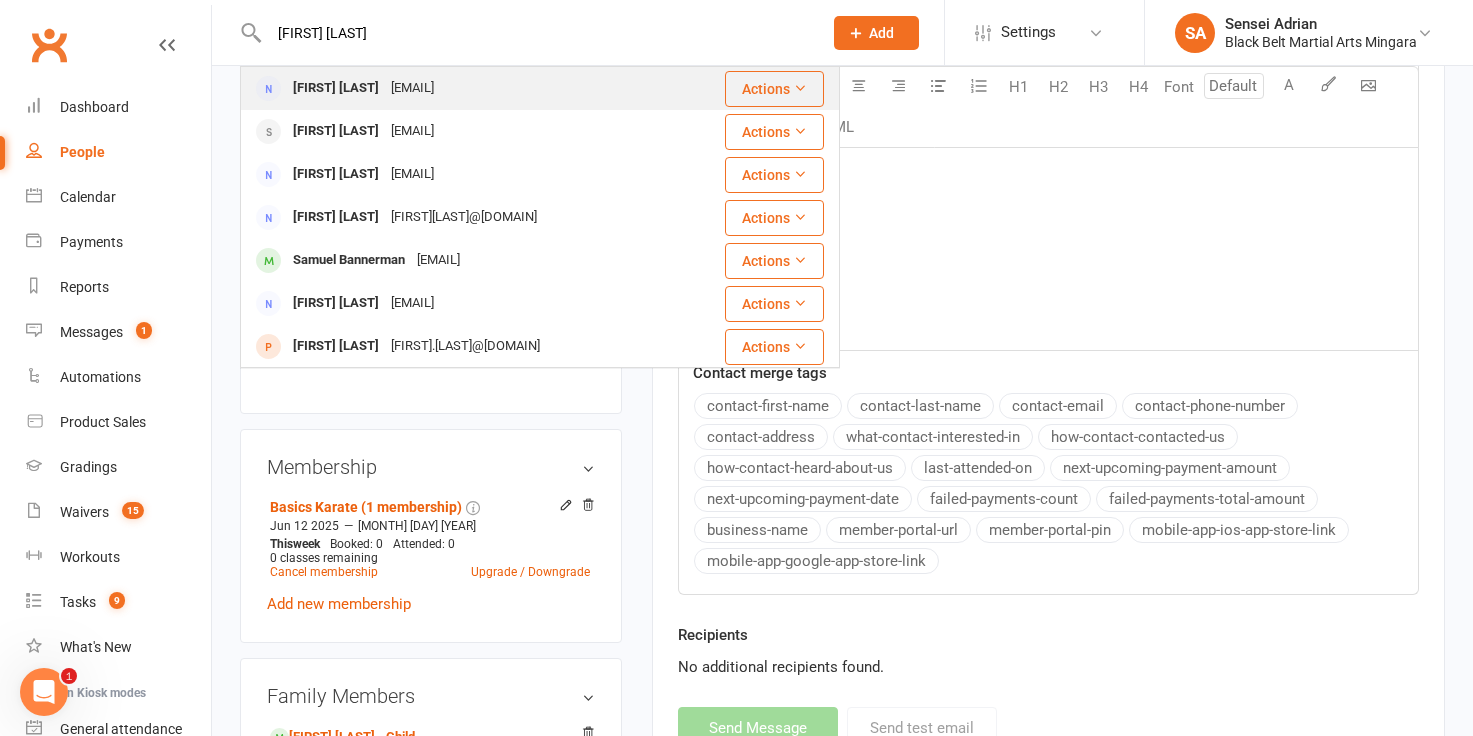 type on "[FIRST] [LAST]" 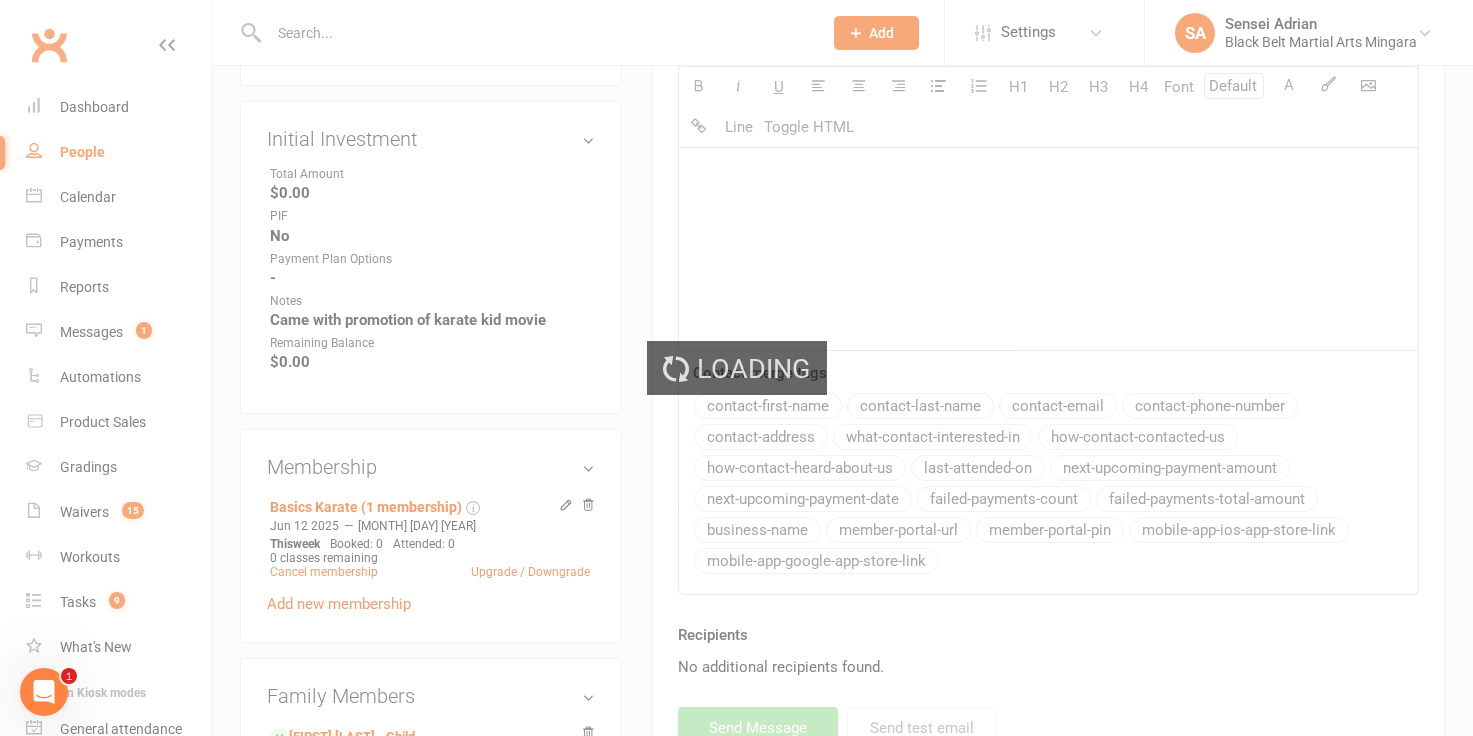 scroll, scrollTop: 0, scrollLeft: 0, axis: both 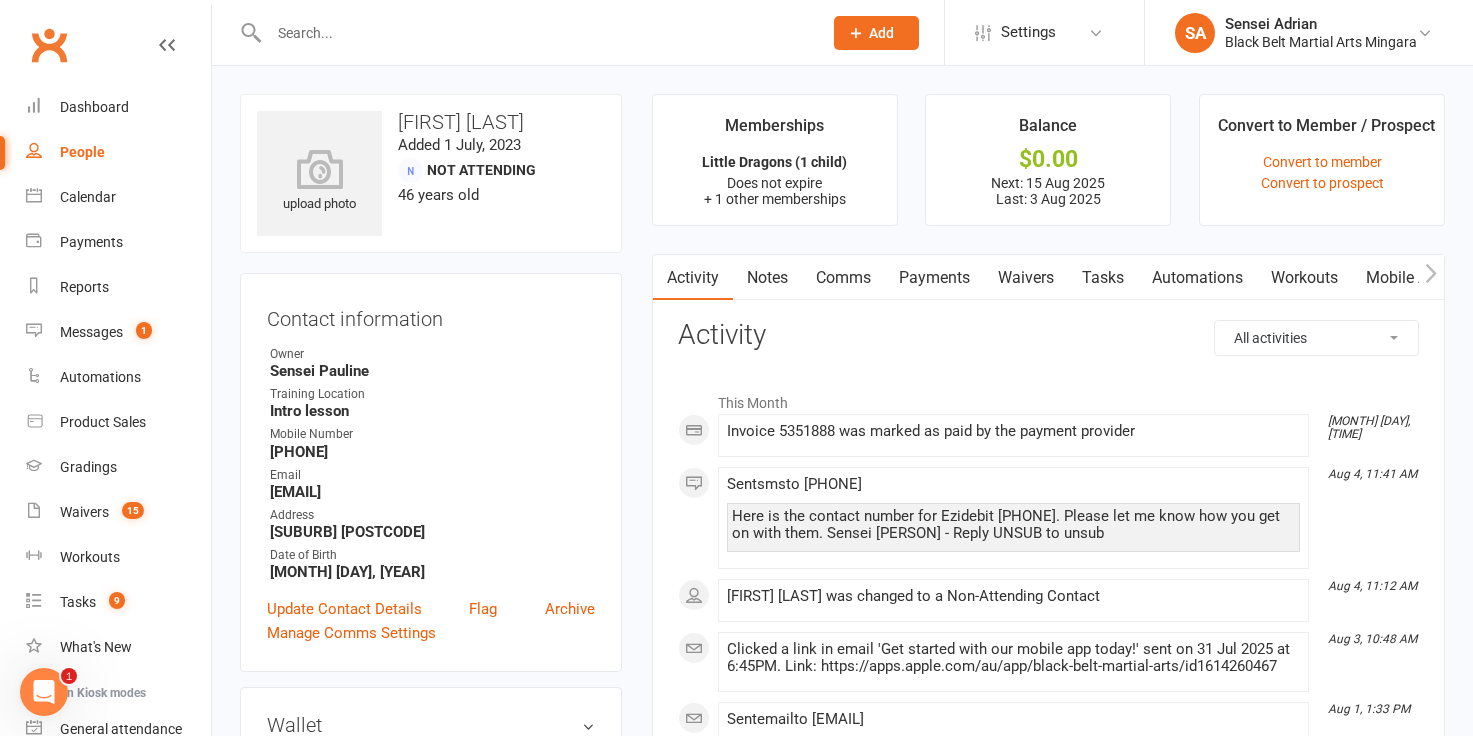 click on "Payments" at bounding box center (934, 278) 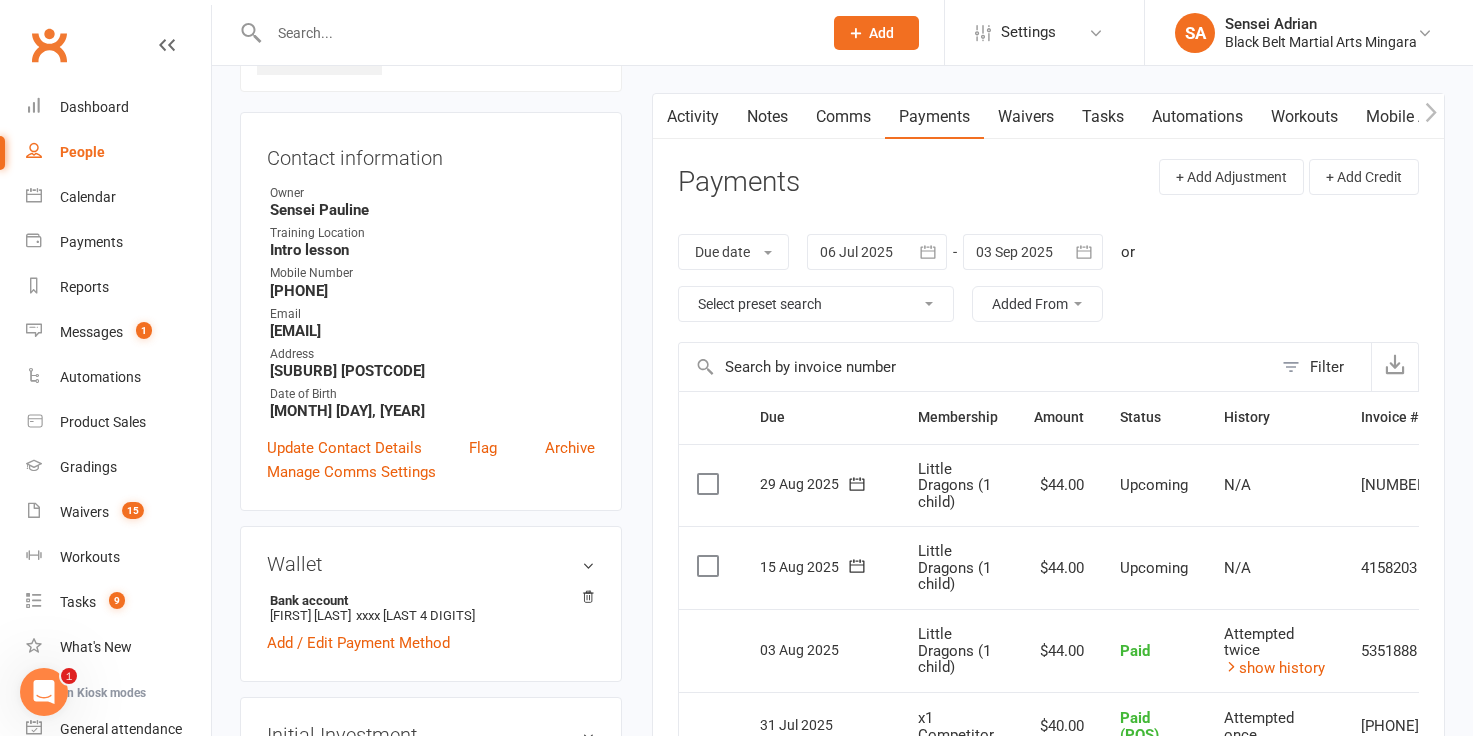 scroll, scrollTop: 171, scrollLeft: 0, axis: vertical 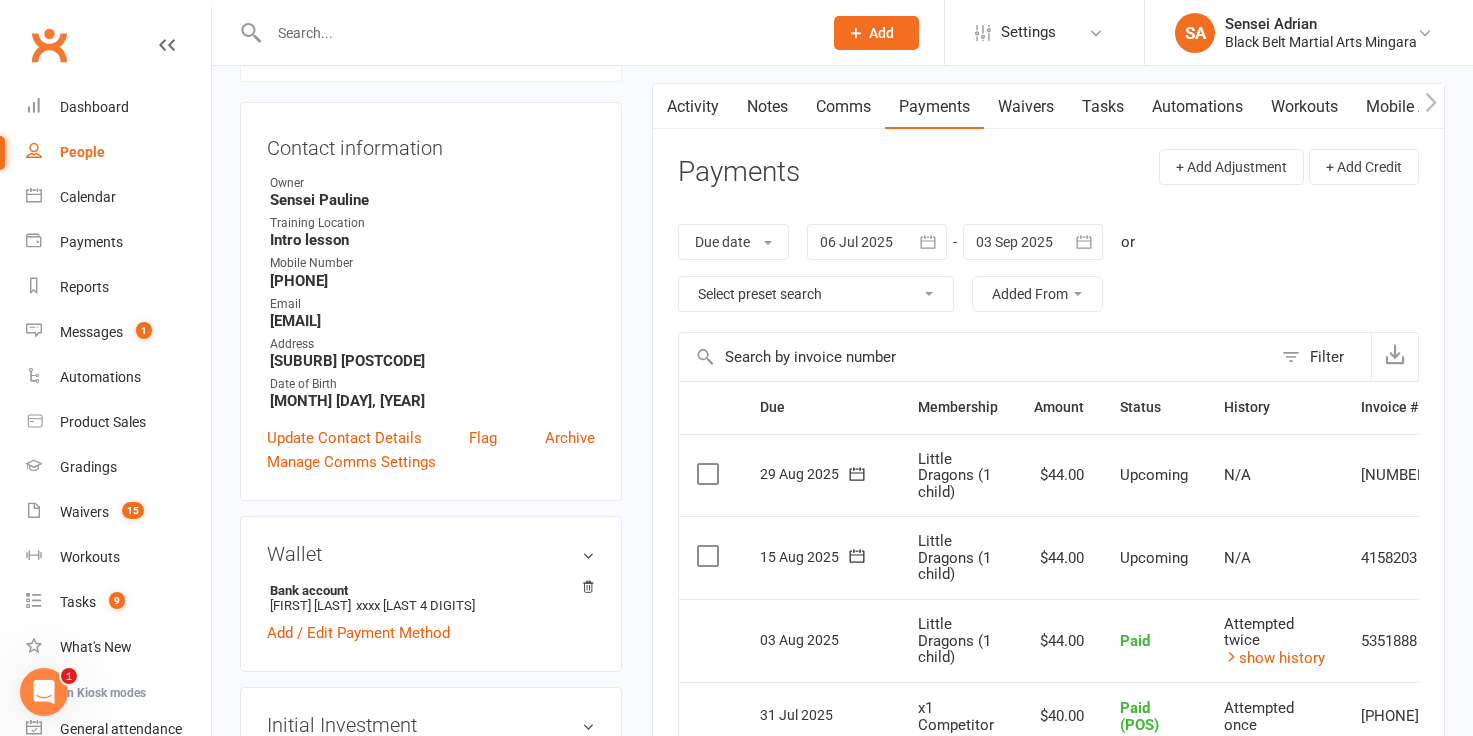 click at bounding box center [535, 33] 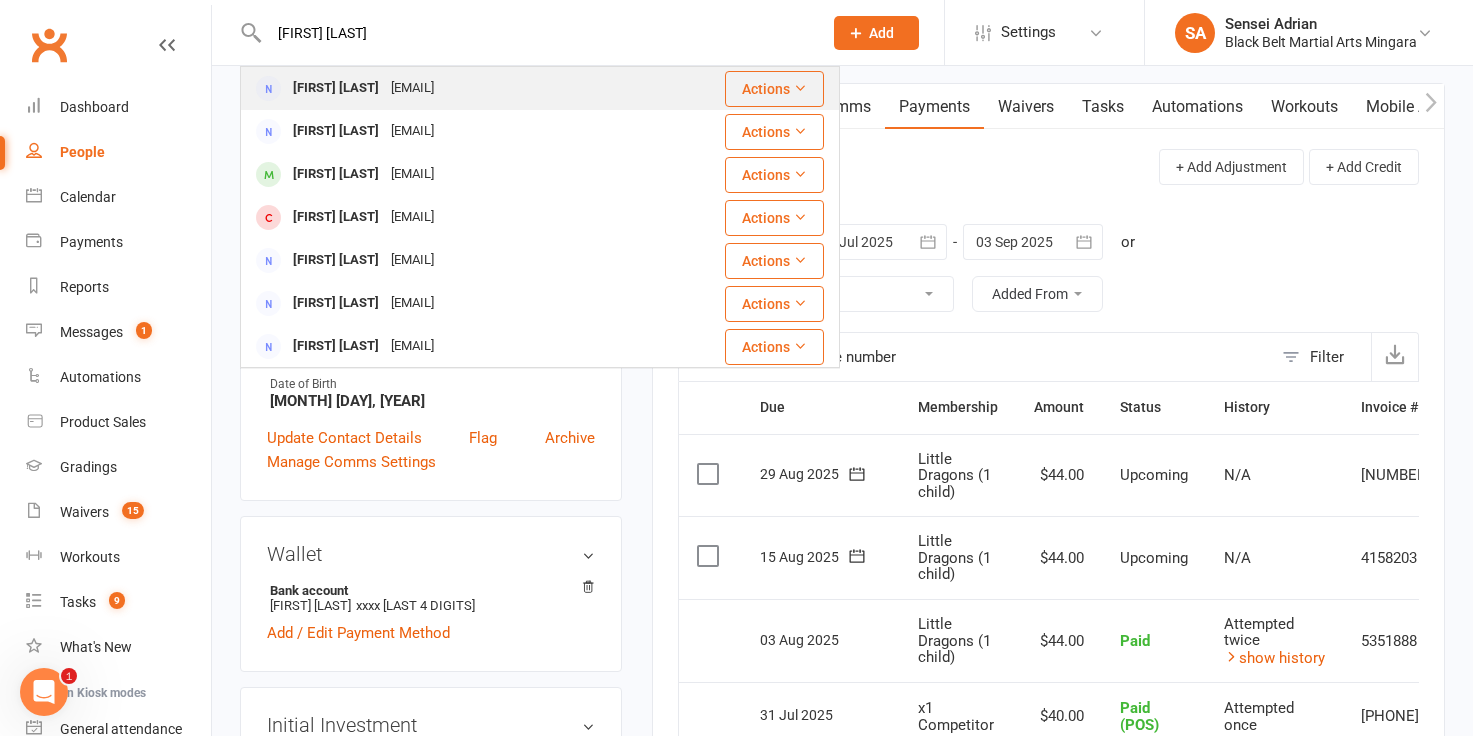 type on "[FIRST] [LAST]" 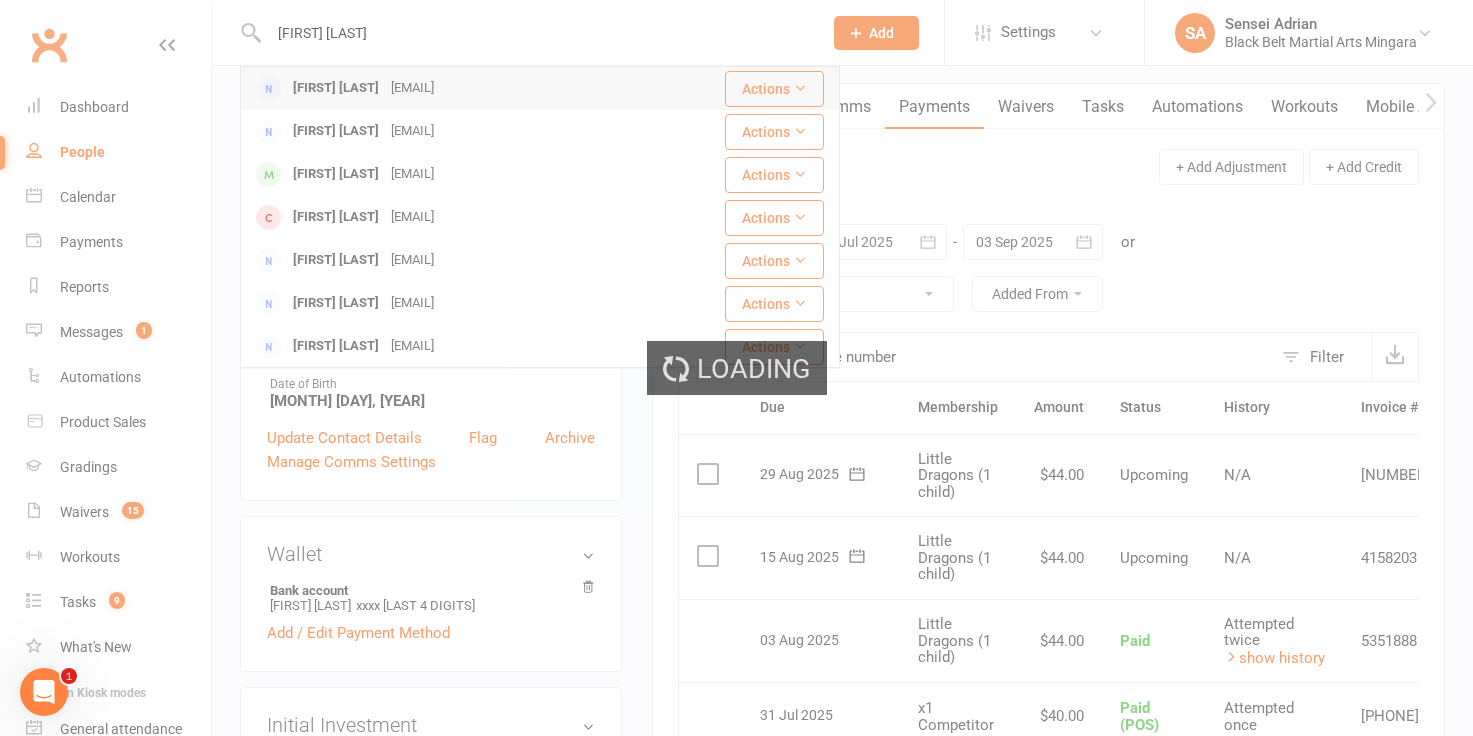 type 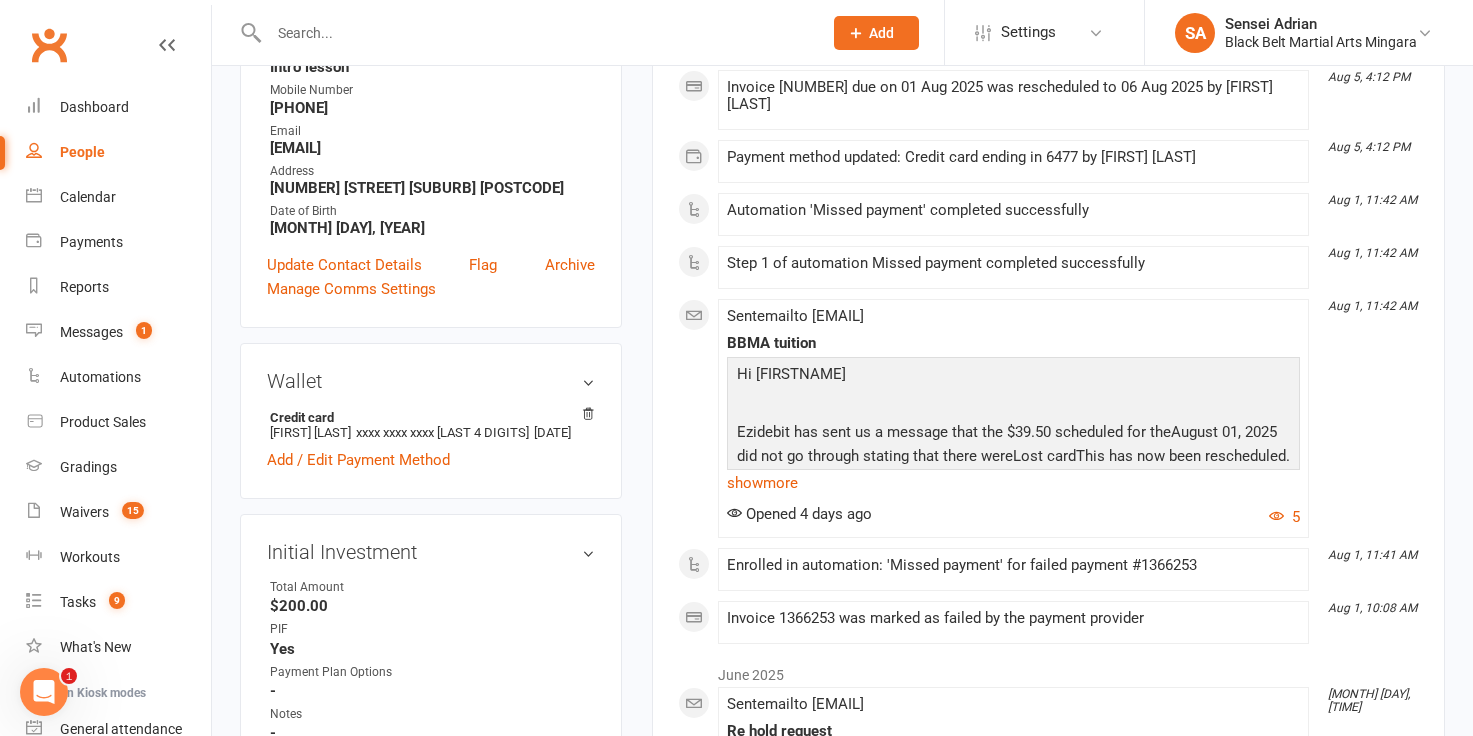 scroll, scrollTop: 0, scrollLeft: 0, axis: both 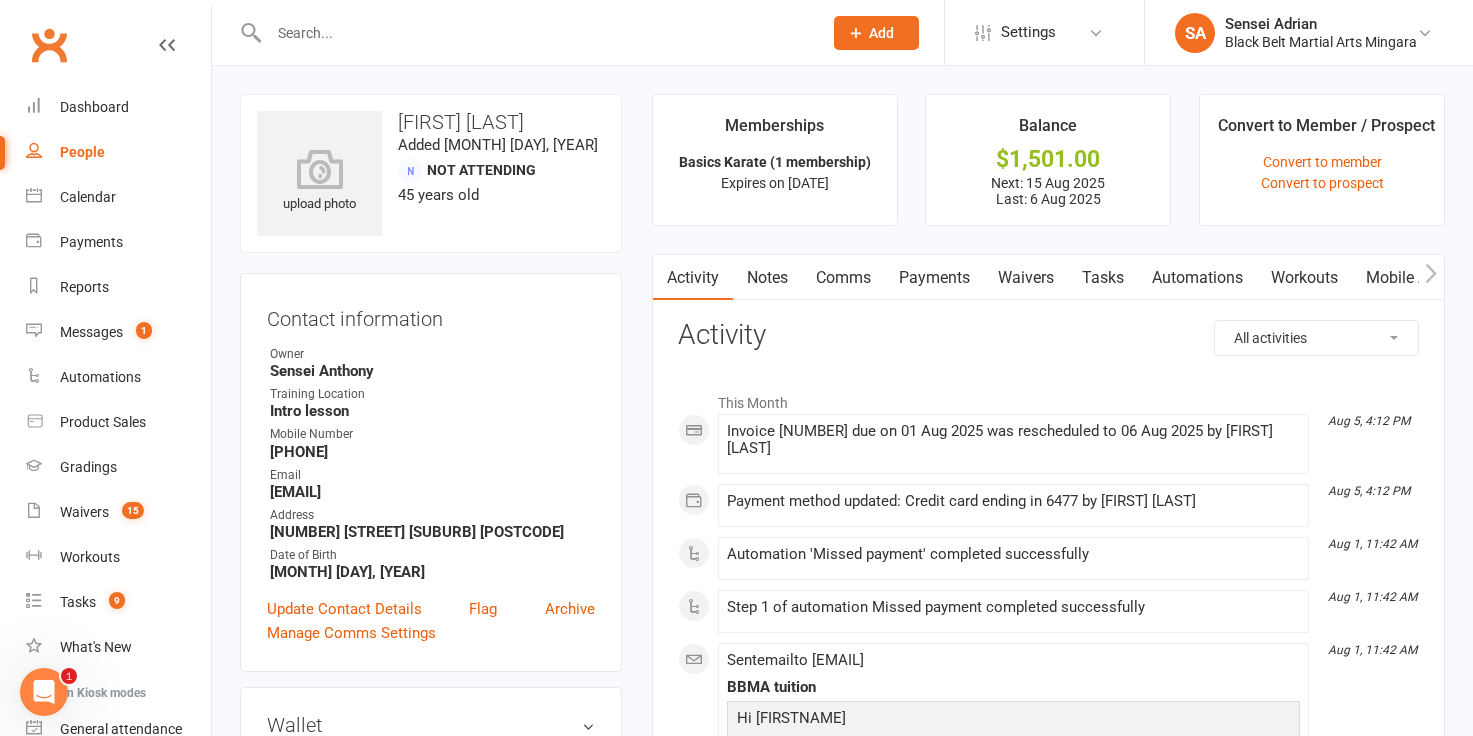 click on "Payments" at bounding box center [934, 278] 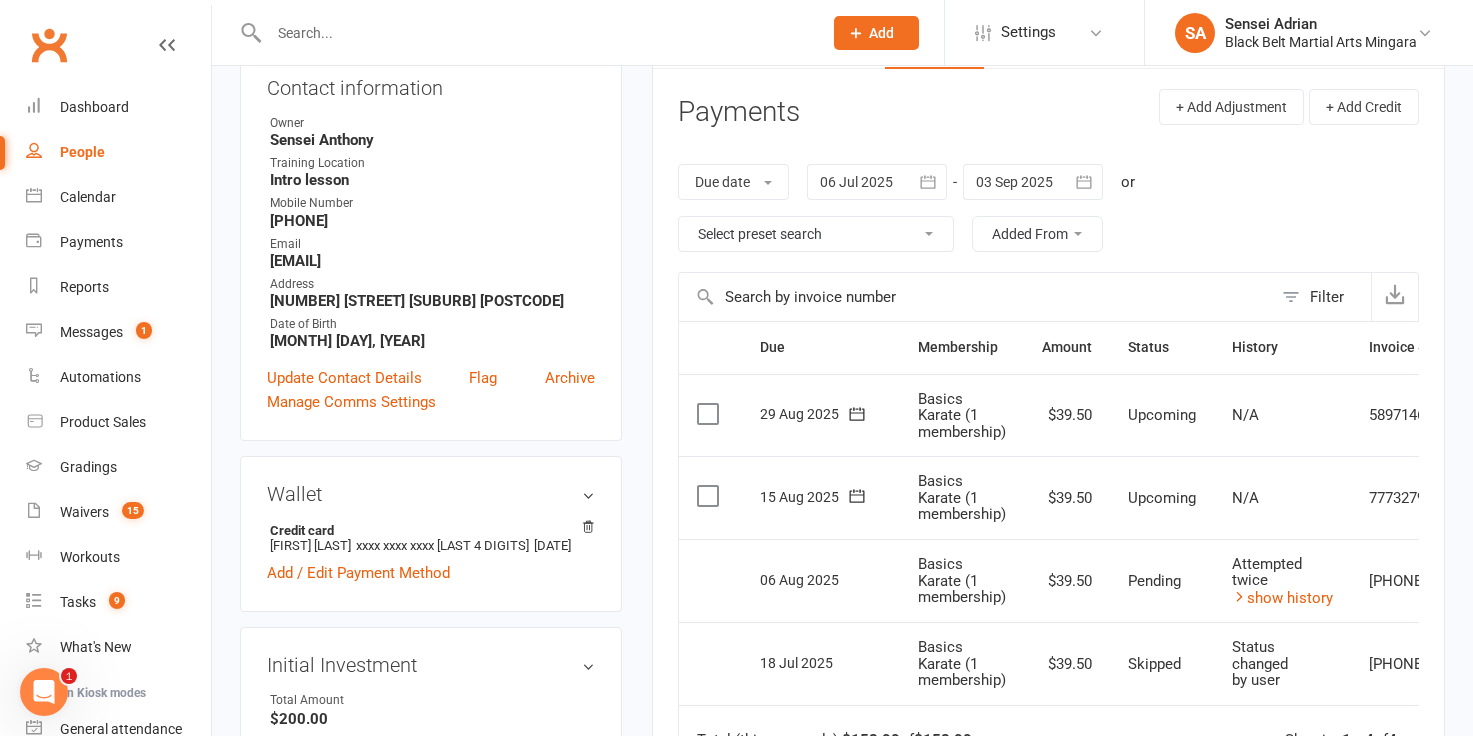 scroll, scrollTop: 232, scrollLeft: 0, axis: vertical 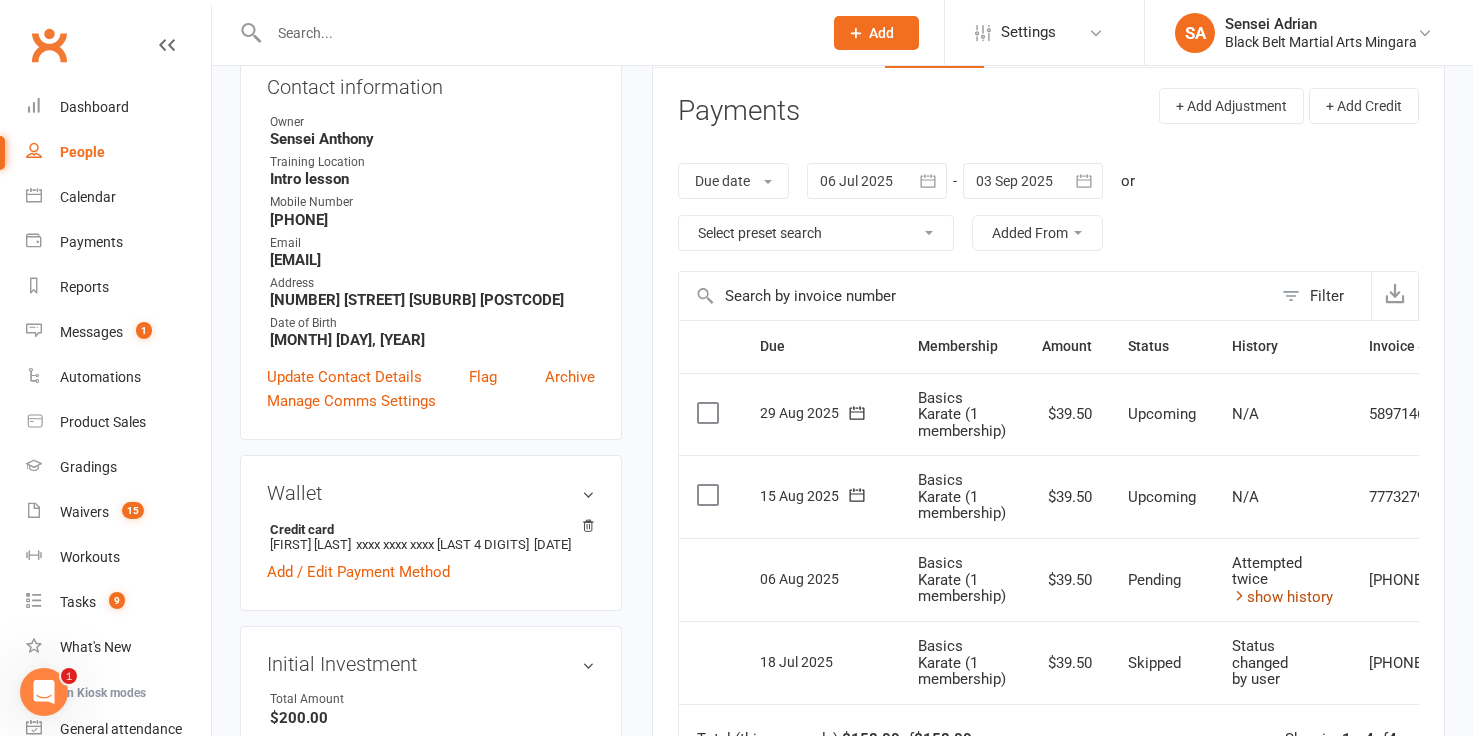 click on "show history" at bounding box center [1282, 597] 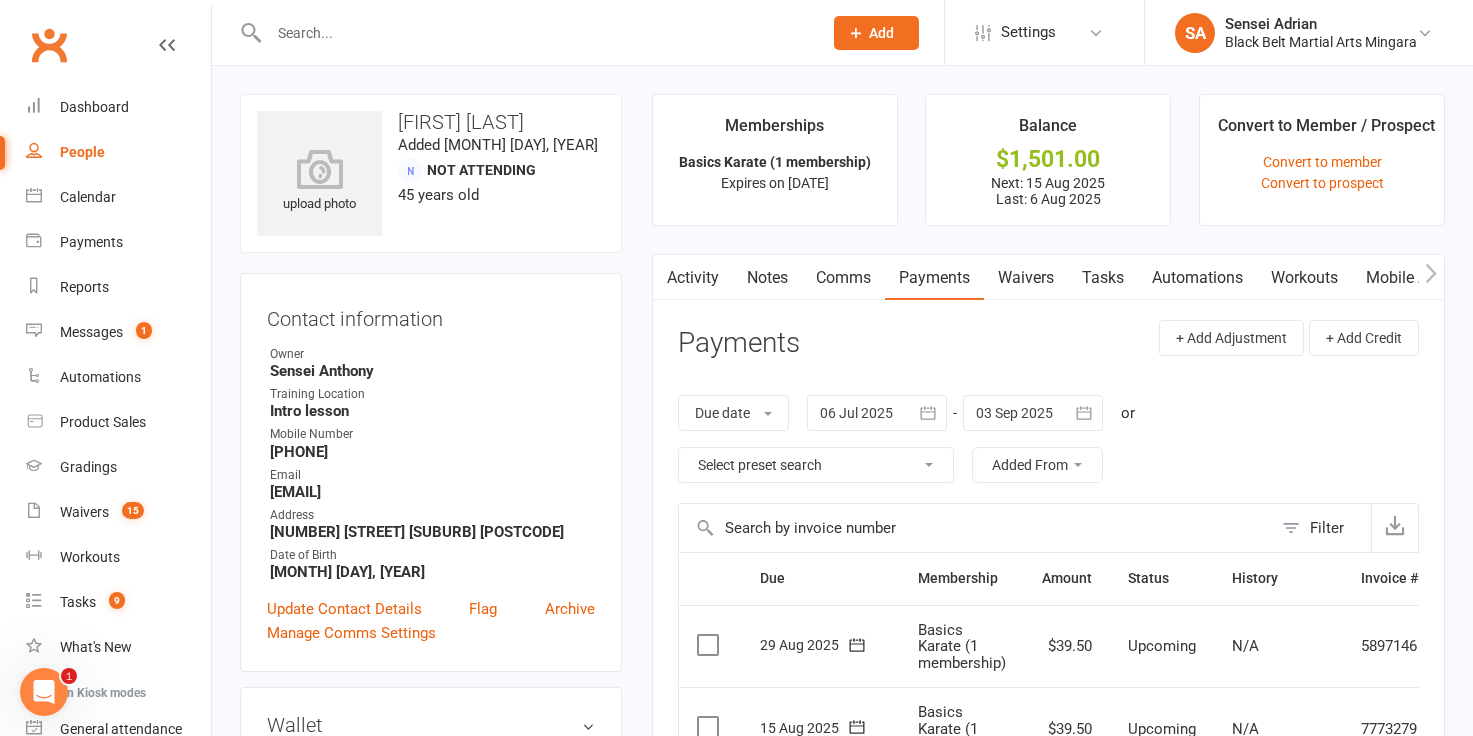 scroll, scrollTop: 6, scrollLeft: 0, axis: vertical 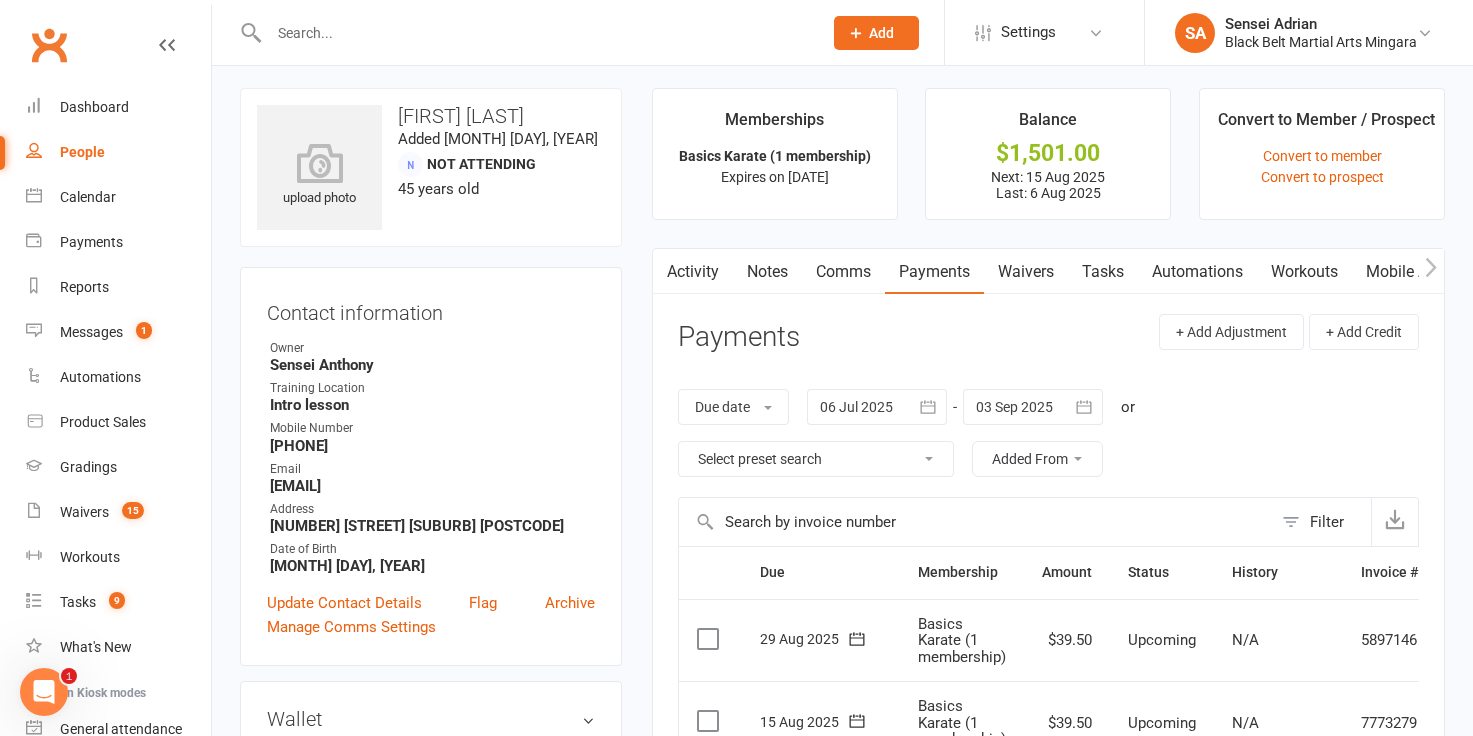 click on "Comms" at bounding box center [843, 272] 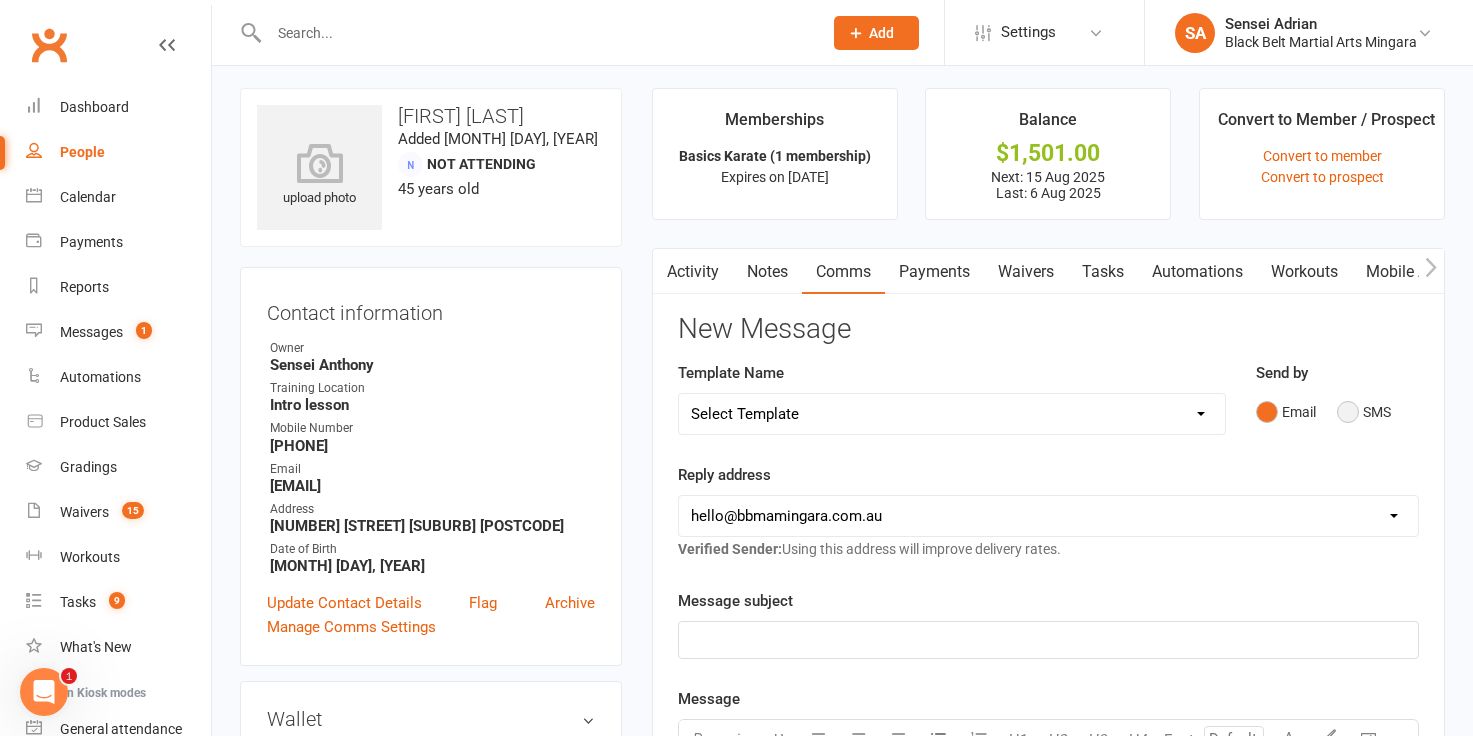 click on "SMS" at bounding box center [1364, 412] 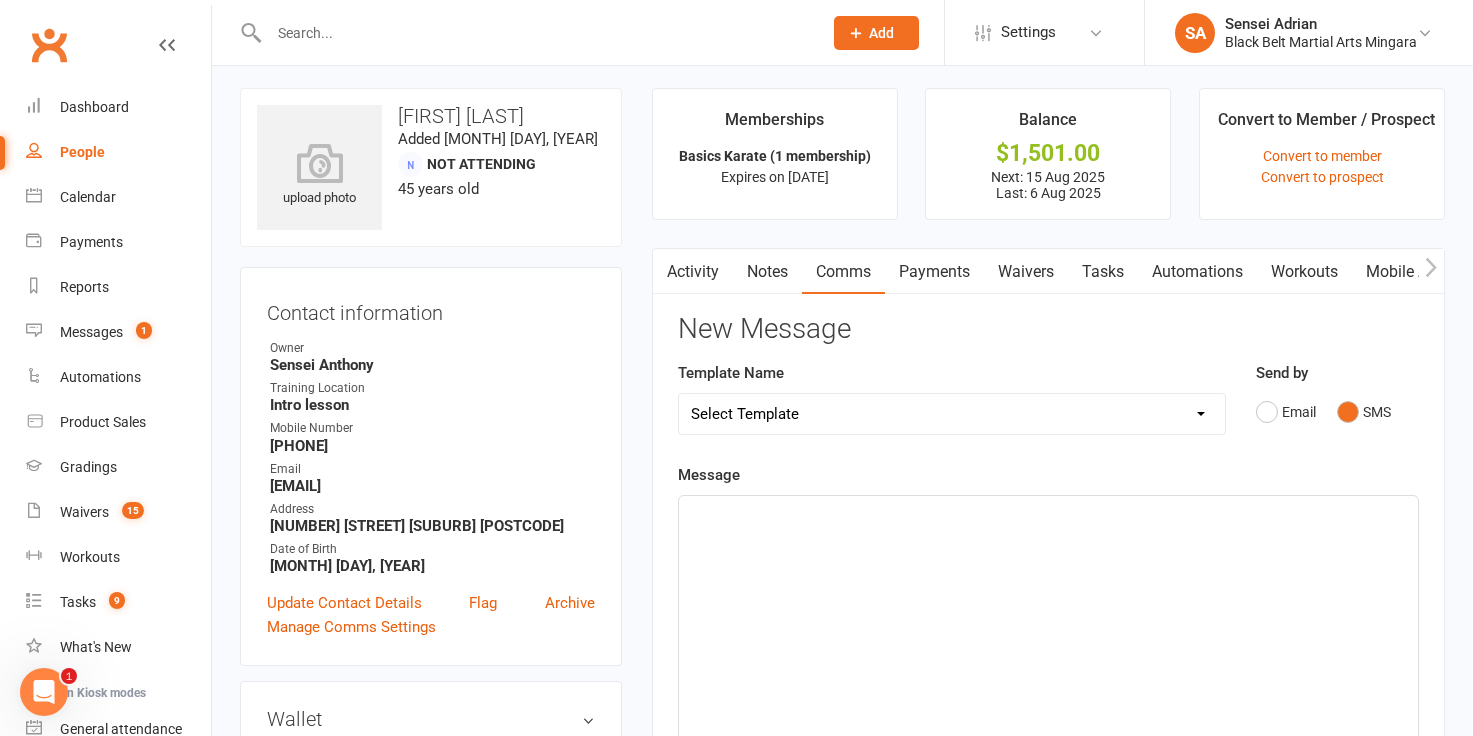 click on "Select Template [SMS] 14 Day Absentee AFU Lil Dragons [SMS] 14 day Absentee AFU message [SMS] 21 and 28 Day Absentee AFU [SMS] 21 and 28 Day Absentee AFU Lil Dragons [Email] 35+ Absentee message [SMS] 7 Day Absentee AFU message [SMS] Absent from class [Email] BBMA Training return [SMS] Missed appointment [SMS] Missed graduation [SMS] Welcome Back 2025 [SMS] White Belt Graduation [Email] Congratulations Dan Grade [Email] Congratulations Multi Discipline new Black Belt [Email] Congratulations Shodan Ho [SMS] Confirm Intro Appointment [SMS] Party confirmation [Email] Pizza Party Confirmation [Email] CTT - invitation letter [Email] CTT - program information [Email] Team Leading invitation [SMS] Back for Term 2 [Email] Birthday Party Booked [Email] Holiday Camp [Email] Holiday Camp Offer [Email] Kobudo Seminar [Email] Little Dragons Black Belt Induction [Email] PIF [Email] Pizza party booked in [SMS] Public holiday closure [Email] Teacher training. [Email] Active Kids Voucher [SMS] AKF renewal [Email] Holiday Camp" at bounding box center (952, 414) 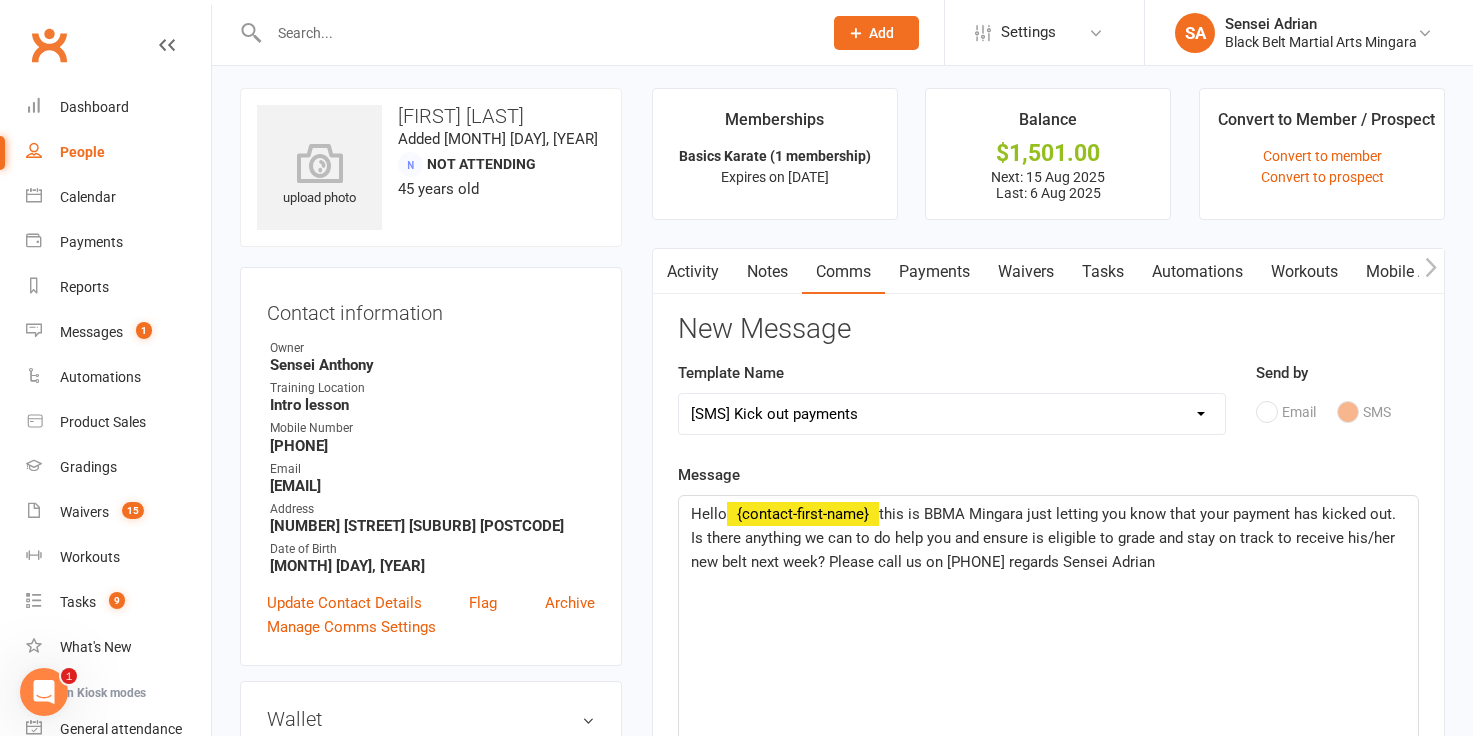 click on "Select Template [SMS] 14 Day Absentee AFU Lil Dragons [SMS] 14 day Absentee AFU message [SMS] 21 and 28 Day Absentee AFU [SMS] 21 and 28 Day Absentee AFU Lil Dragons [Email] 35+ Absentee message [SMS] 7 Day Absentee AFU message [SMS] Absent from class [Email] BBMA Training return [SMS] Missed appointment [SMS] Missed graduation [SMS] Welcome Back 2025 [SMS] White Belt Graduation [Email] Congratulations Dan Grade [Email] Congratulations Multi Discipline new Black Belt [Email] Congratulations Shodan Ho [SMS] Confirm Intro Appointment [SMS] Party confirmation [Email] Pizza Party Confirmation [Email] CTT - invitation letter [Email] CTT - program information [Email] Team Leading invitation [SMS] Back for Term 2 [Email] Birthday Party Booked [Email] Holiday Camp [Email] Holiday Camp Offer [Email] Kobudo Seminar [Email] Little Dragons Black Belt Induction [Email] PIF [Email] Pizza party booked in [SMS] Public holiday closure [Email] Teacher training. [Email] Active Kids Voucher [SMS] AKF renewal [Email] Holiday Camp" at bounding box center [952, 414] 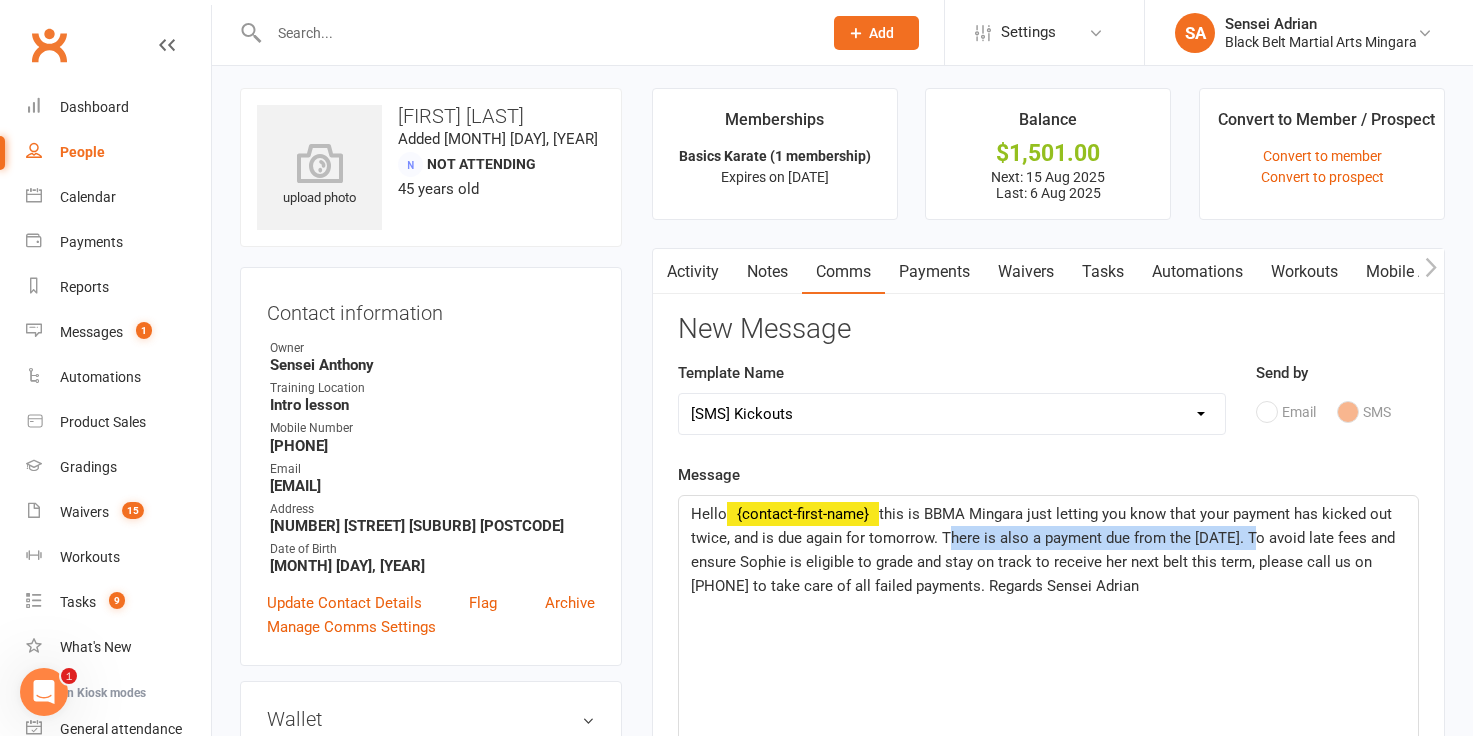 drag, startPoint x: 941, startPoint y: 538, endPoint x: 1243, endPoint y: 537, distance: 302.00165 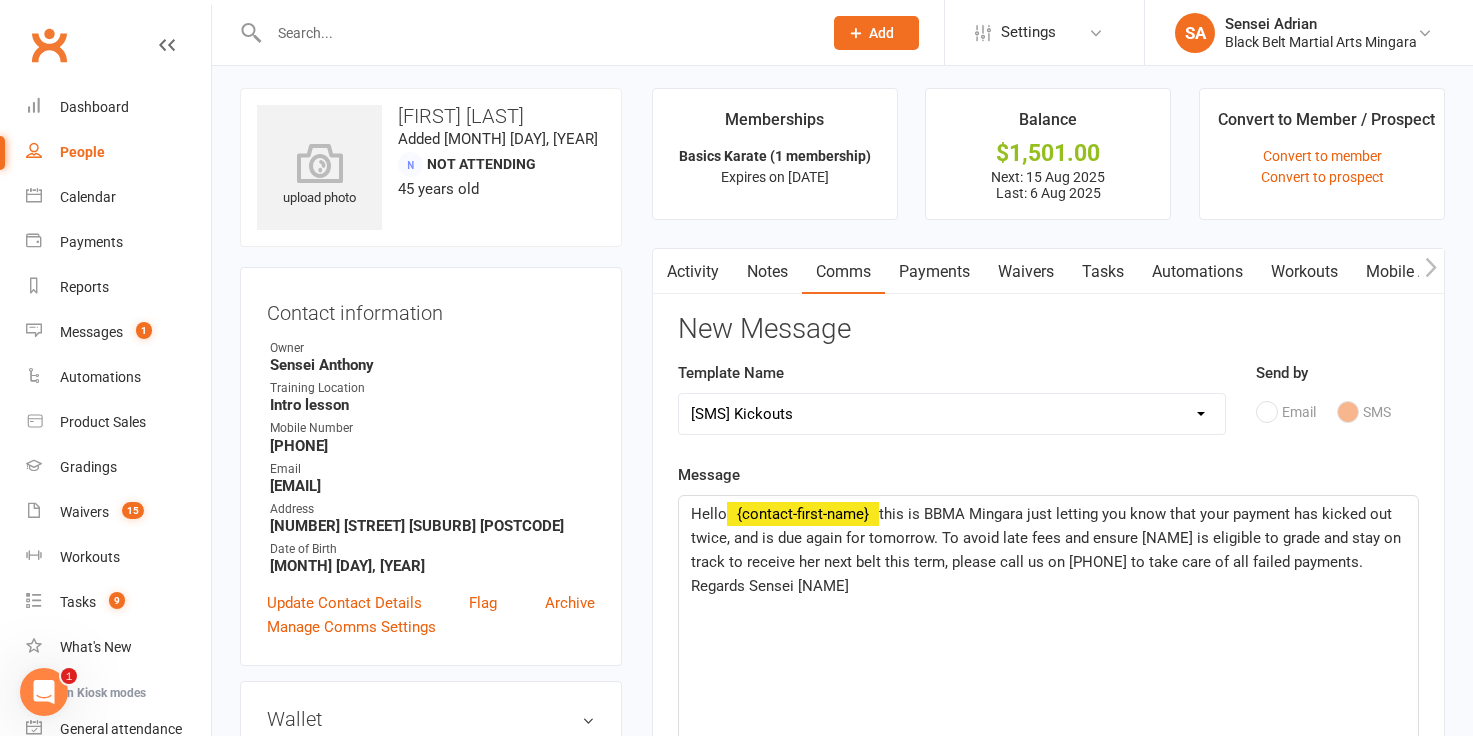 click on "this is BBMA Mingara just letting you know that your payment has kicked out twice, and is due again for tomorrow. To avoid late fees and ensure [NAME] is eligible to grade and stay on track to receive her next belt this term, please call us on [PHONE] to take care of all failed payments. Regards Sensei [NAME]" 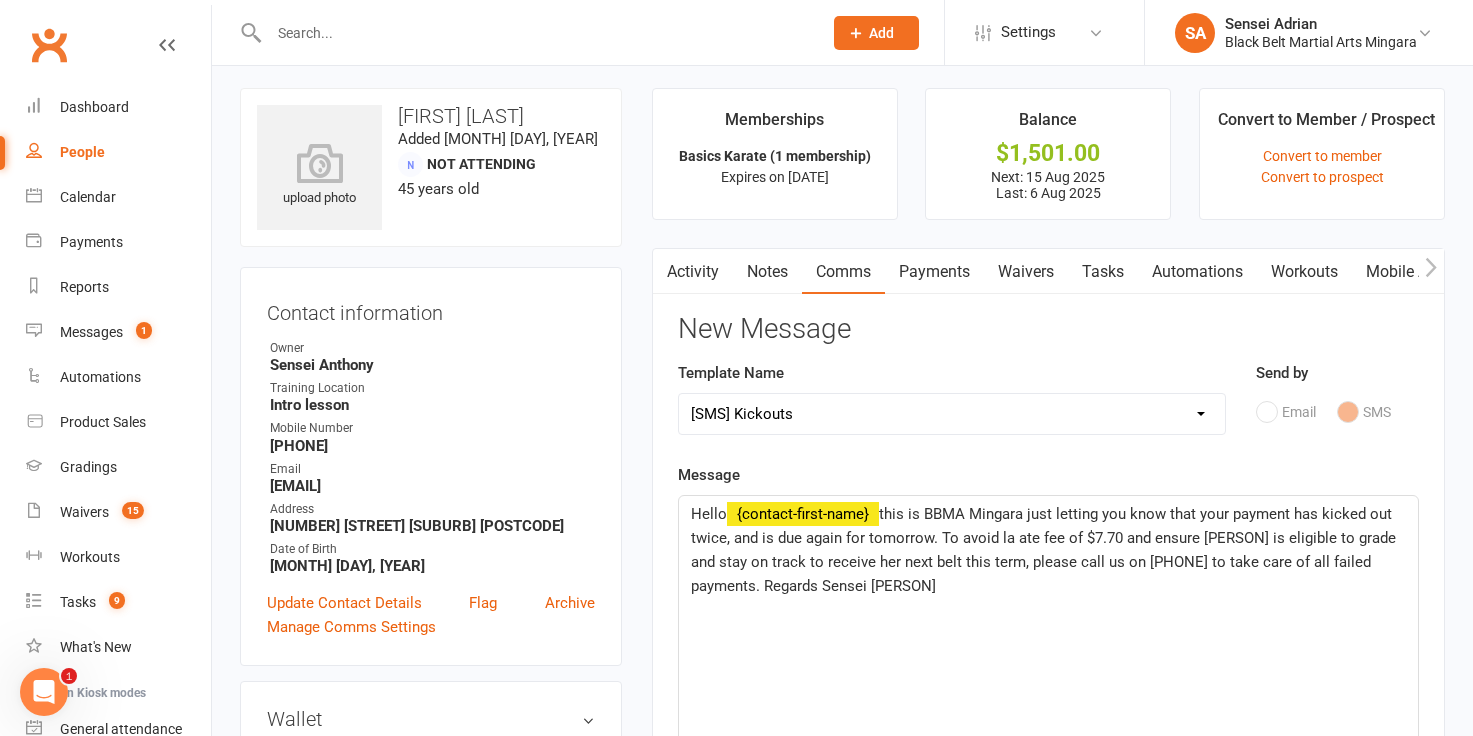 click on "this is BBMA Mingara just letting you know that your payment has kicked out twice, and is due again for tomorrow. To avoid la ate fee of $7.70 and ensure [PERSON] is eligible to grade and stay on track to receive her next belt this term, please call us on [PHONE] to take care of all failed payments. Regards Sensei [PERSON]" 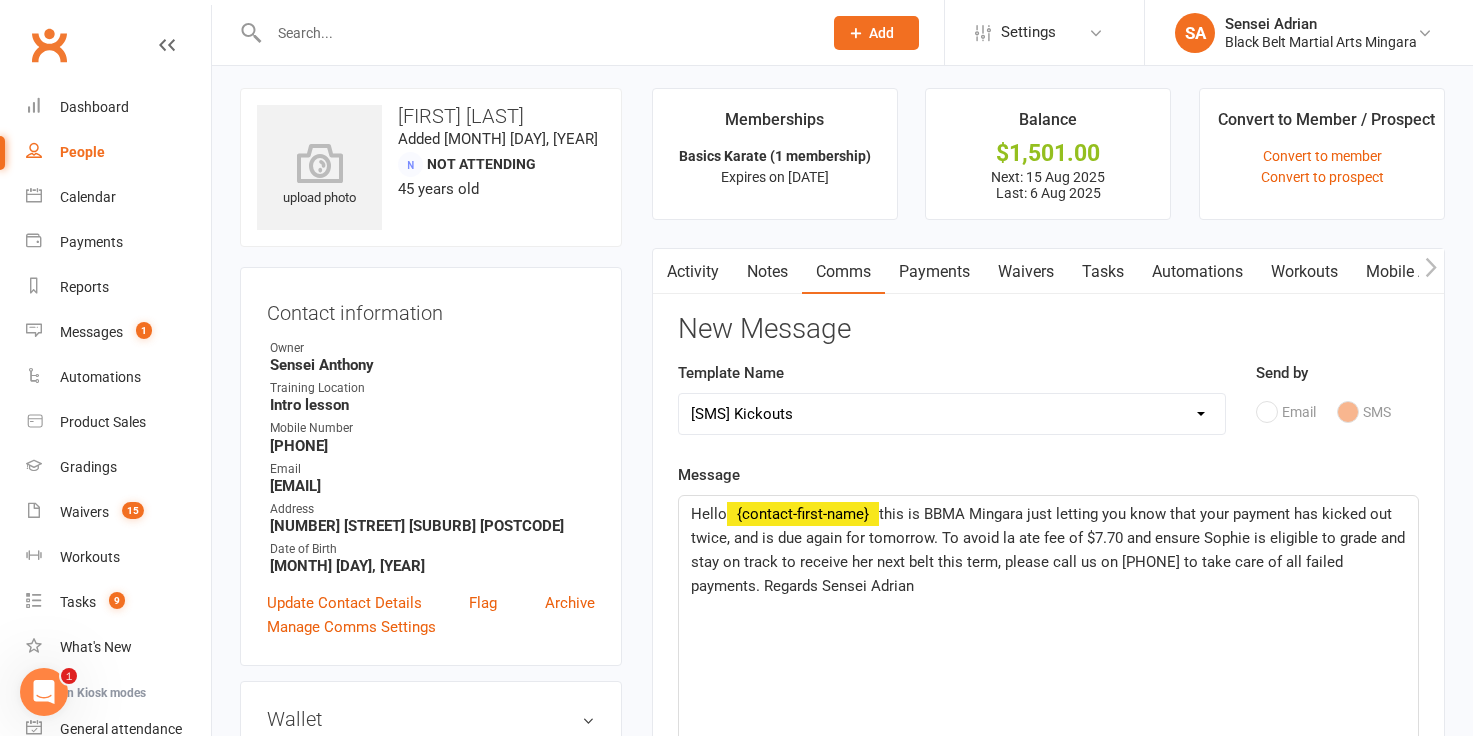 click on "this is BBMA Mingara just letting you know that your payment has kicked out twice, and is due again for tomorrow. To avoid la ate fee of $7.70 and ensure Sophie is eligible to grade and stay on track to receive her next belt this term, please call us on [PHONE] to take care of all failed payments. Regards Sensei Adrian" 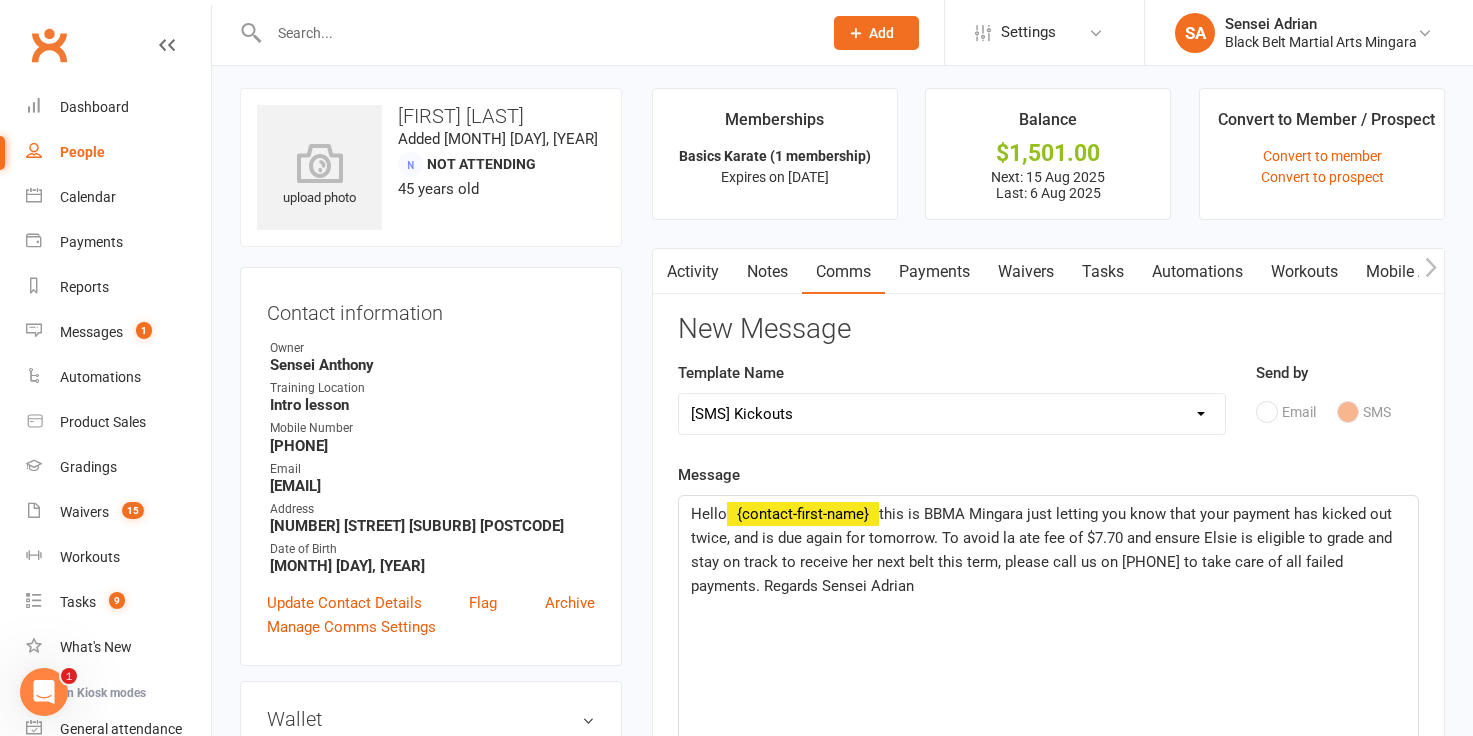 click on "this is BBMA Mingara just letting you know that your payment has kicked out twice, and is due again for tomorrow. To avoid la ate fee of $7.70 and ensure Elsie is eligible to grade and stay on track to receive her next belt this term, please call us on [PHONE] to take care of all failed payments. Regards Sensei Adrian" 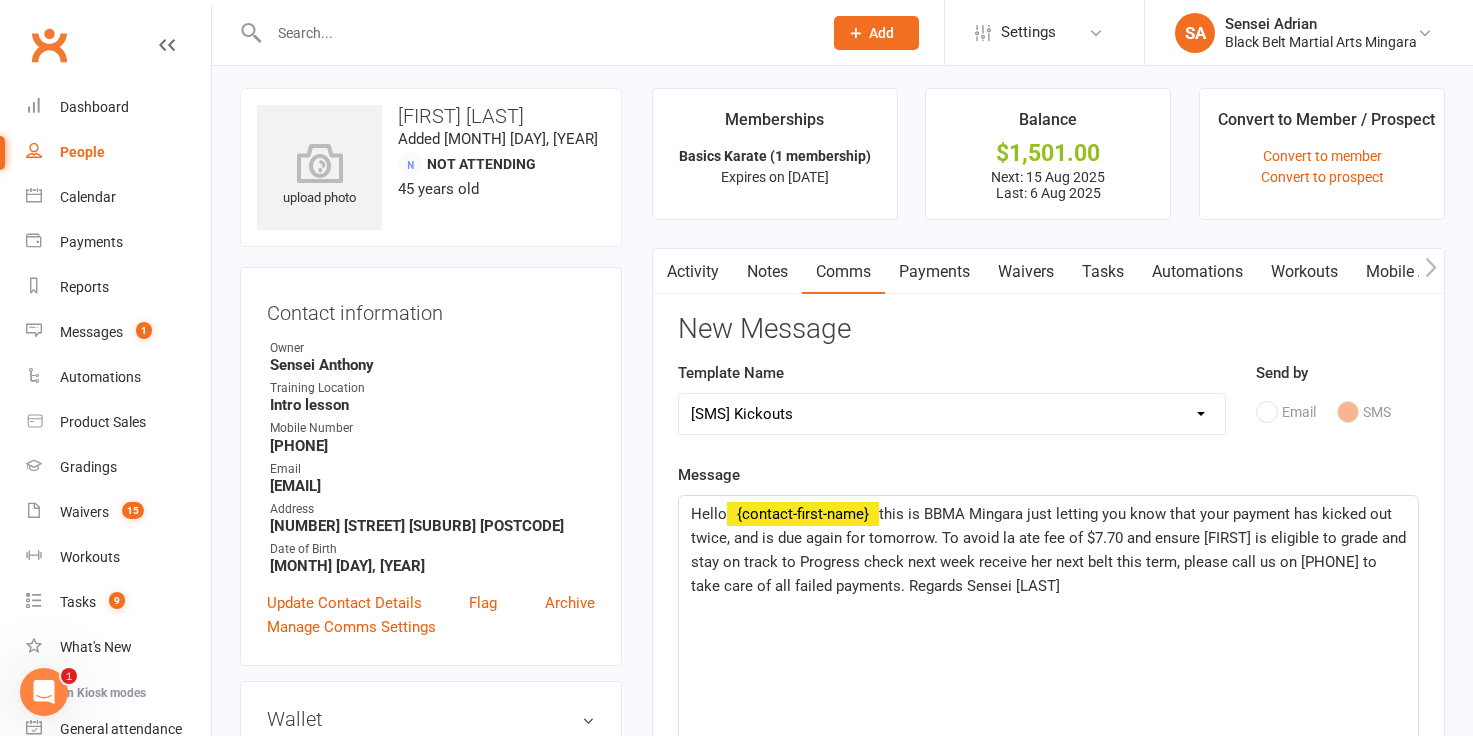 click on "this is BBMA Mingara just letting you know that your payment has kicked out twice, and is due again for tomorrow. To avoid la ate fee of $7.70 and ensure [FIRST] is eligible to grade and stay on track to Progress check next week receive her next belt this term, please call us on [PHONE] to take care of all failed payments. Regards Sensei [LAST]" 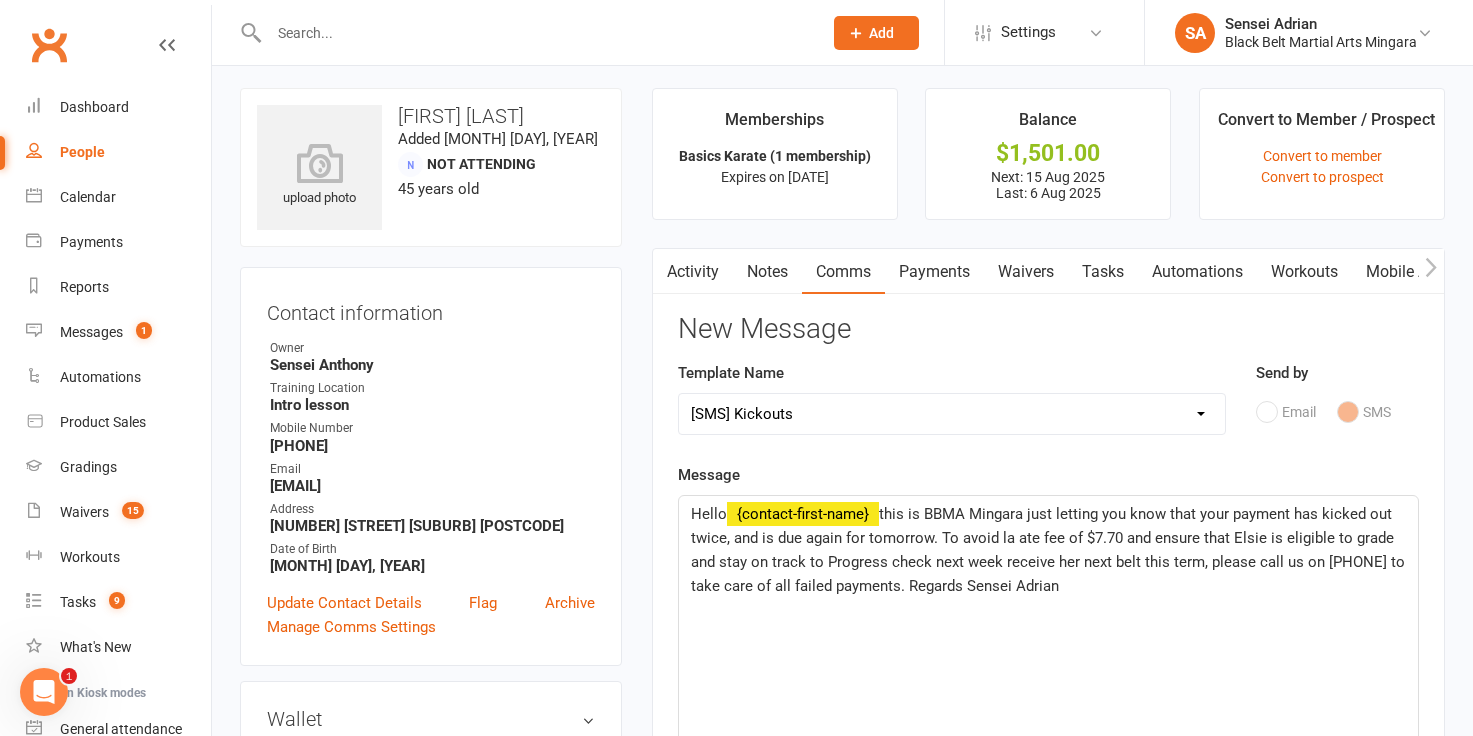 click on "this is BBMA Mingara just letting you know that your payment has kicked out twice, and is due again for tomorrow. To avoid la ate fee of $7.70 and ensure that Elsie is eligible to grade and stay on track to Progress check next week receive her next belt this term, please call us on [PHONE] to take care of all failed payments. Regards Sensei Adrian" 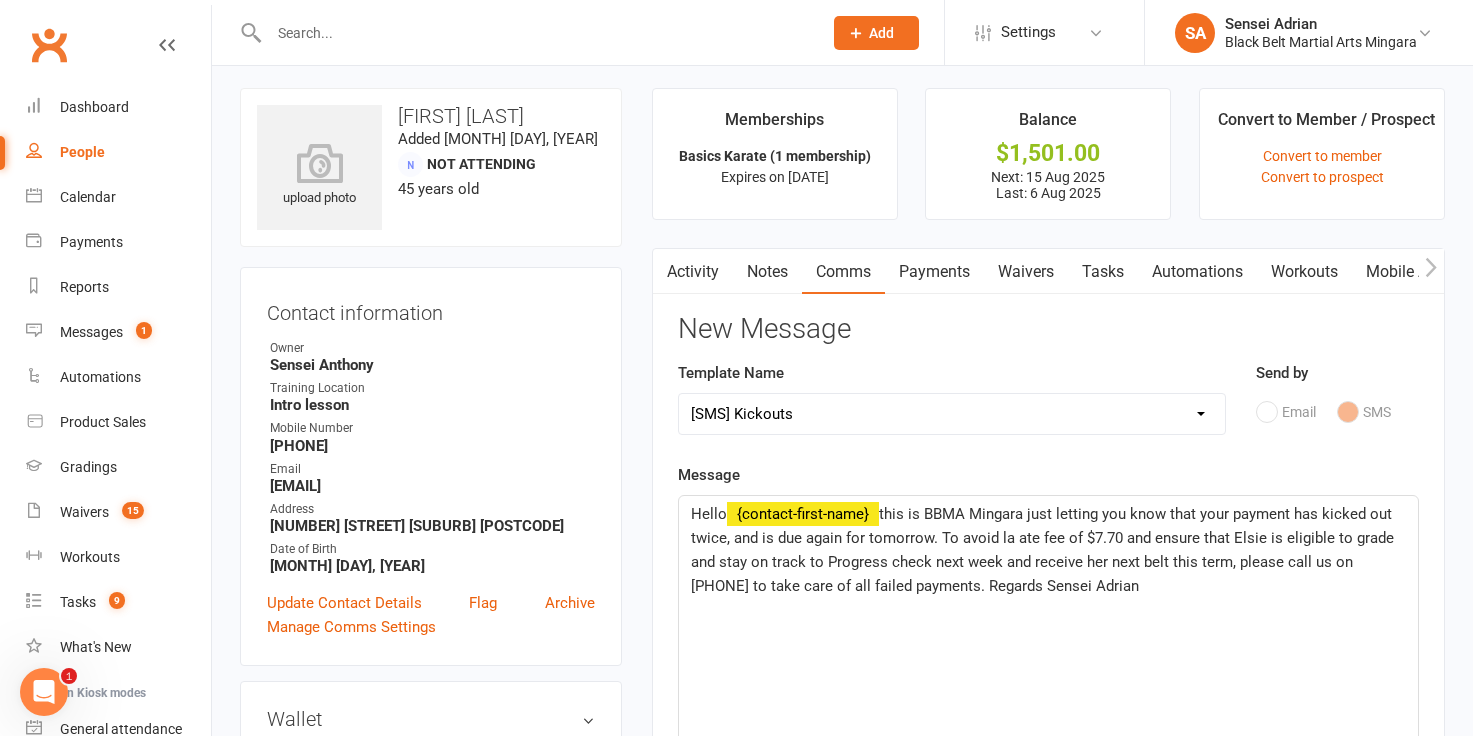 click on "this is BBMA Mingara just letting you know that your payment has kicked out twice, and is due again for tomorrow. To avoid la ate fee of $7.70 and ensure that Elsie is eligible to grade and stay on track to Progress check next week and receive her next belt this term, please call us on [PHONE] to take care of all failed payments. Regards Sensei Adrian" 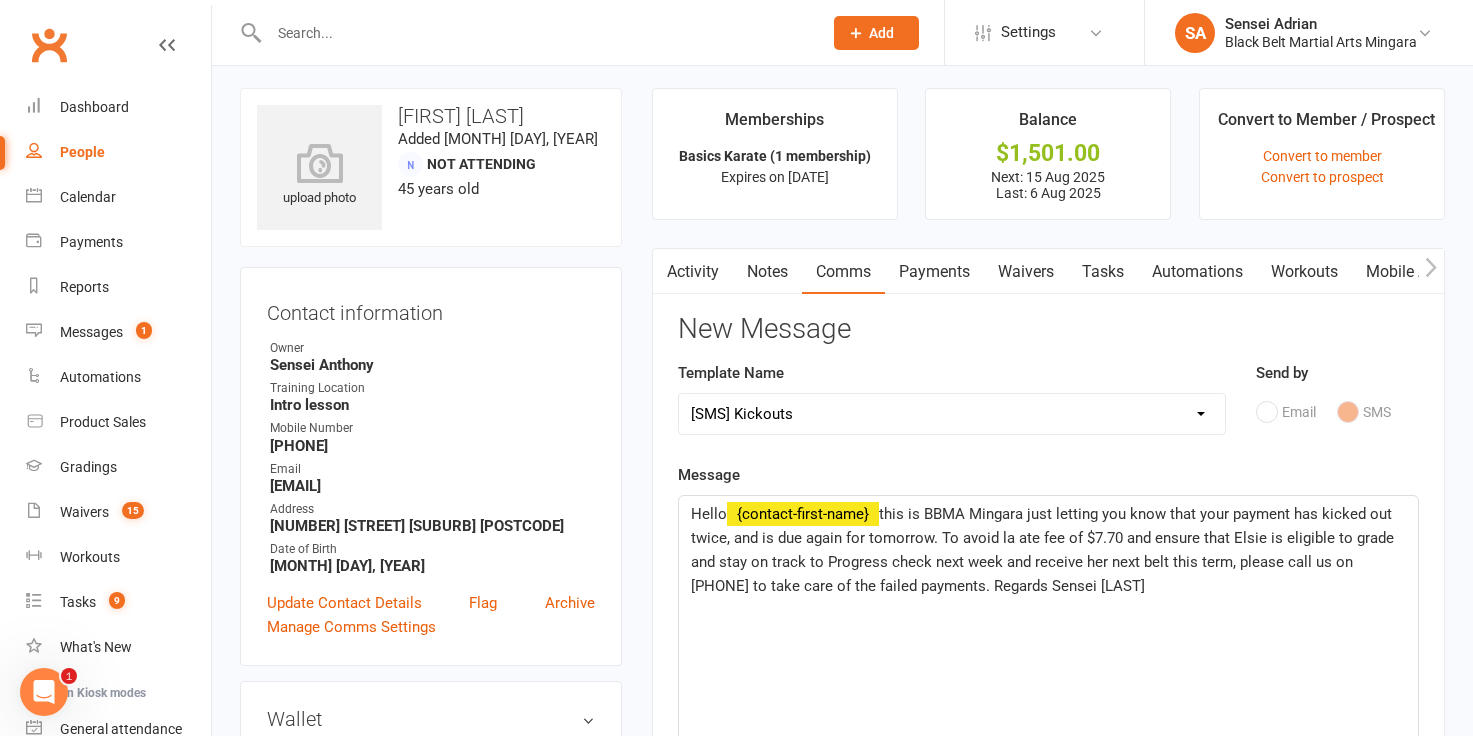 click on "this is BBMA Mingara just letting you know that your payment has kicked out twice, and is due again for tomorrow. To avoid la ate fee of $7.70 and ensure that Elsie is eligible to grade and stay on track to Progress check next week and receive her next belt this term, please call us on [PHONE] to take care of the failed payments. Regards Sensei [LAST]" 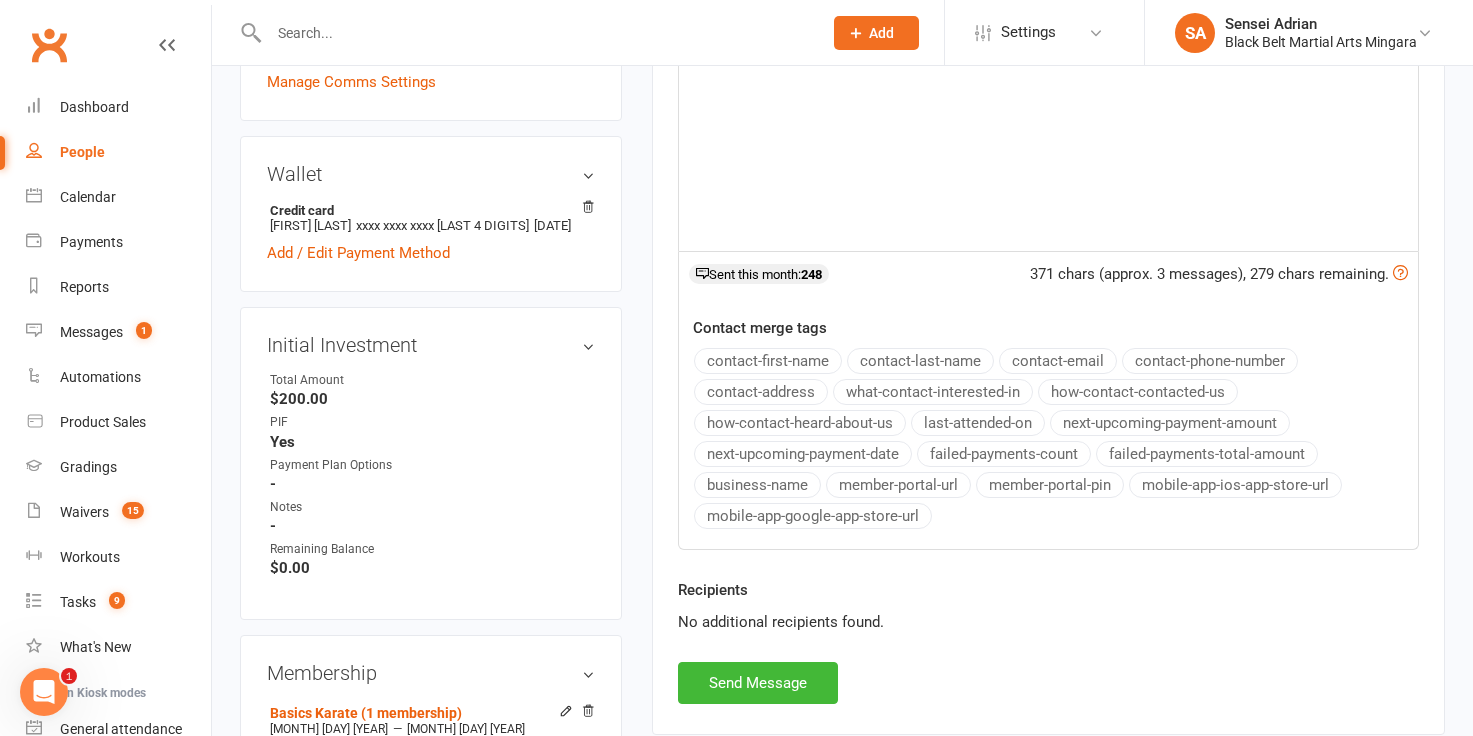 scroll, scrollTop: 558, scrollLeft: 0, axis: vertical 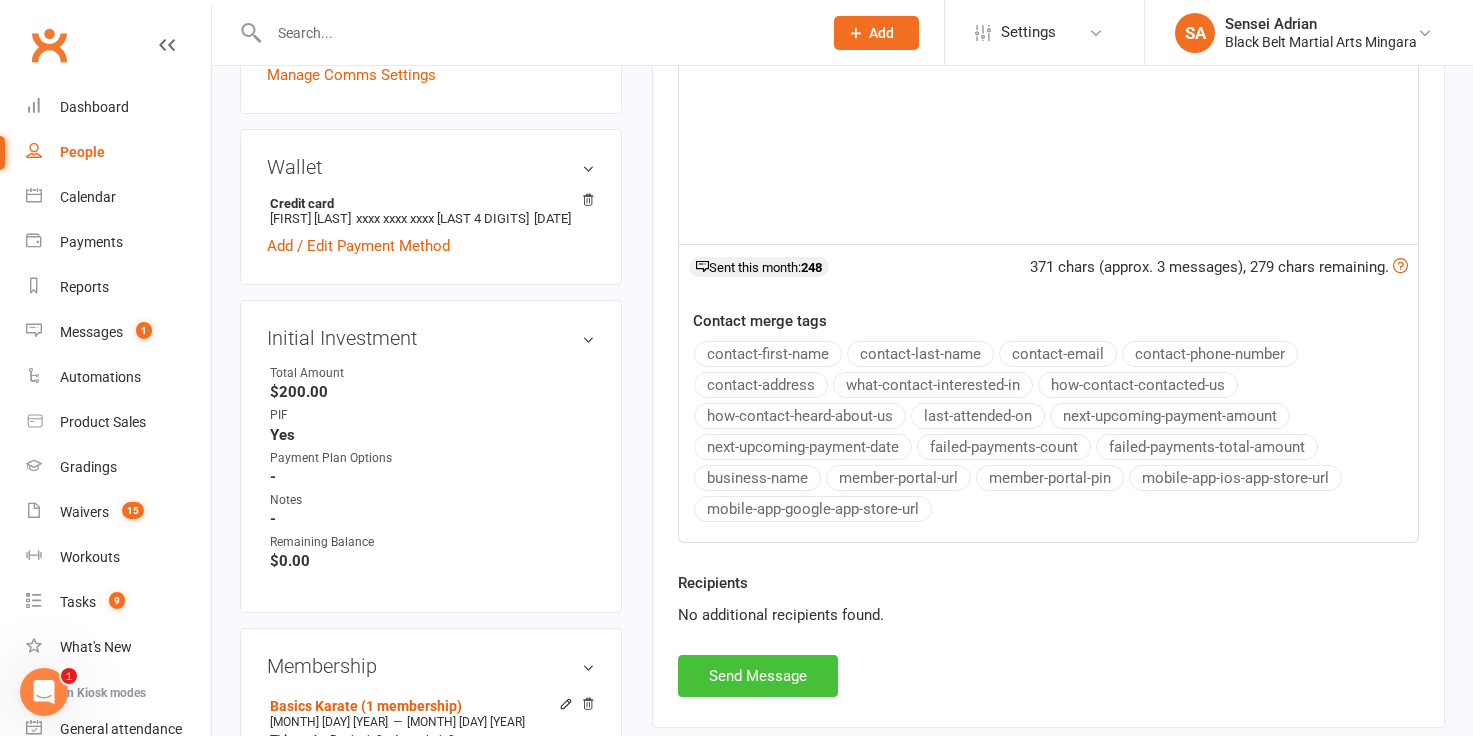 click on "Send Message" at bounding box center (758, 676) 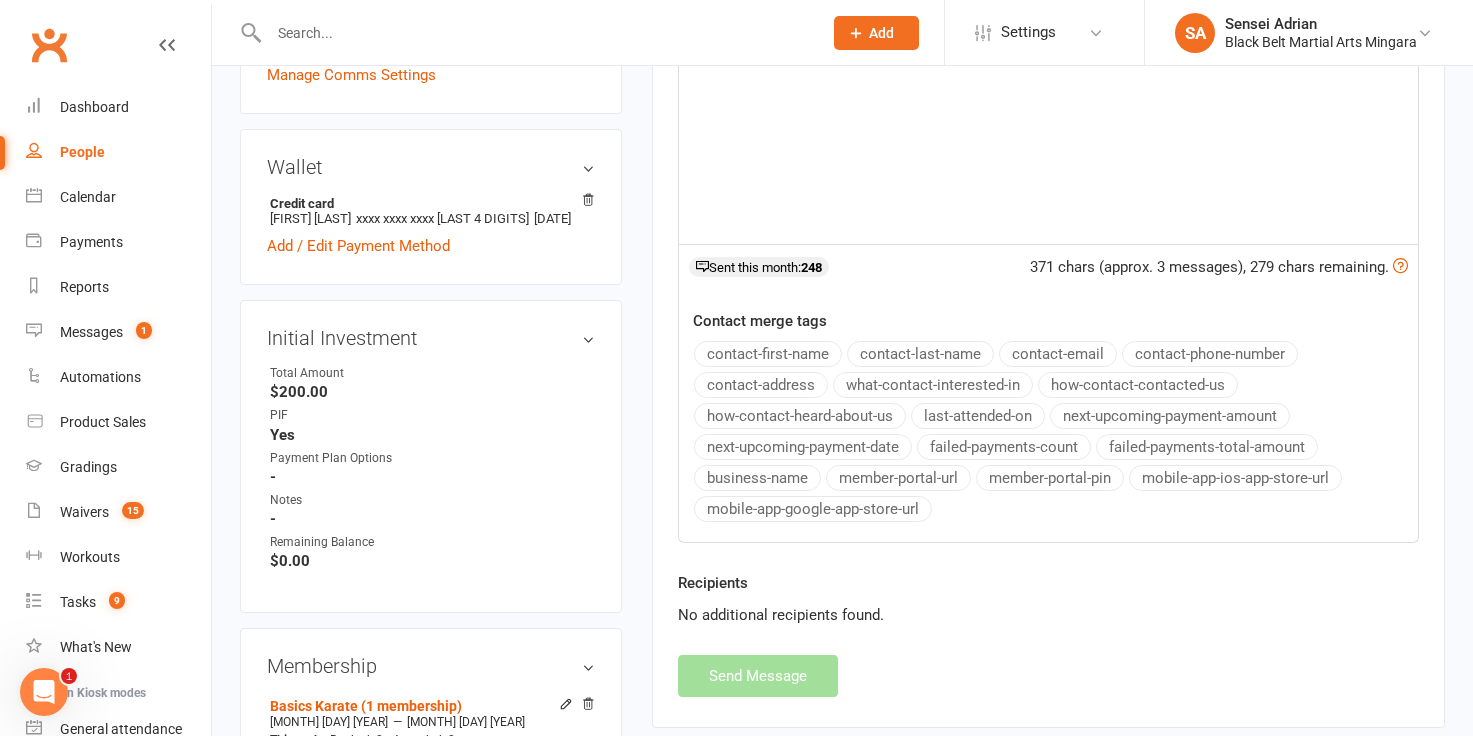 select 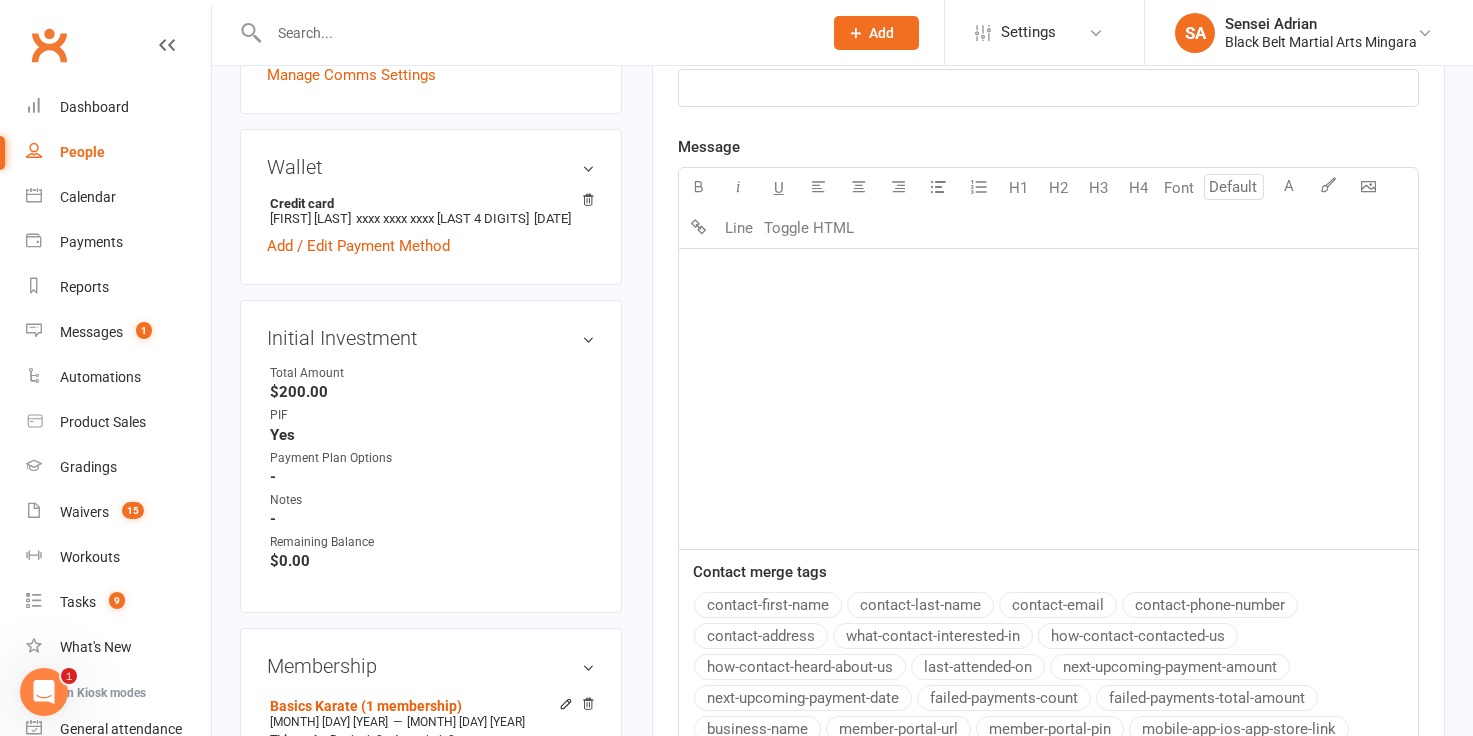 click at bounding box center [535, 33] 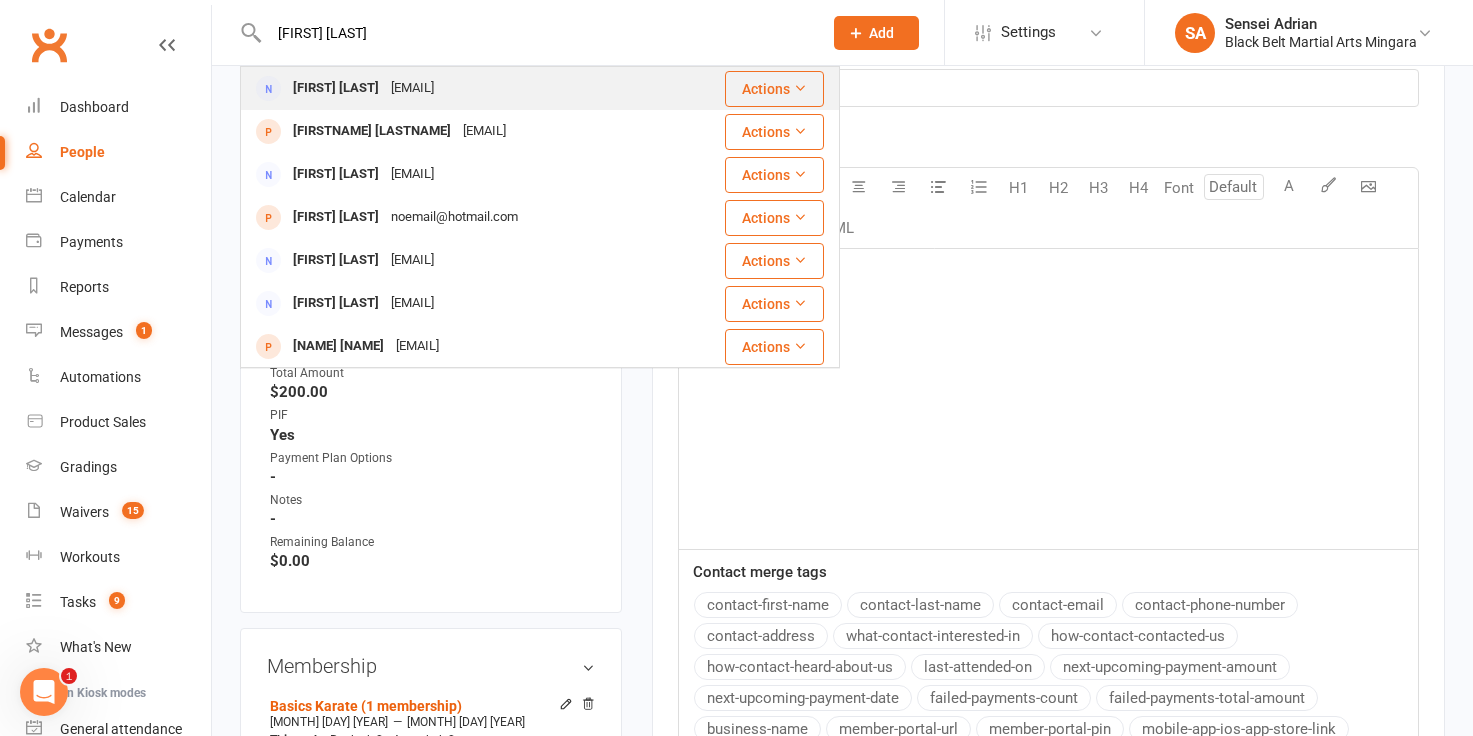 type on "[FIRST] [LAST]" 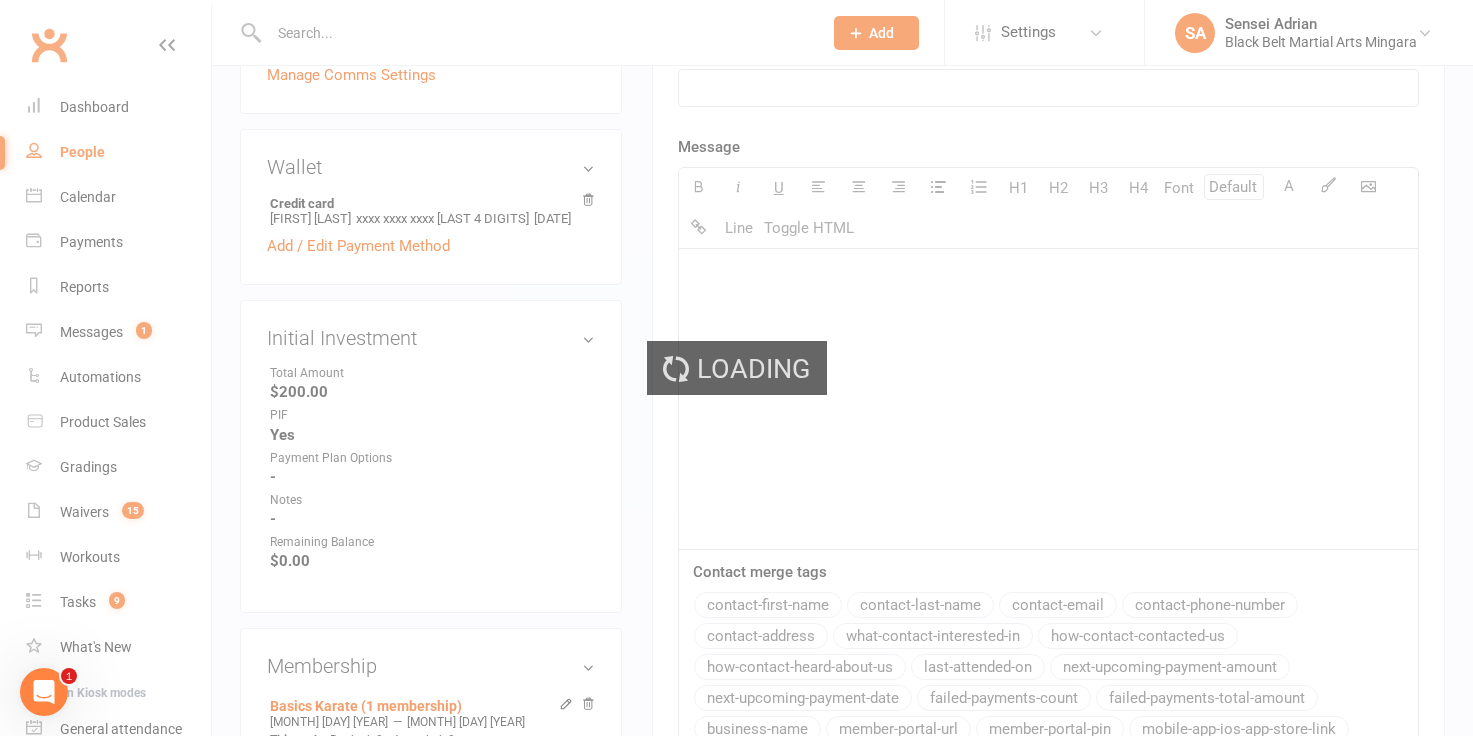 scroll, scrollTop: 0, scrollLeft: 0, axis: both 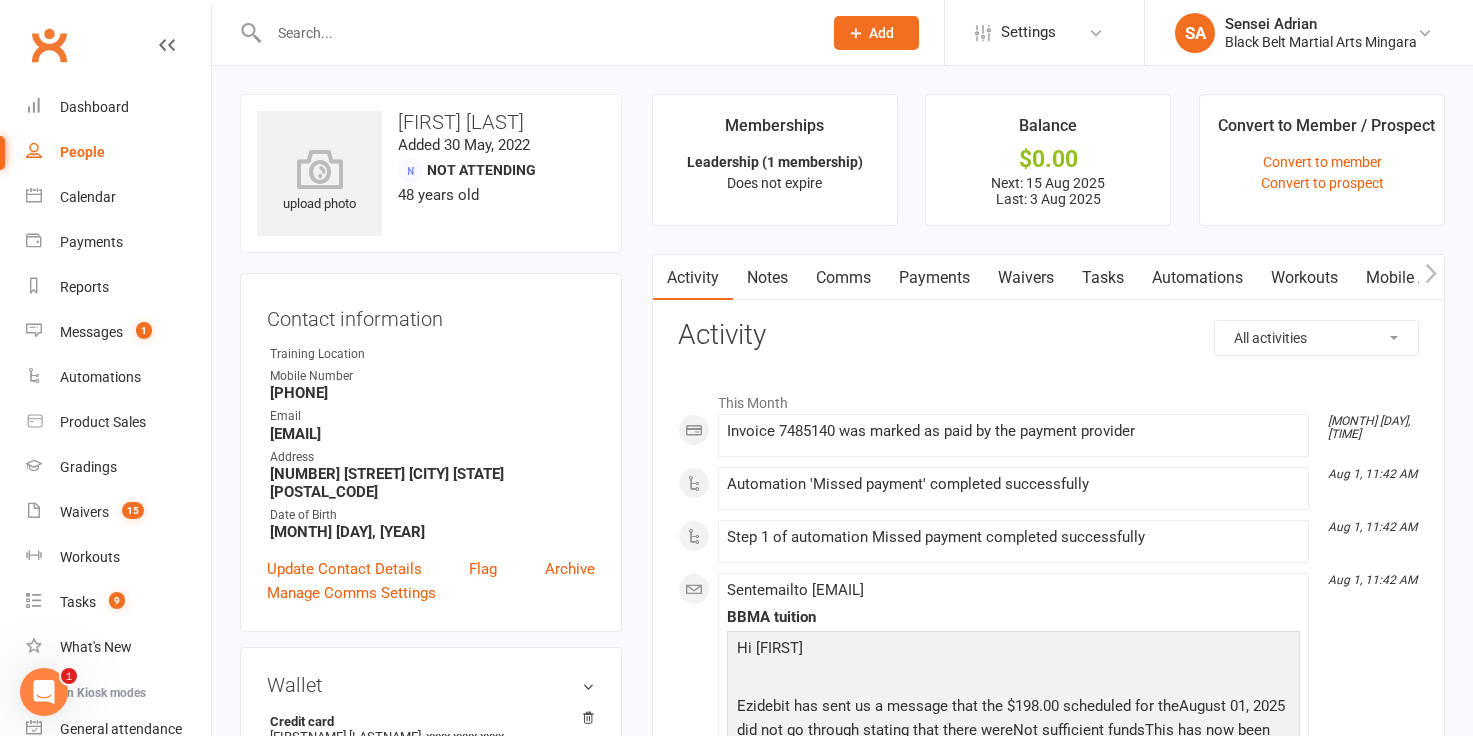 click on "Payments" at bounding box center [934, 278] 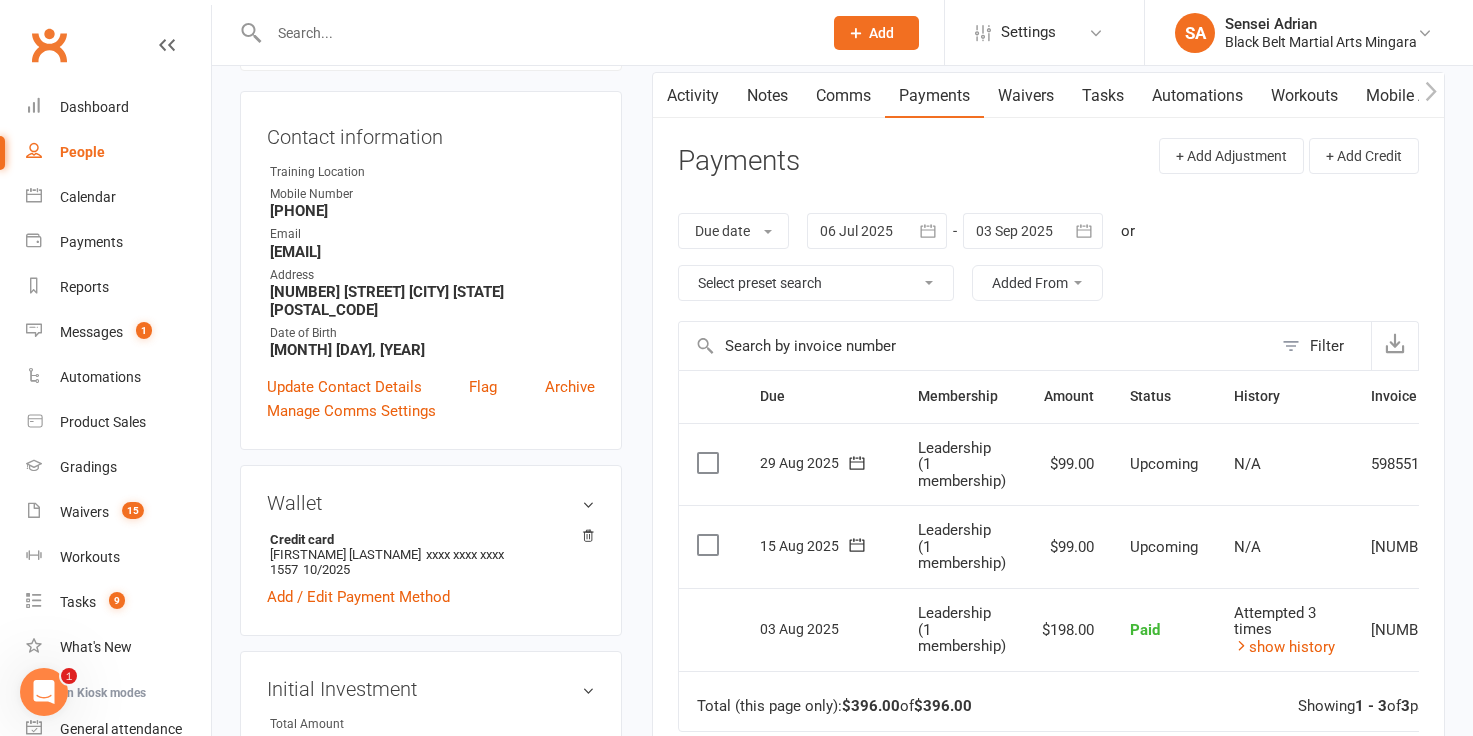 scroll, scrollTop: 186, scrollLeft: 0, axis: vertical 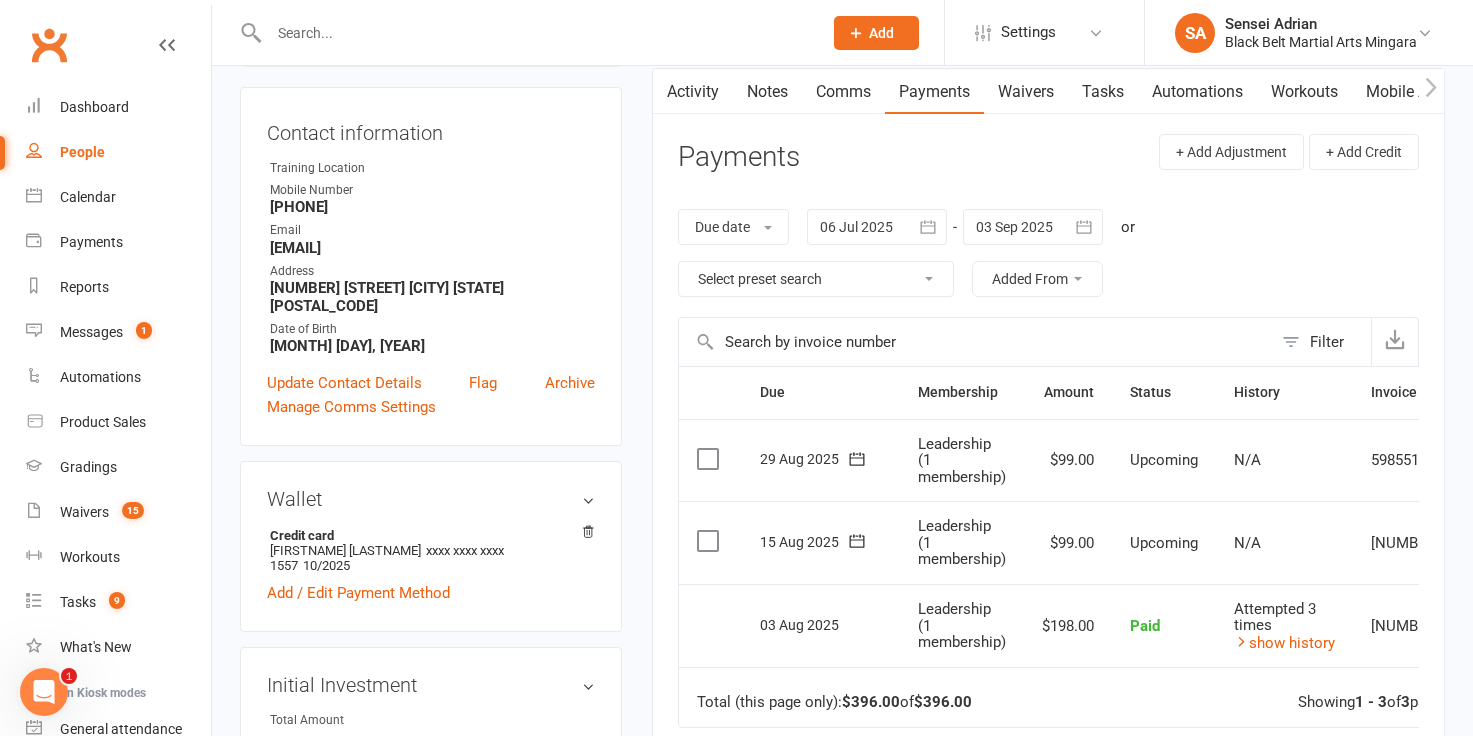 click at bounding box center [535, 33] 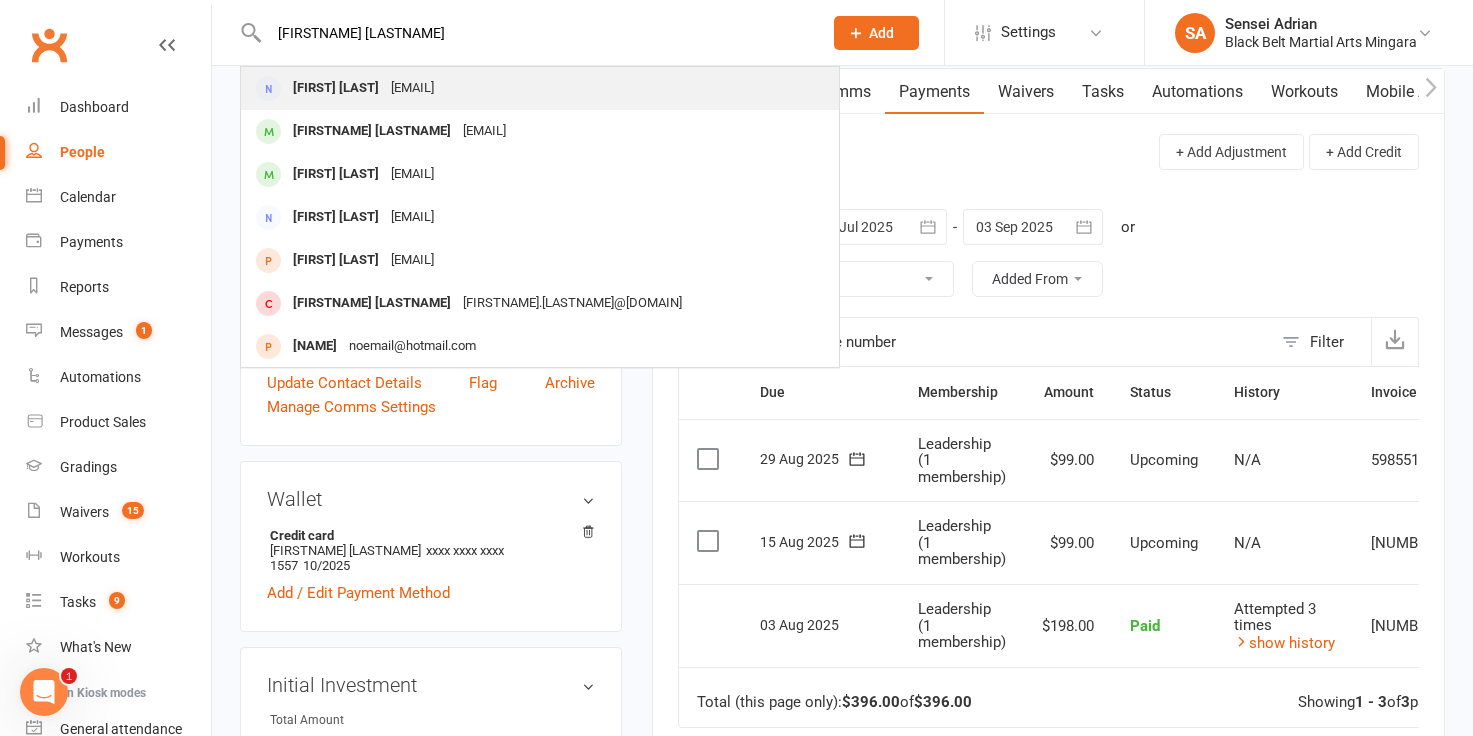 type on "[FIRSTNAME] [LASTNAME]" 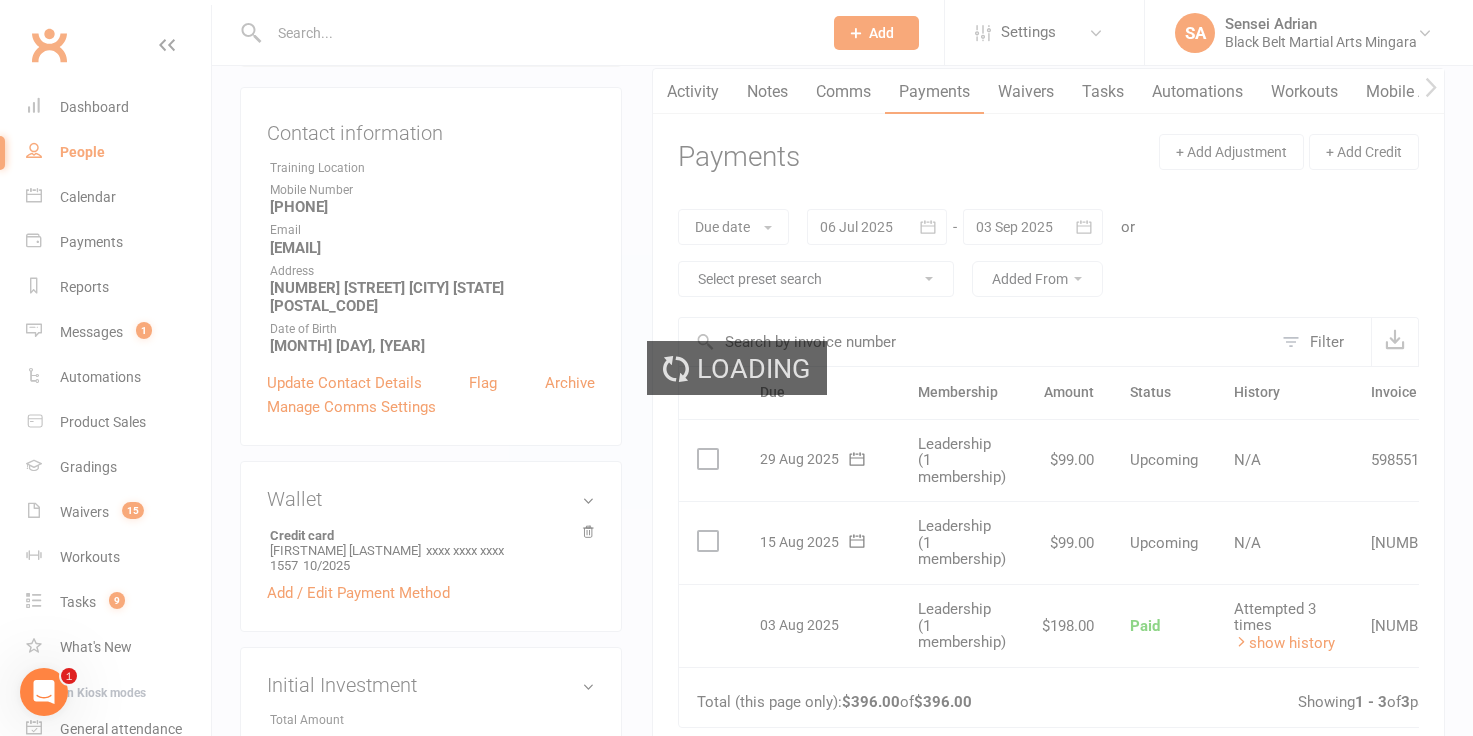 scroll, scrollTop: 0, scrollLeft: 0, axis: both 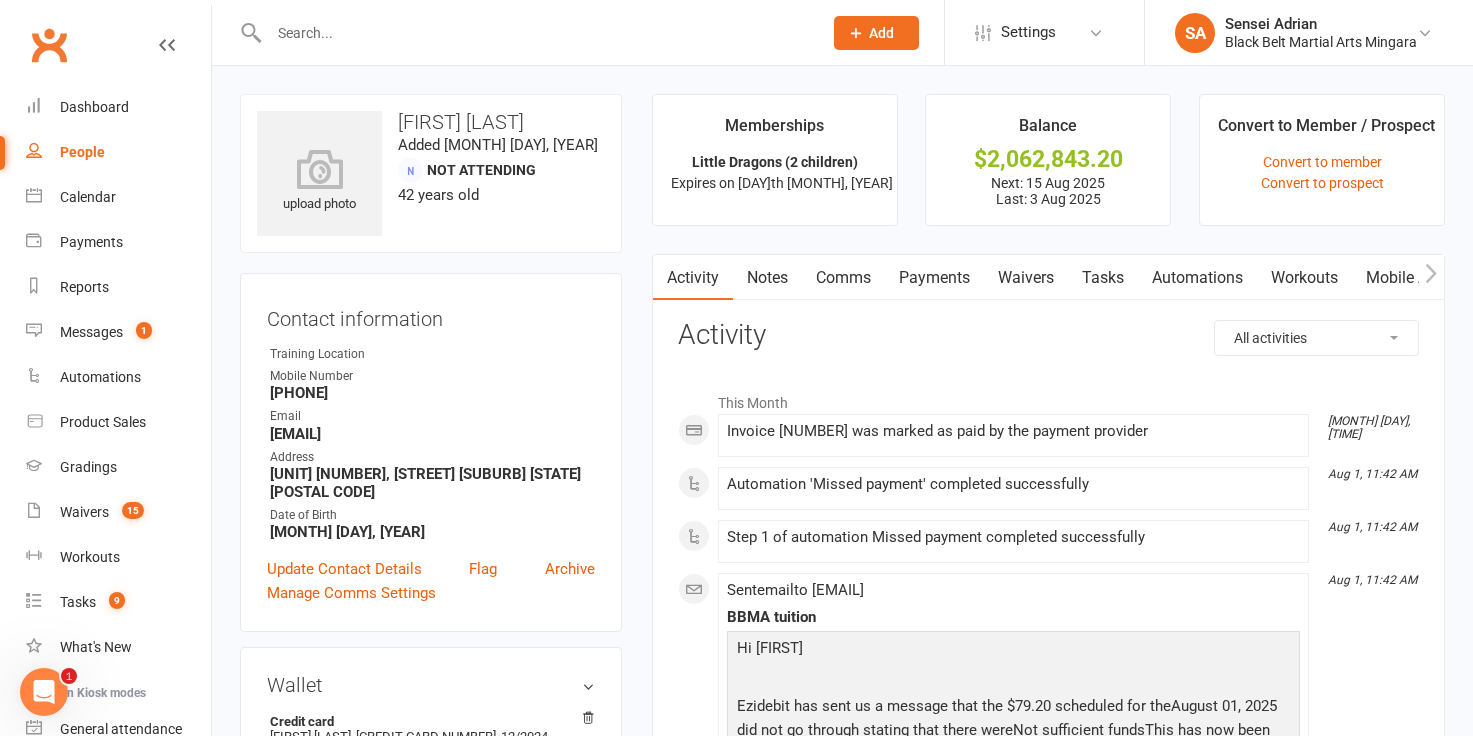 click on "Payments" at bounding box center (934, 278) 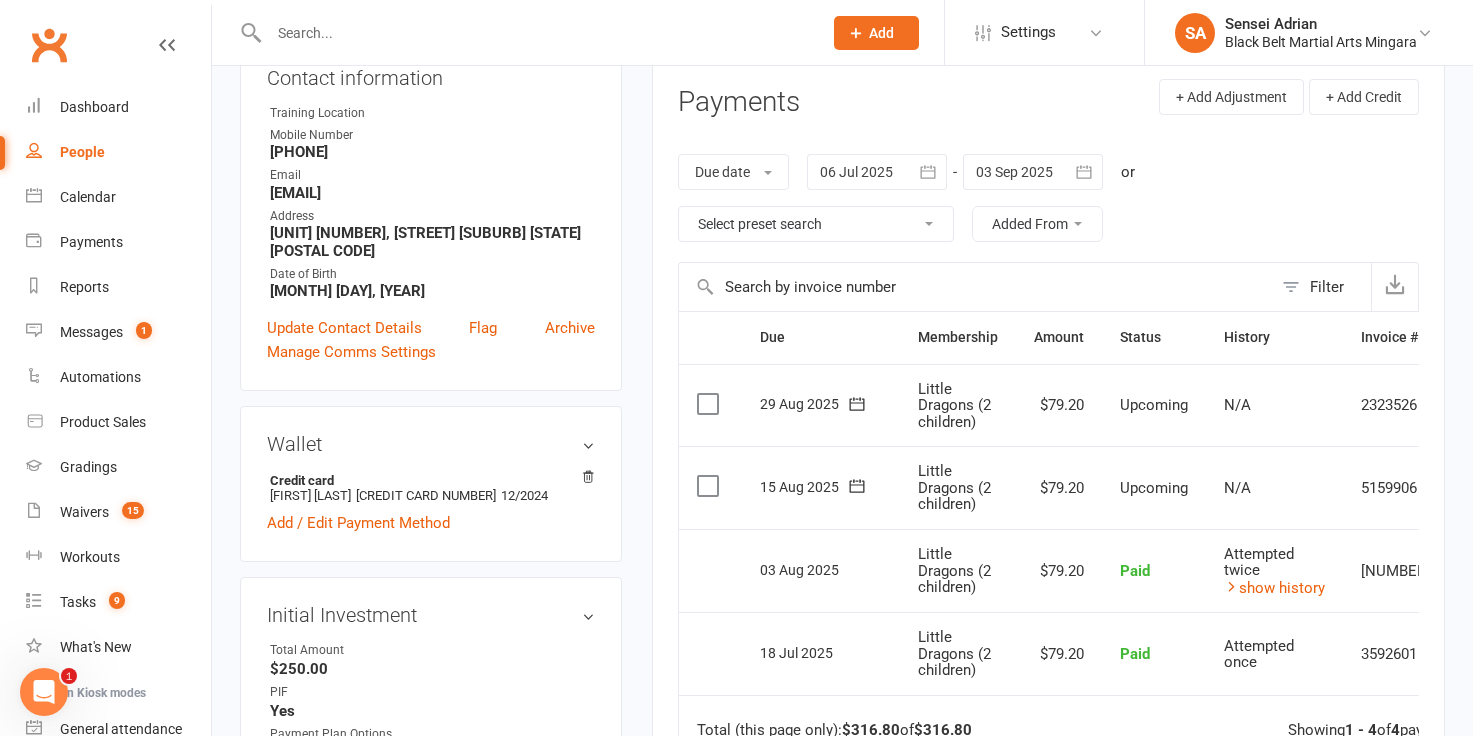 scroll, scrollTop: 251, scrollLeft: 0, axis: vertical 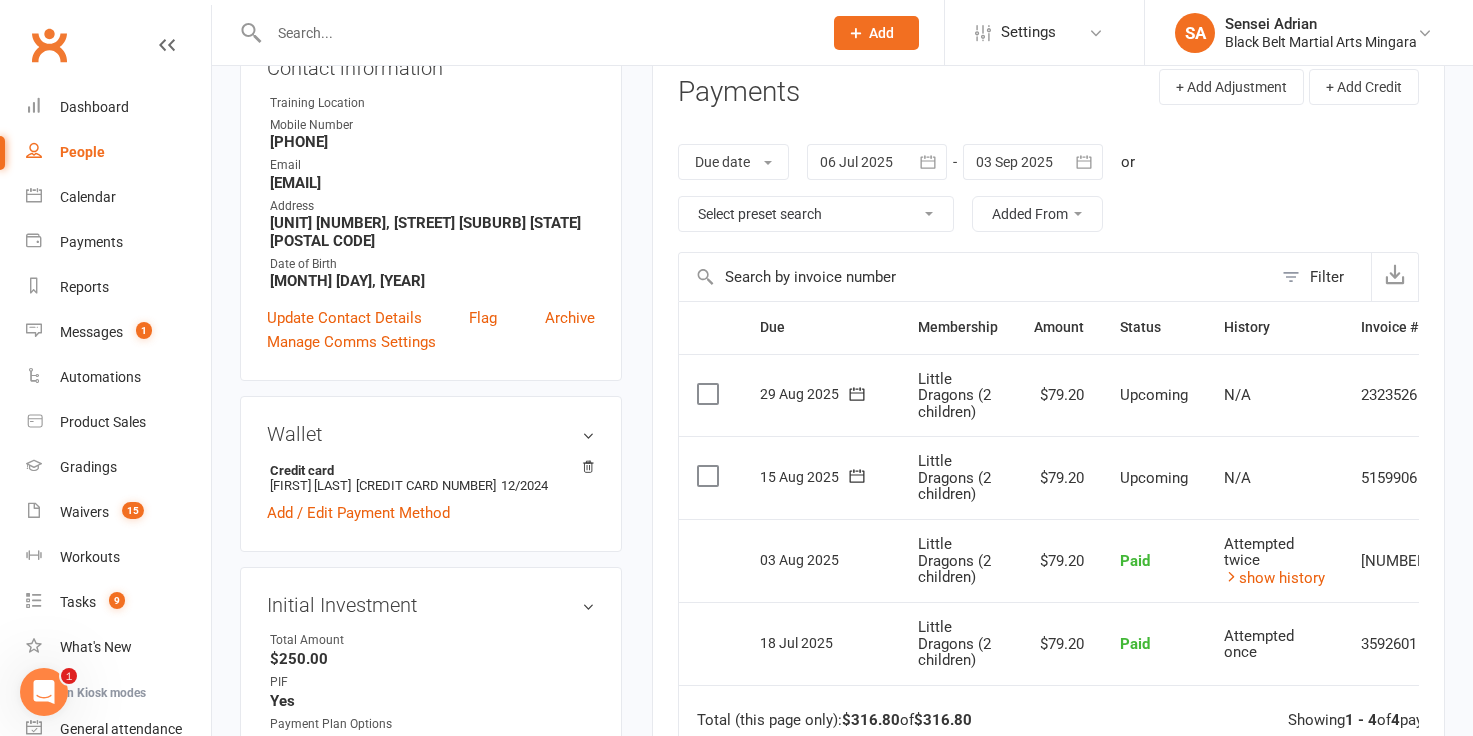 click at bounding box center [524, 32] 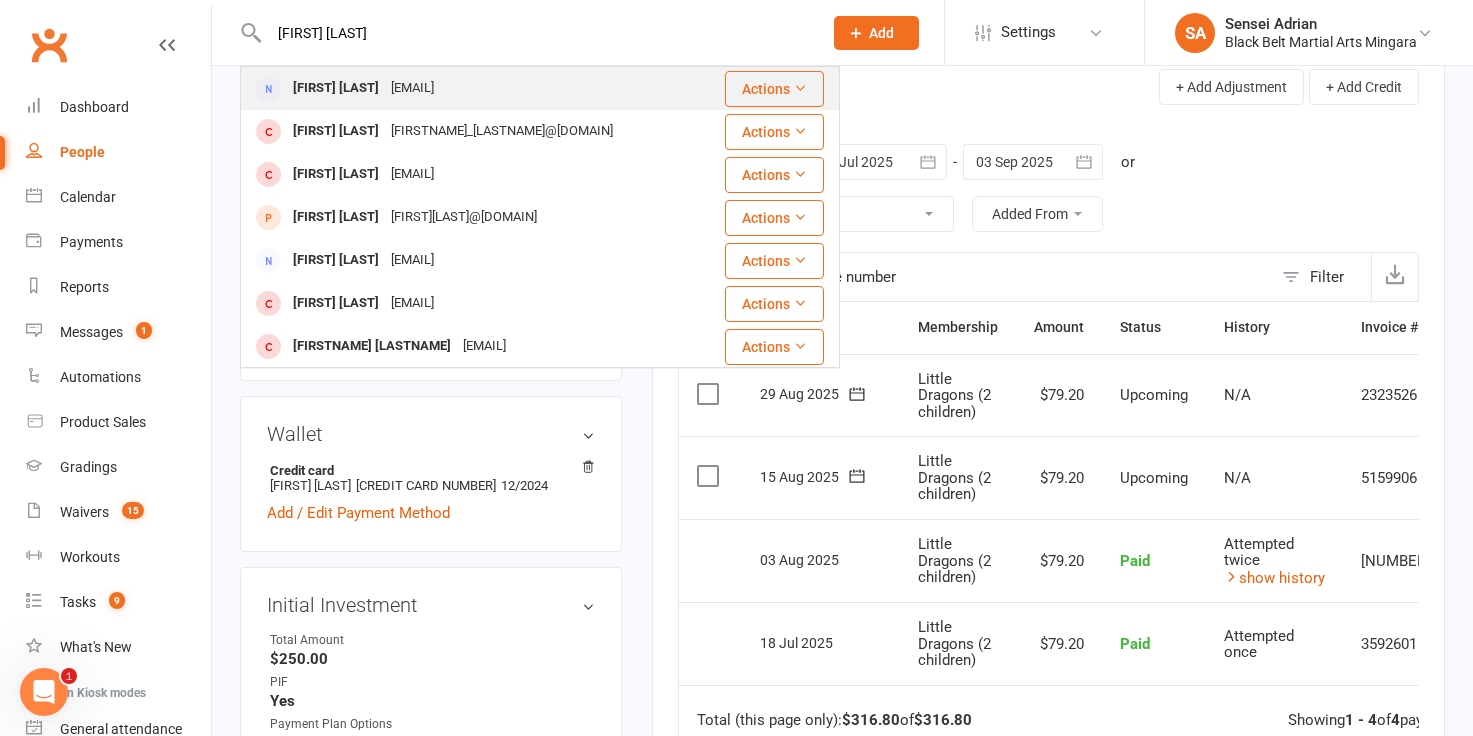 type on "[FIRST] [LAST]" 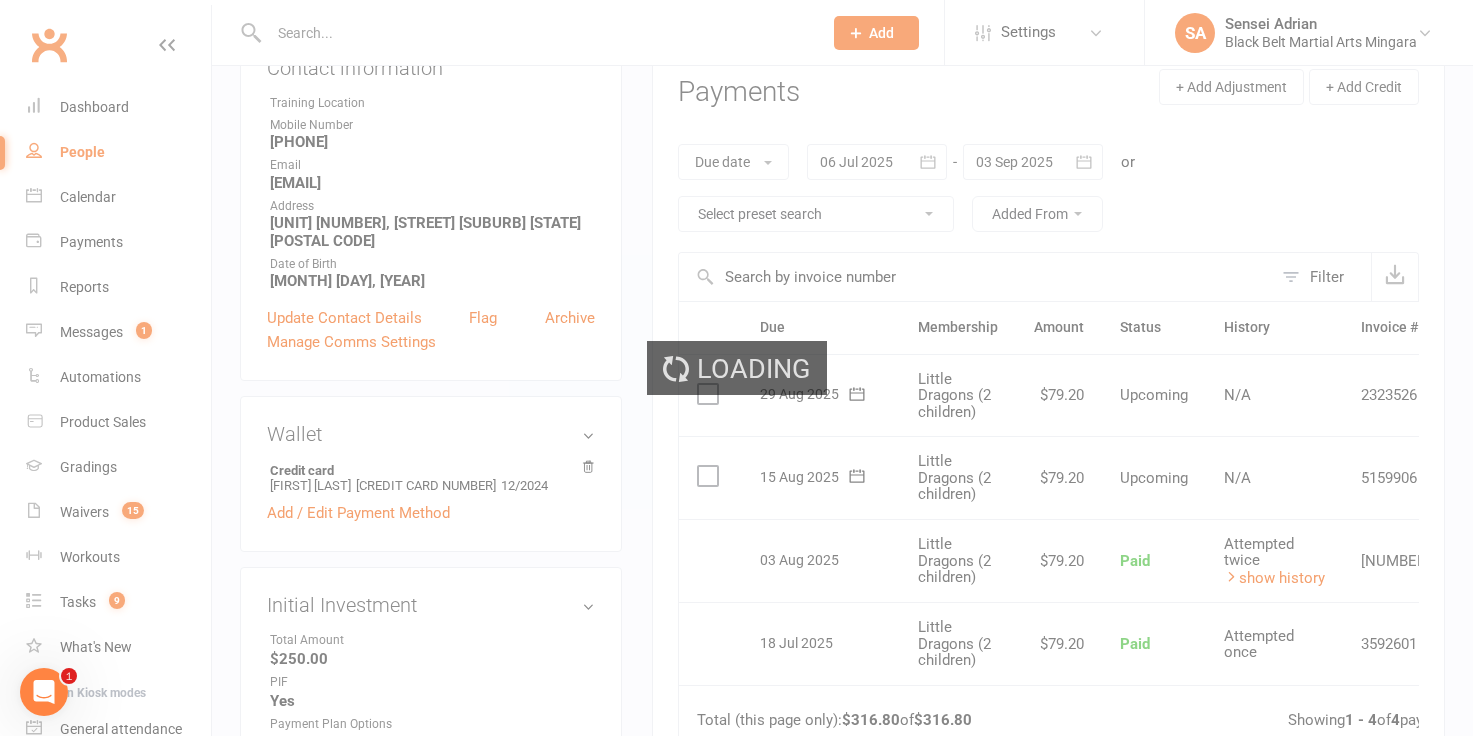 scroll, scrollTop: 0, scrollLeft: 0, axis: both 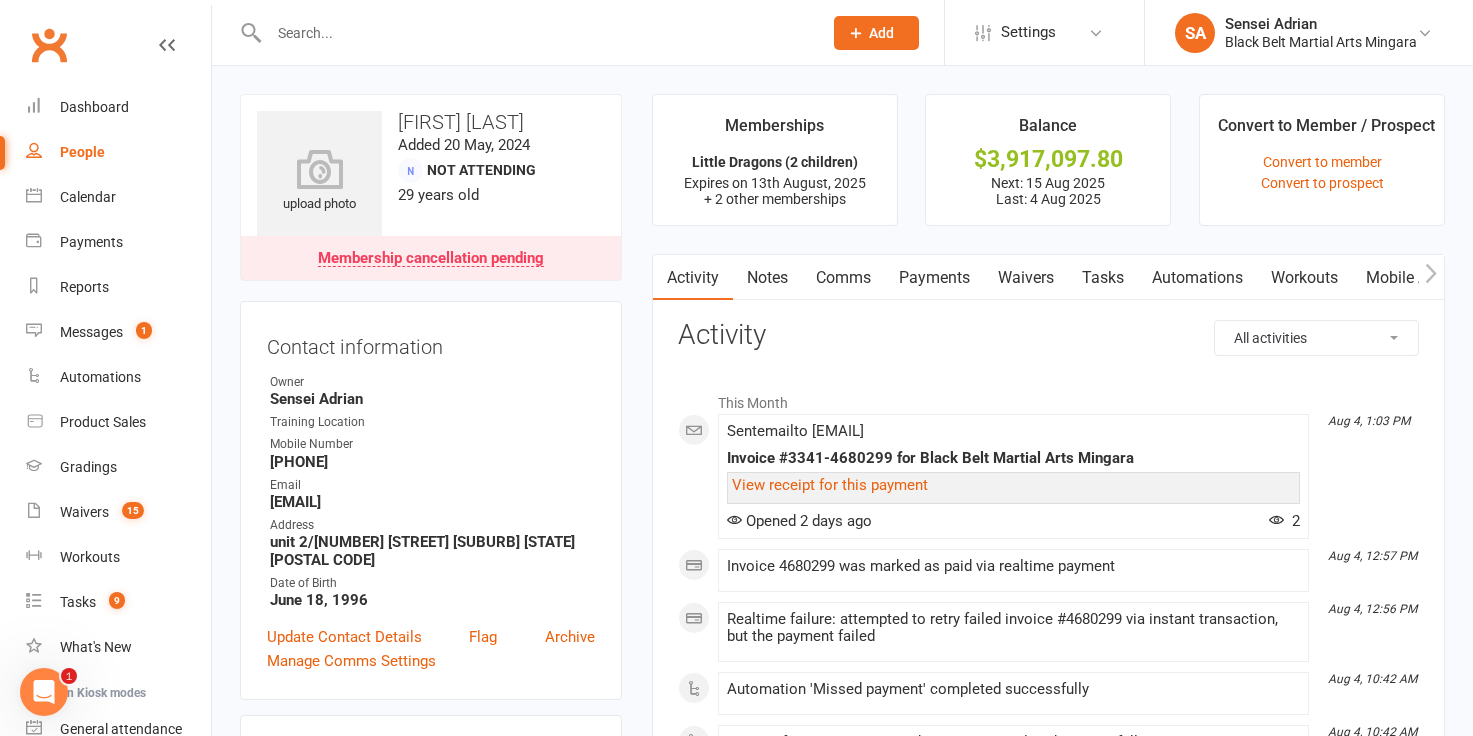 click on "Payments" at bounding box center [934, 278] 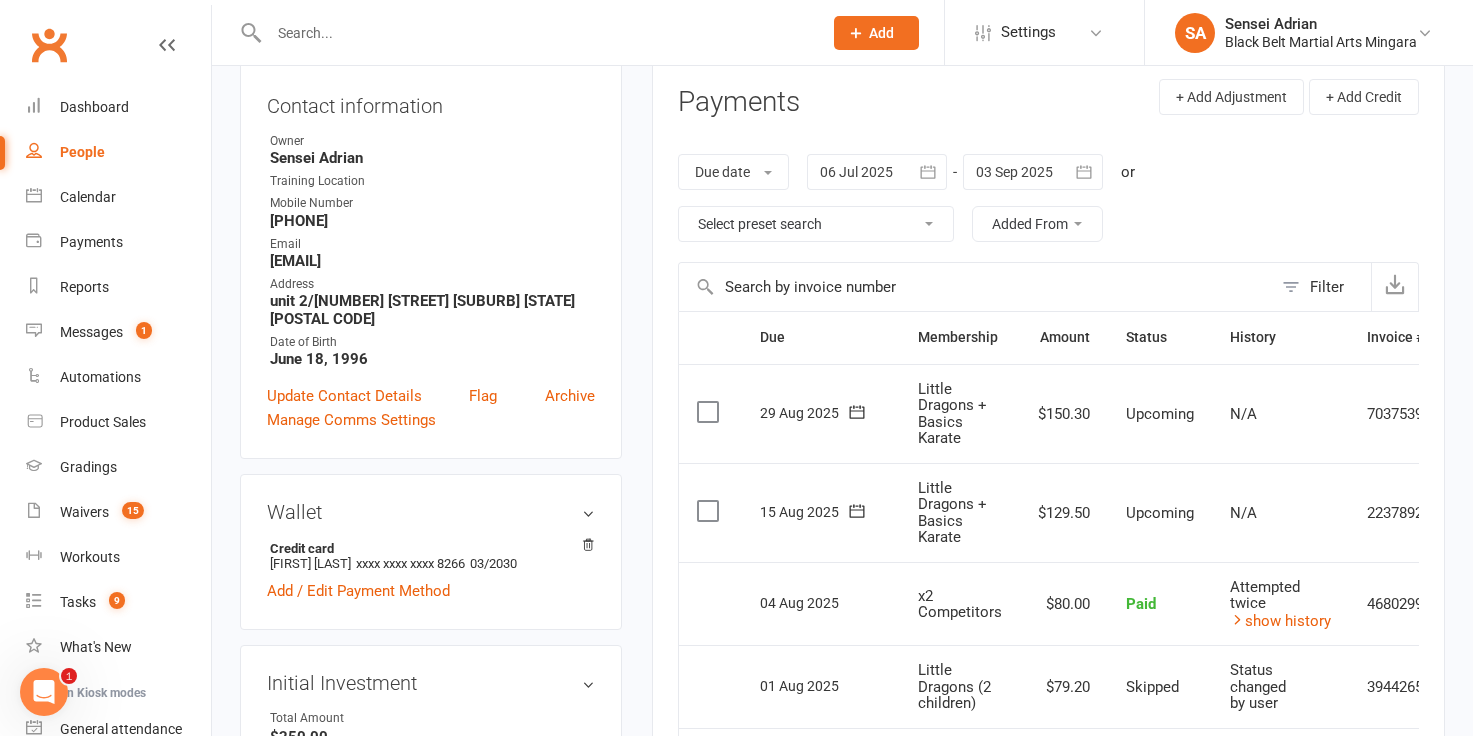 scroll, scrollTop: 243, scrollLeft: 0, axis: vertical 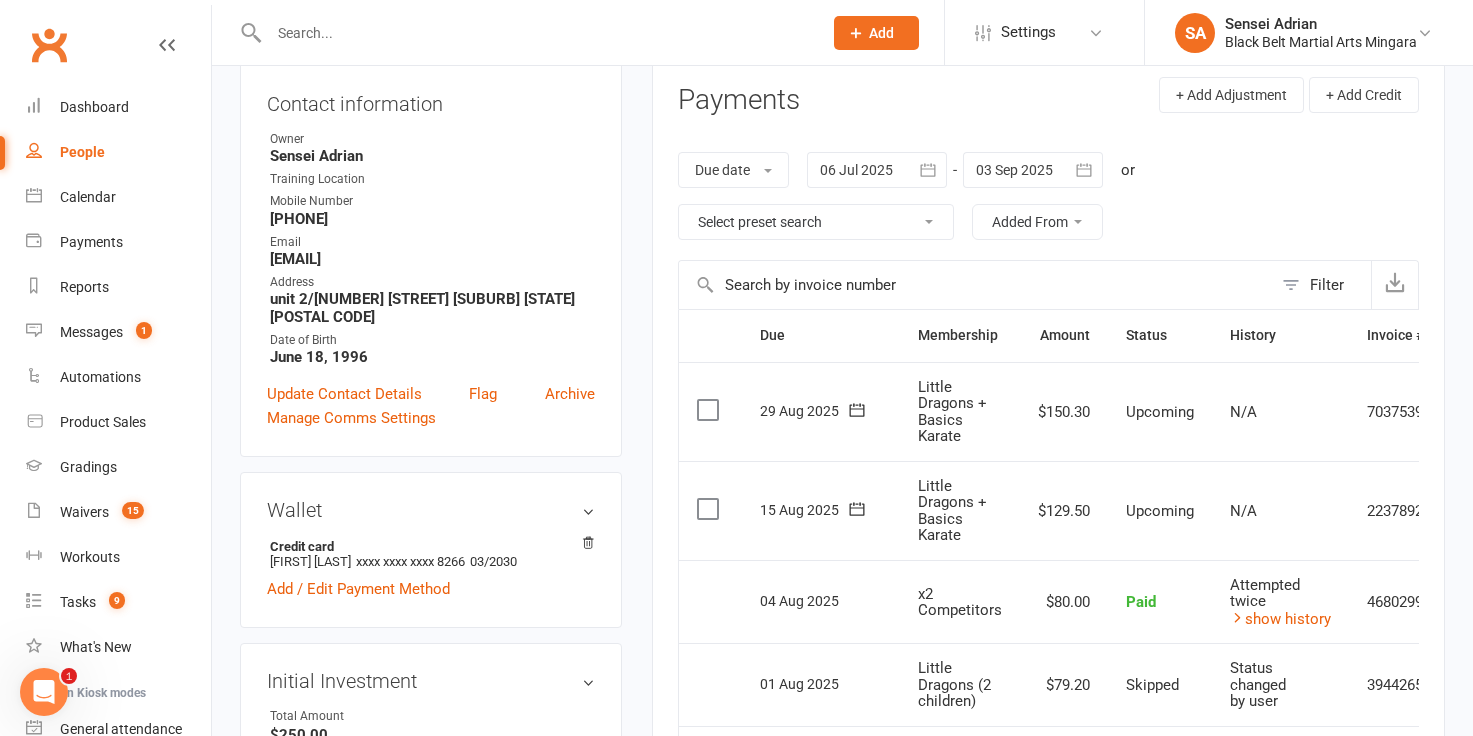 click at bounding box center (975, 285) 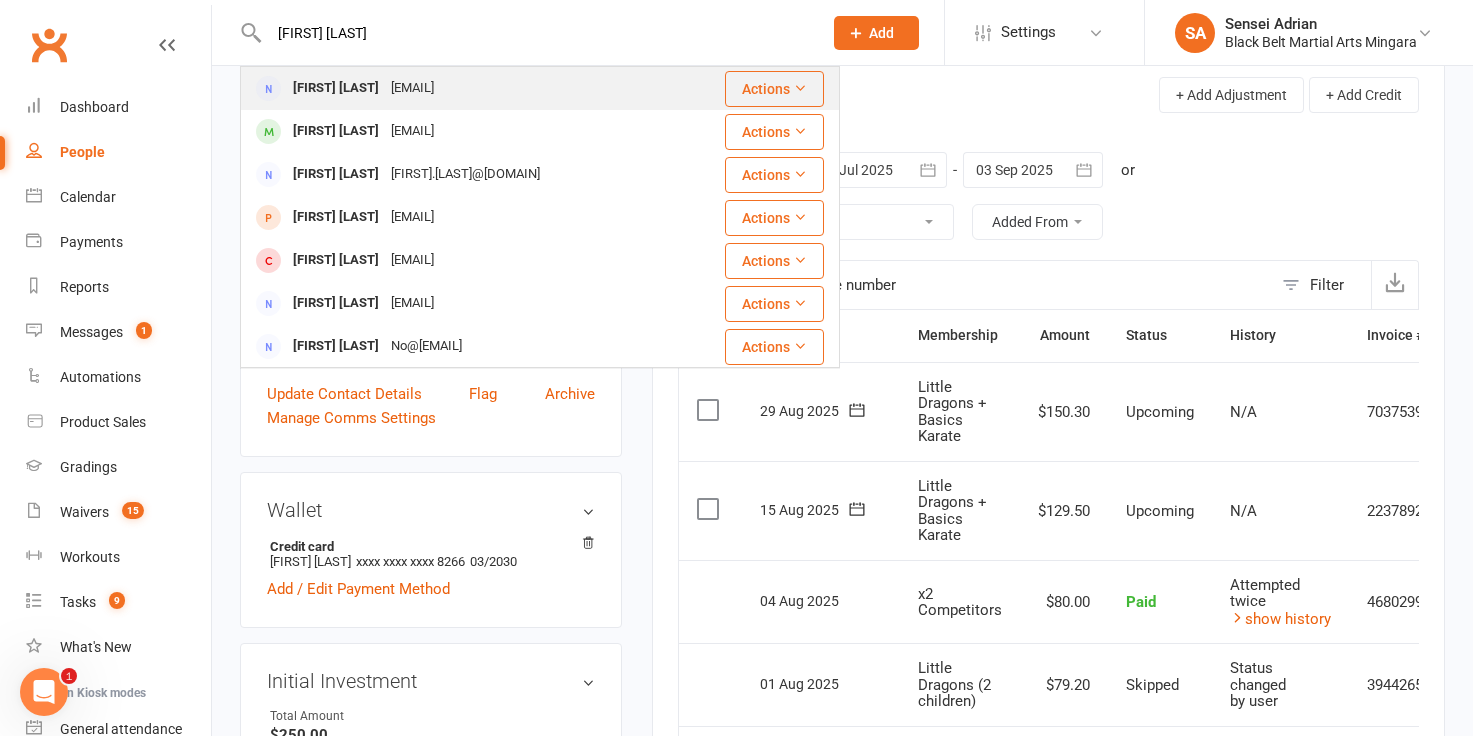 type on "[FIRST] [LAST]" 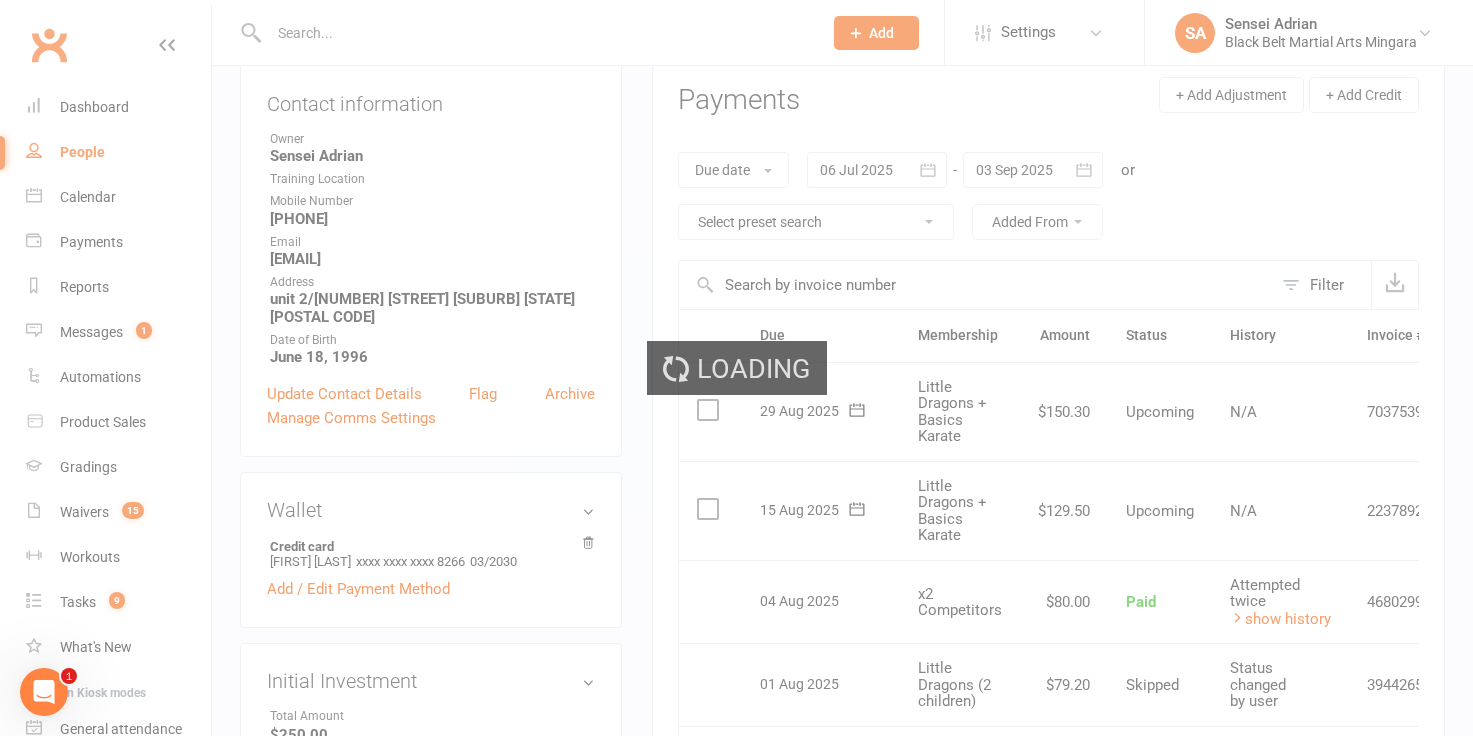 scroll, scrollTop: 0, scrollLeft: 0, axis: both 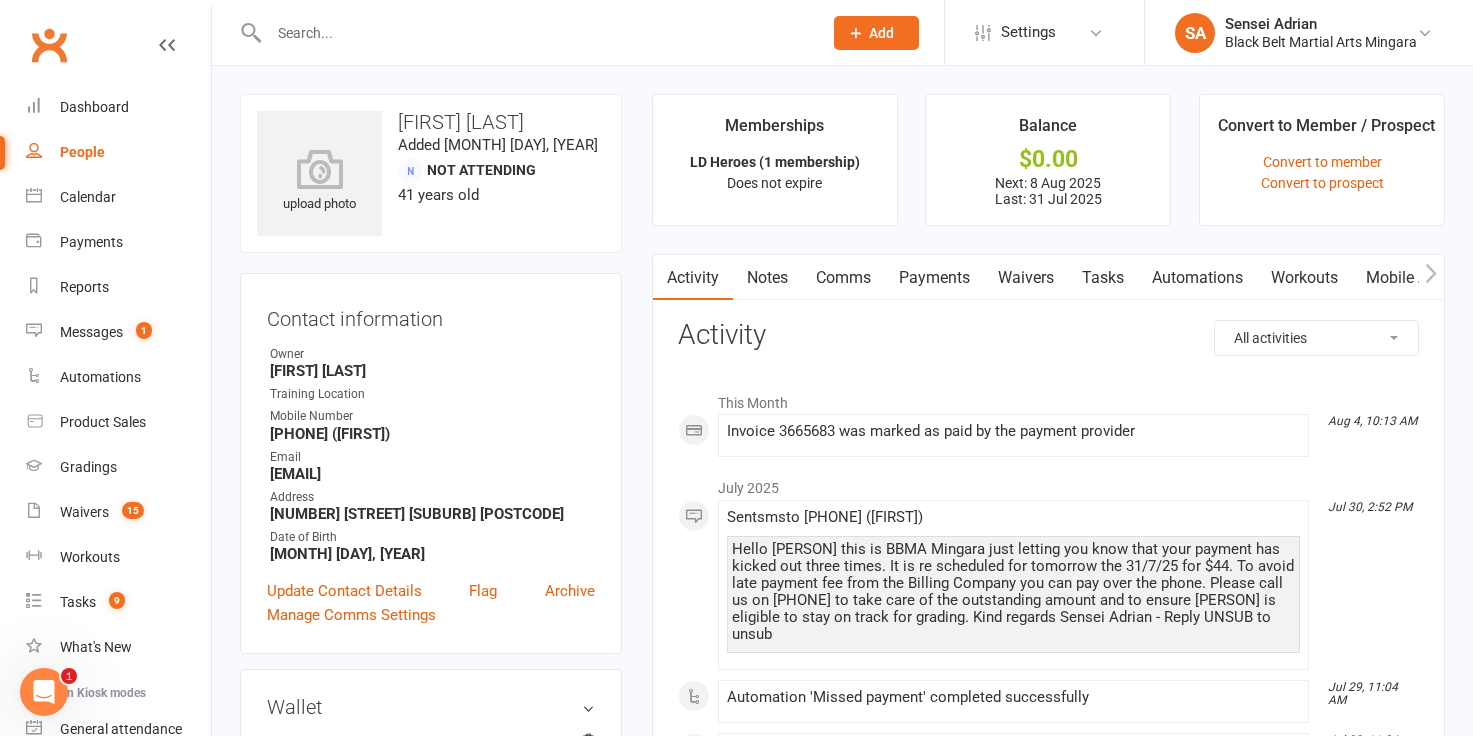 click on "Payments" at bounding box center [934, 278] 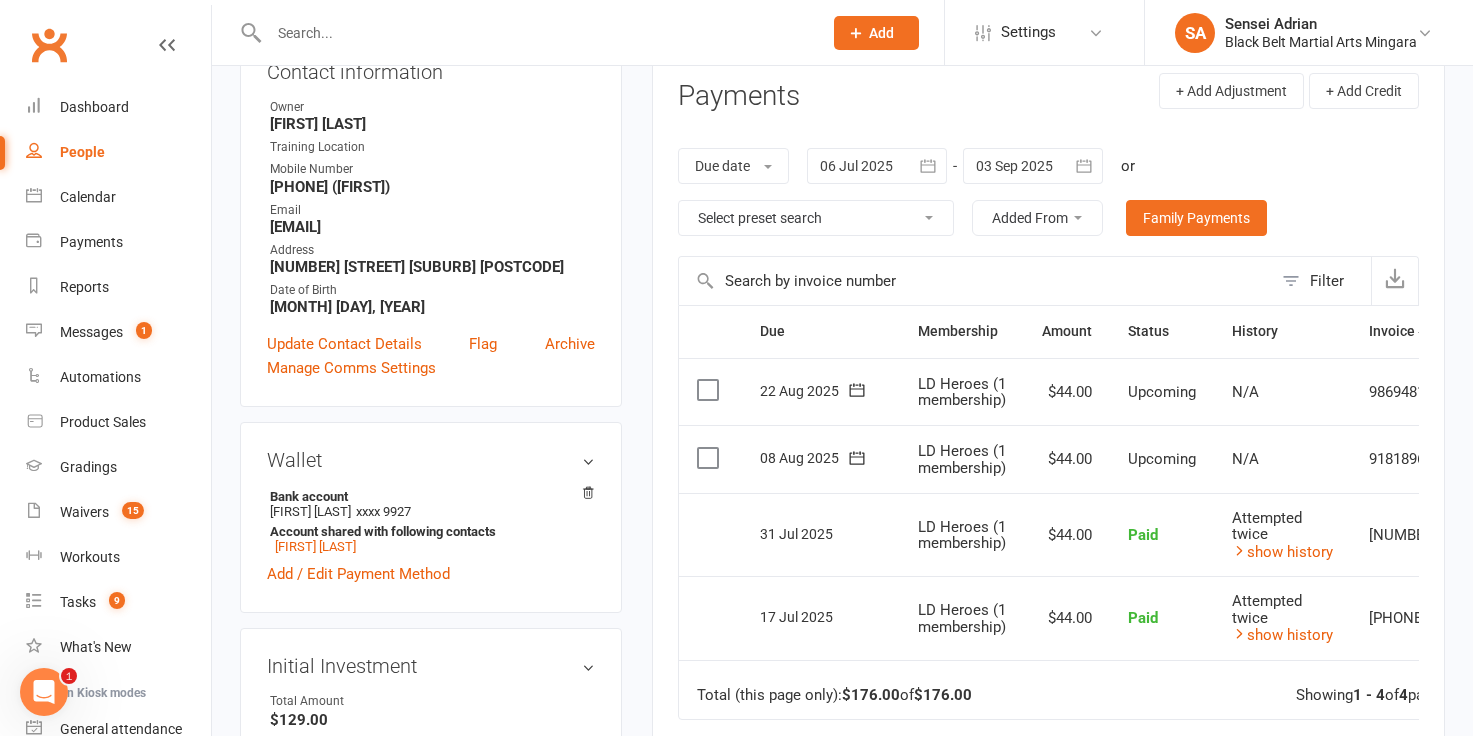 scroll, scrollTop: 248, scrollLeft: 0, axis: vertical 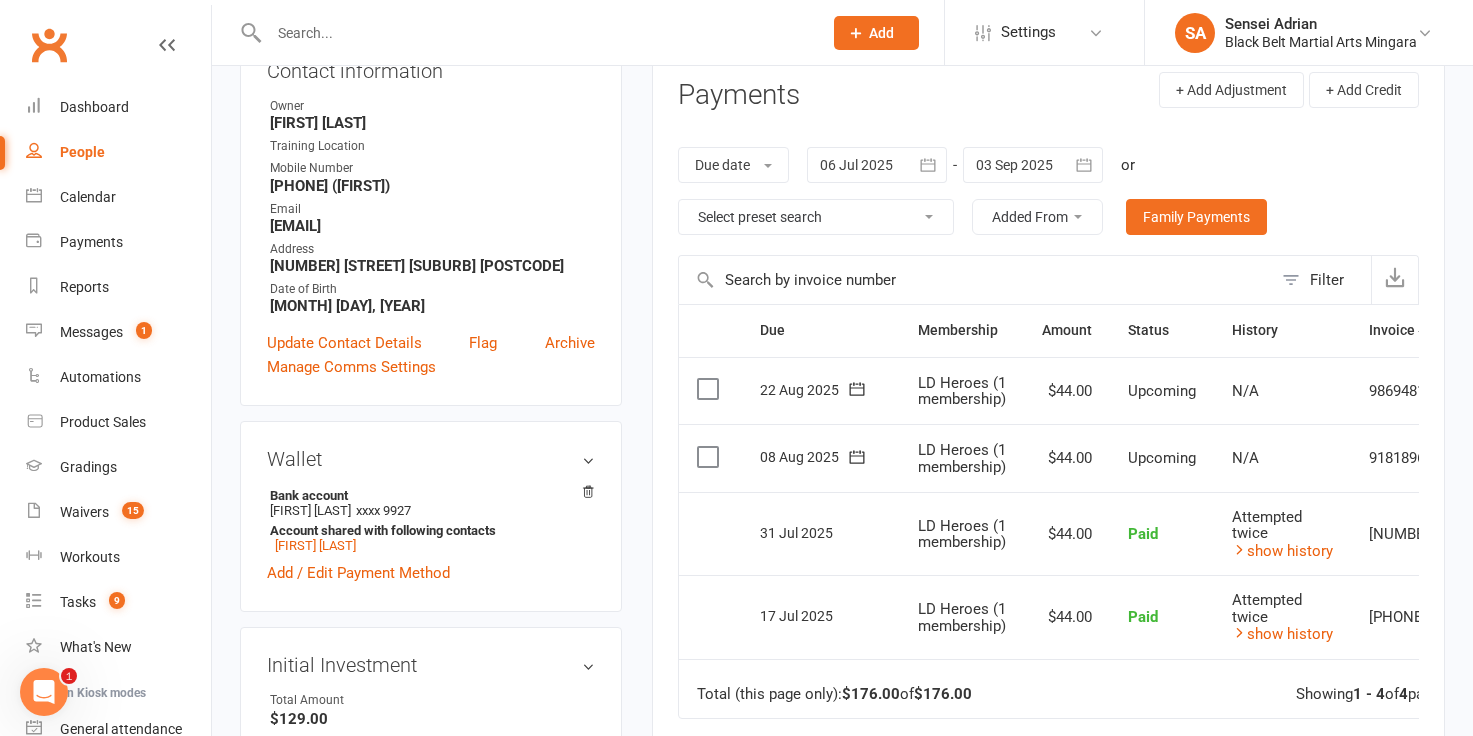 click at bounding box center (535, 33) 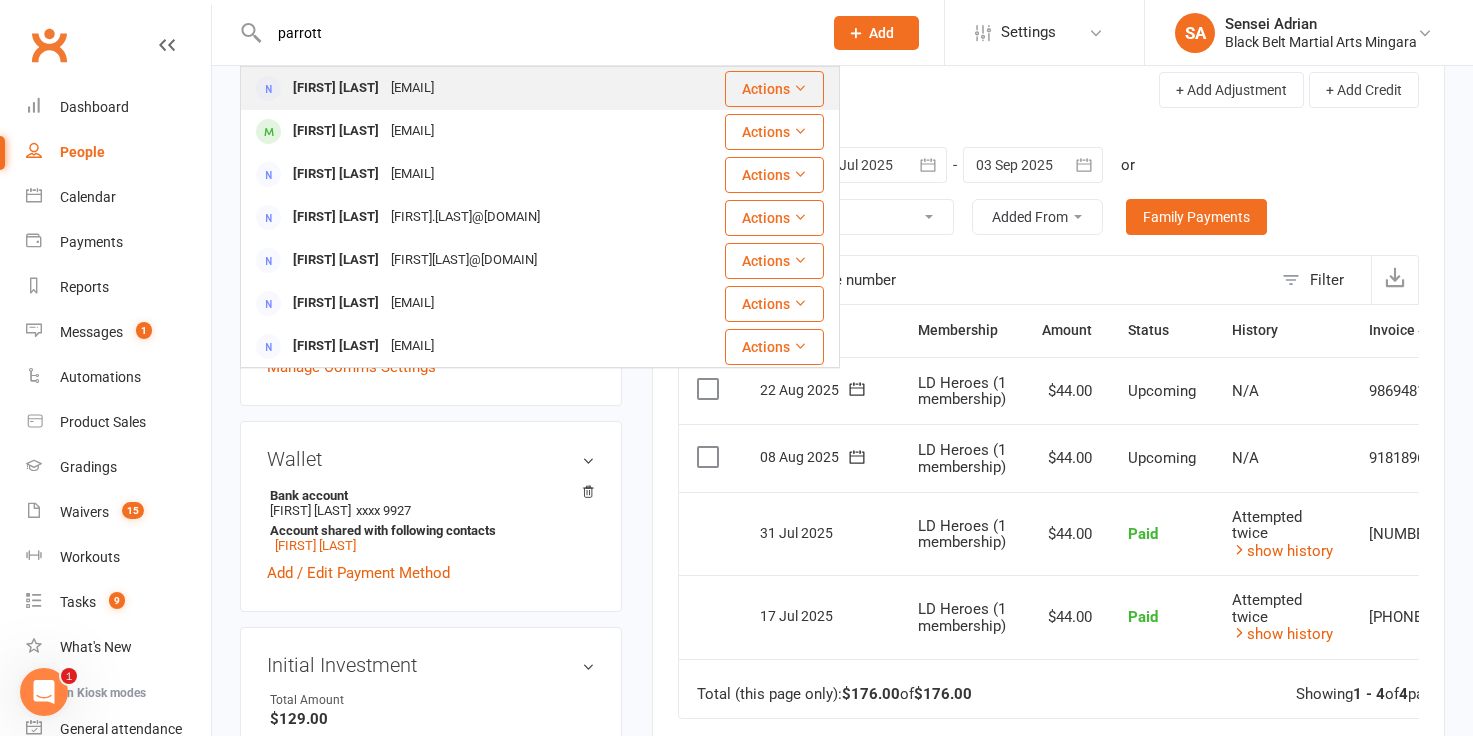 type on "parrott" 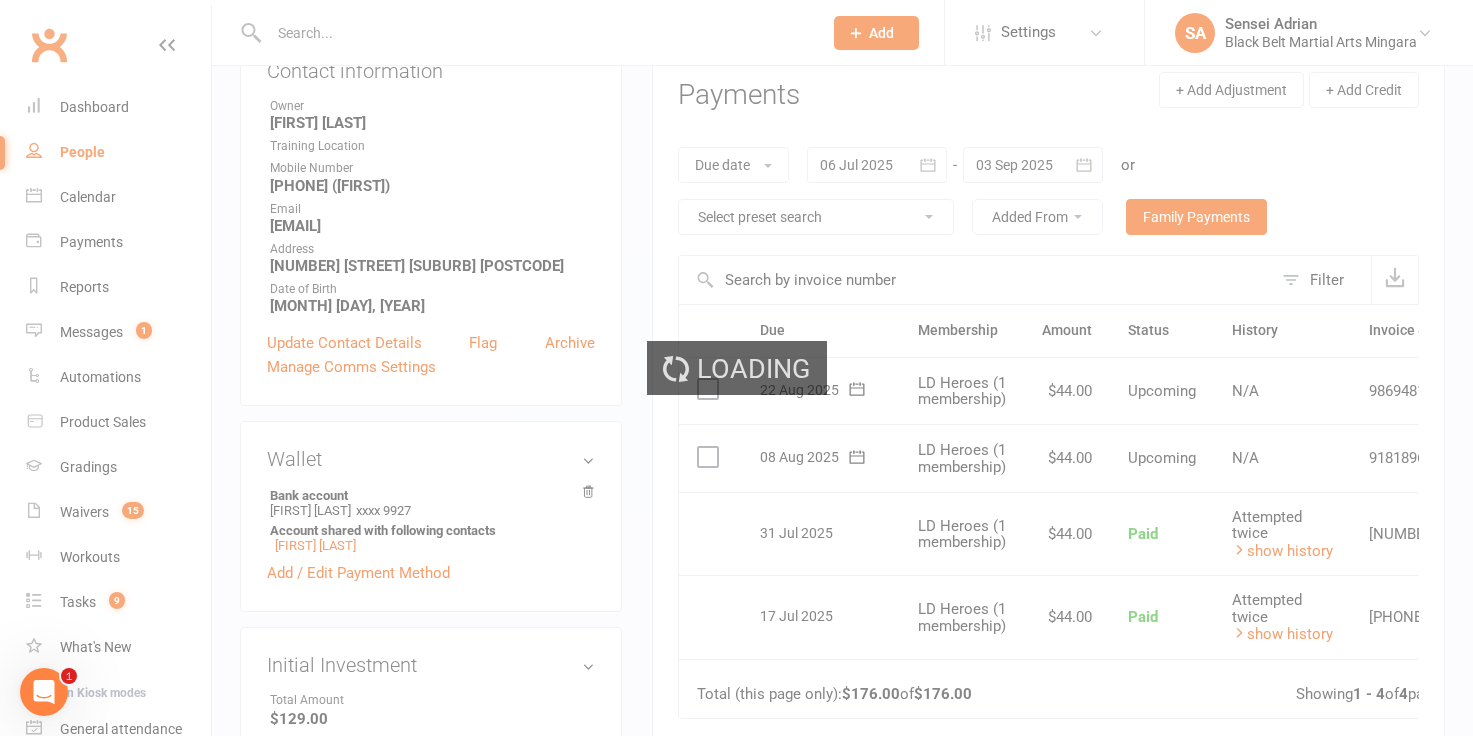 scroll, scrollTop: 0, scrollLeft: 0, axis: both 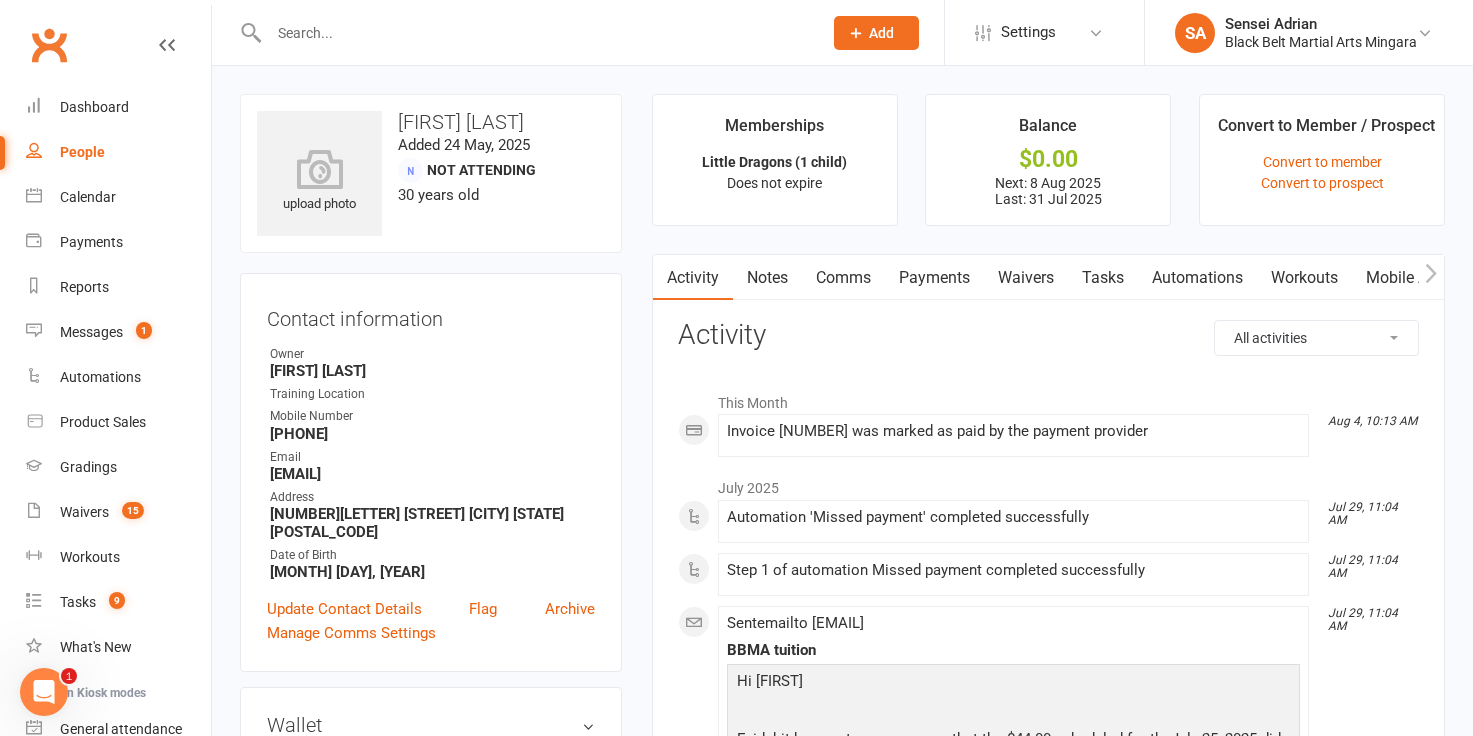 click on "Payments" at bounding box center [934, 278] 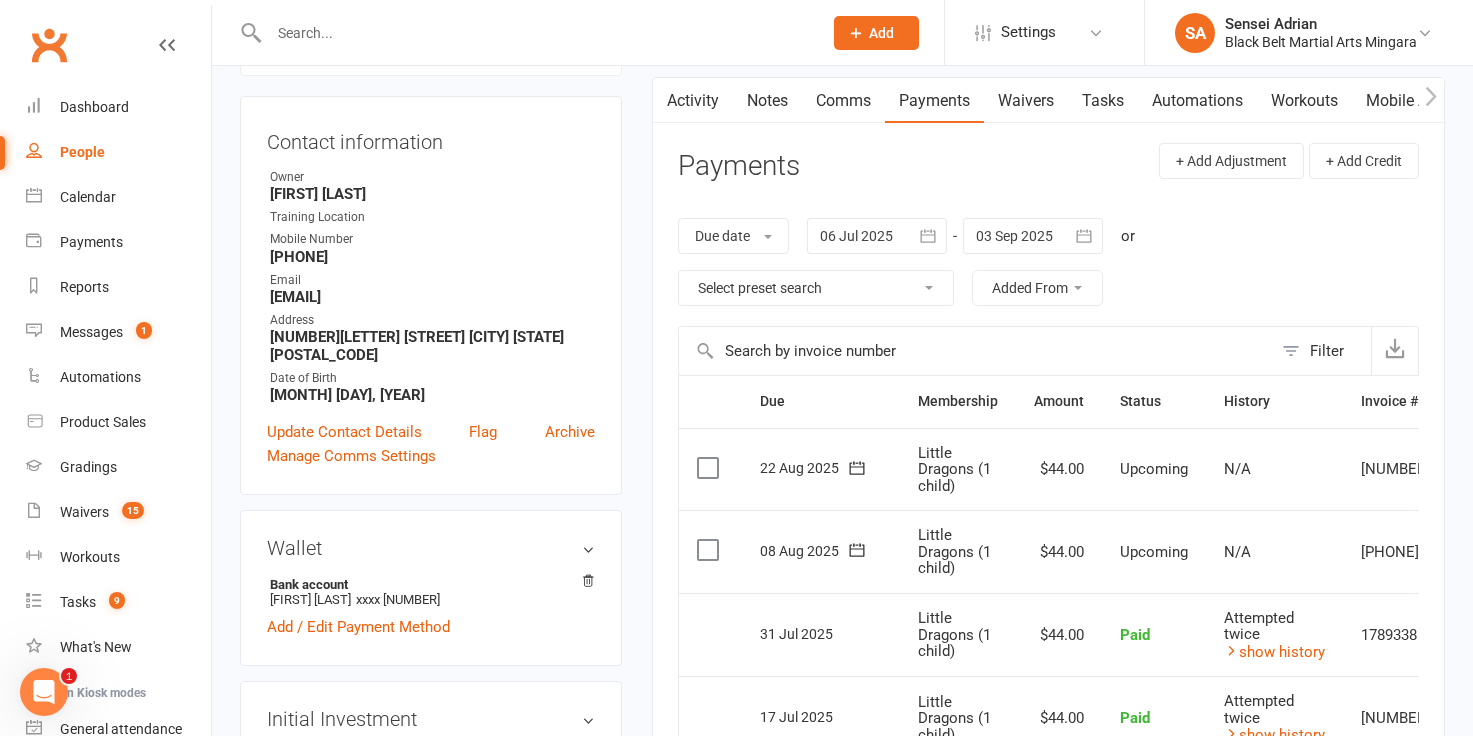 scroll, scrollTop: 188, scrollLeft: 0, axis: vertical 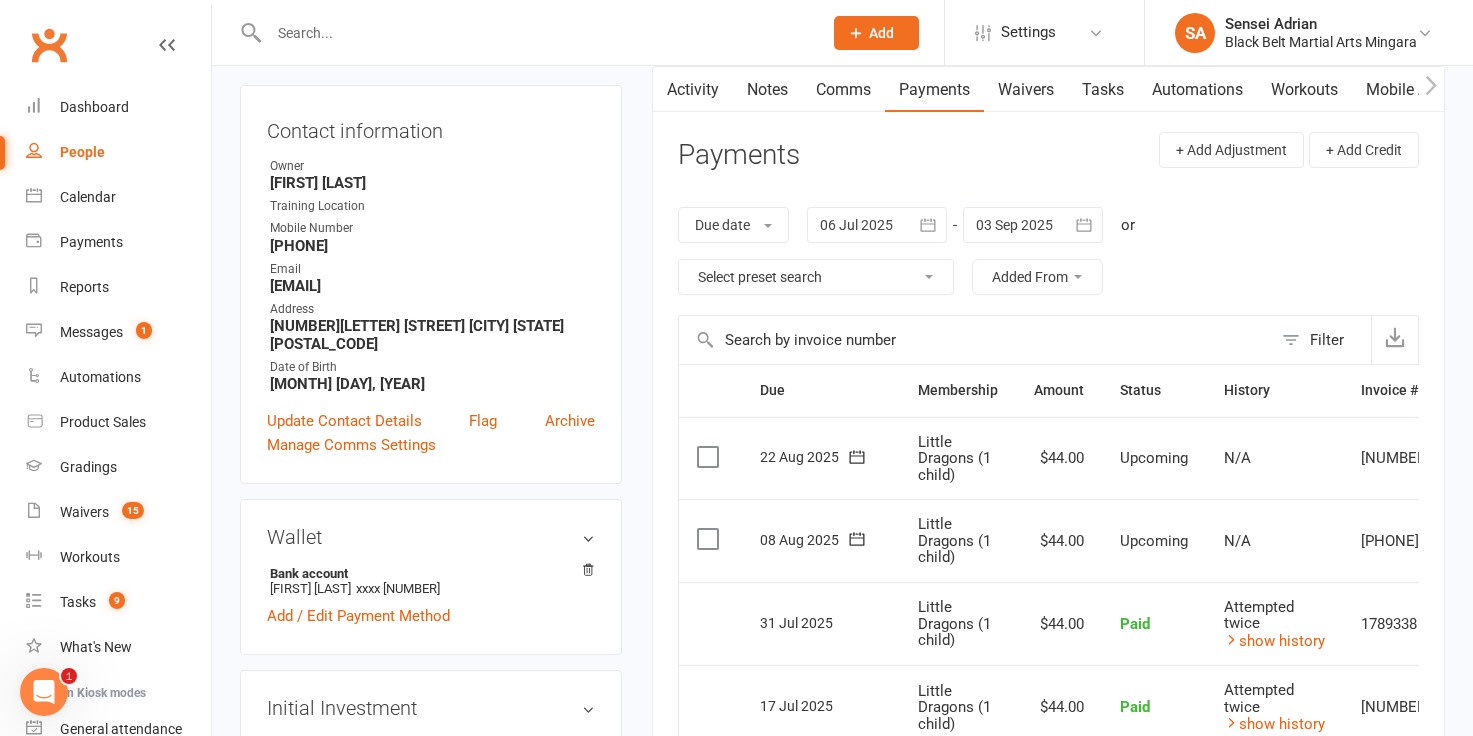 click at bounding box center [535, 33] 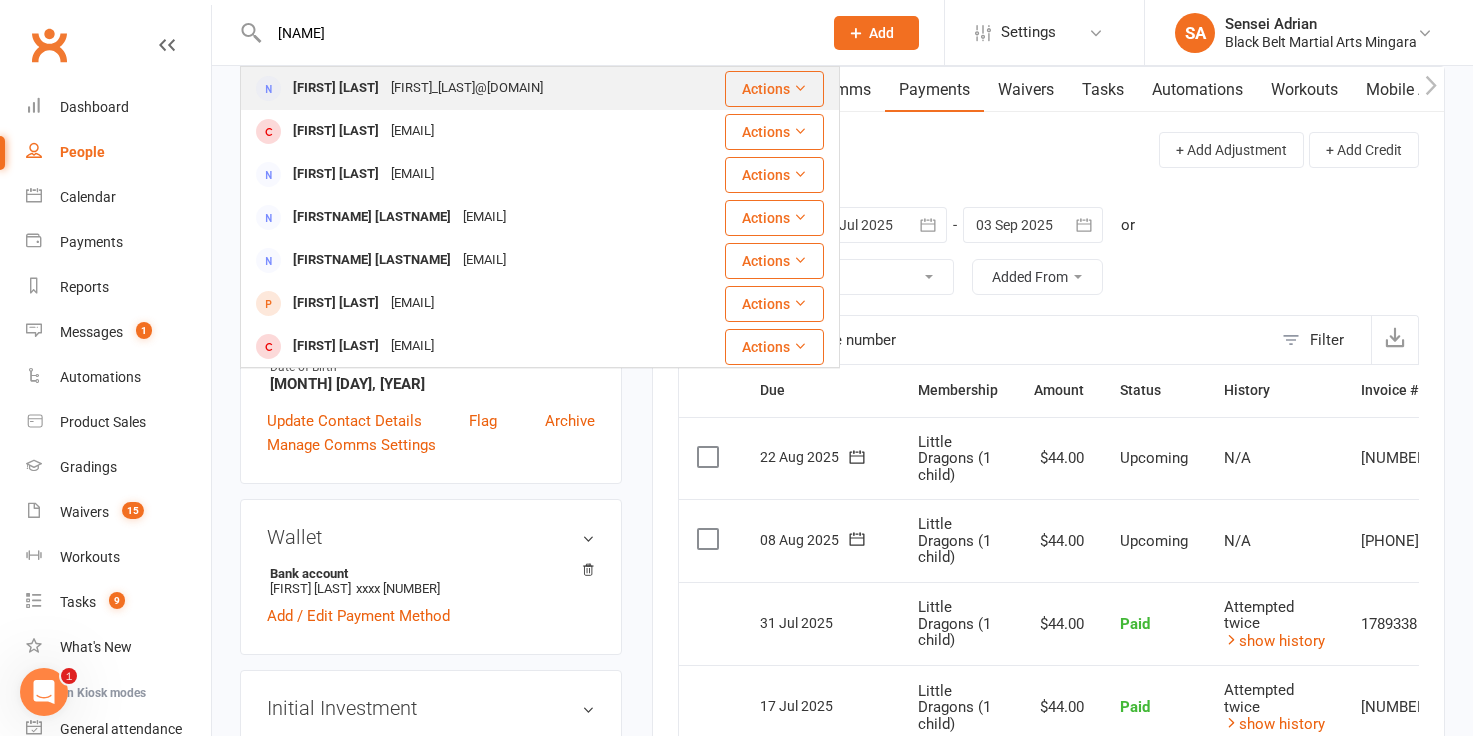 type on "[NAME]" 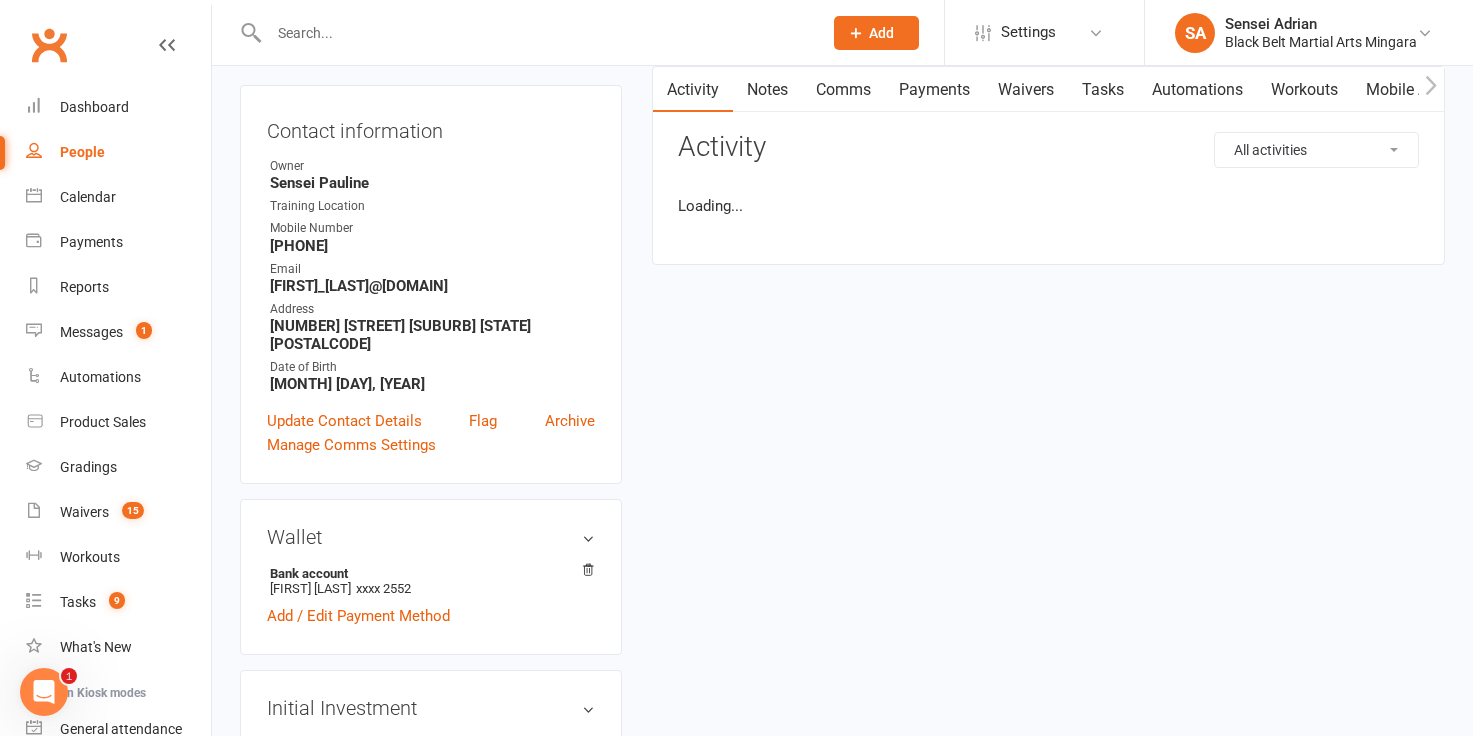 scroll, scrollTop: 0, scrollLeft: 0, axis: both 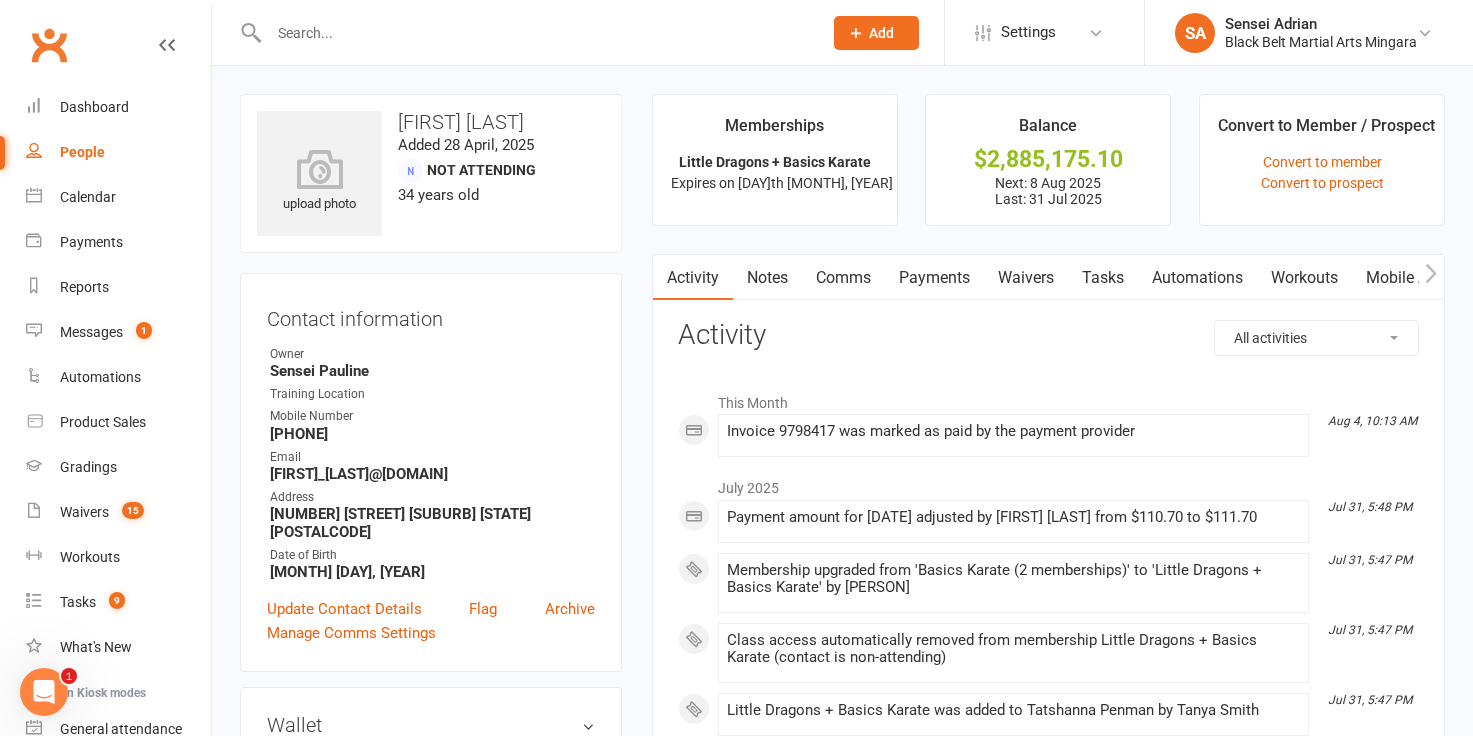 click on "Payments" at bounding box center (934, 278) 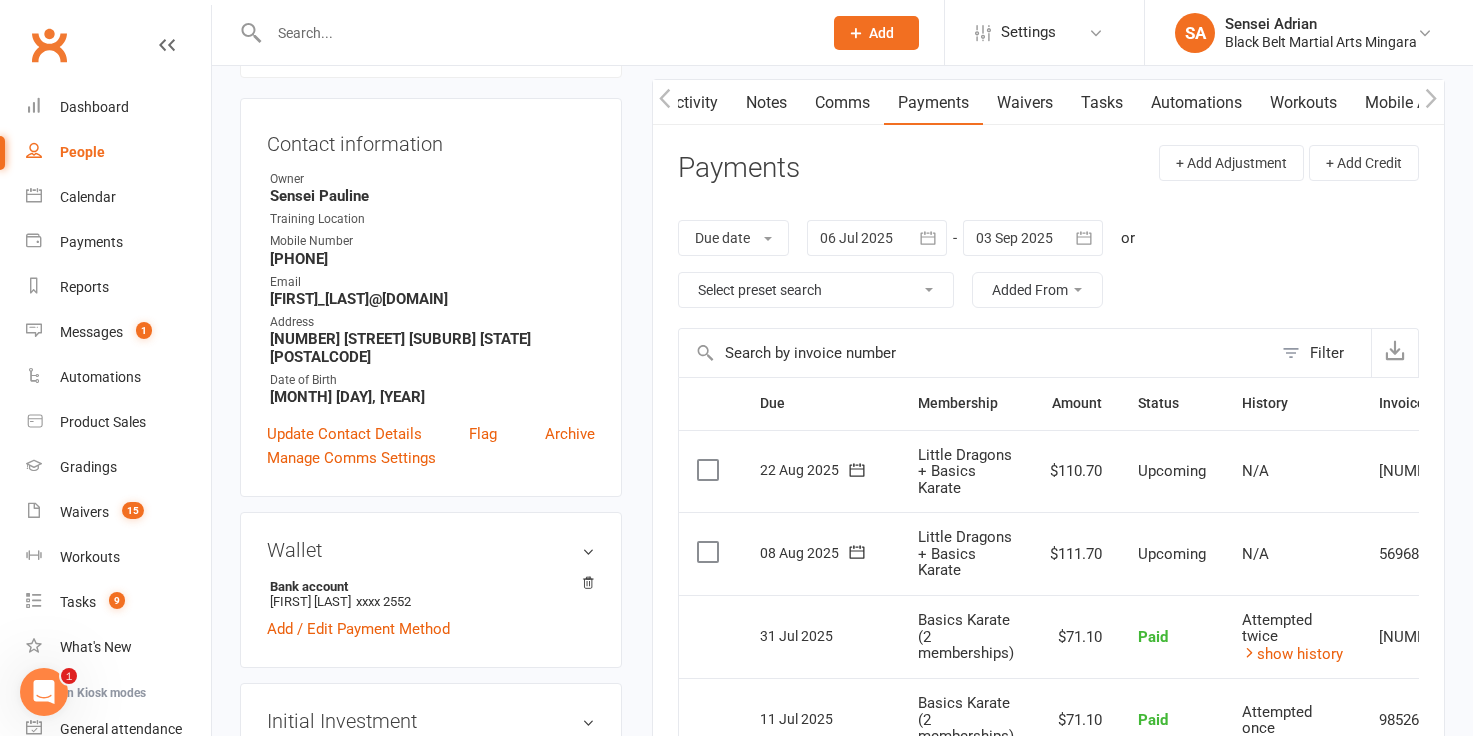 scroll, scrollTop: 179, scrollLeft: 0, axis: vertical 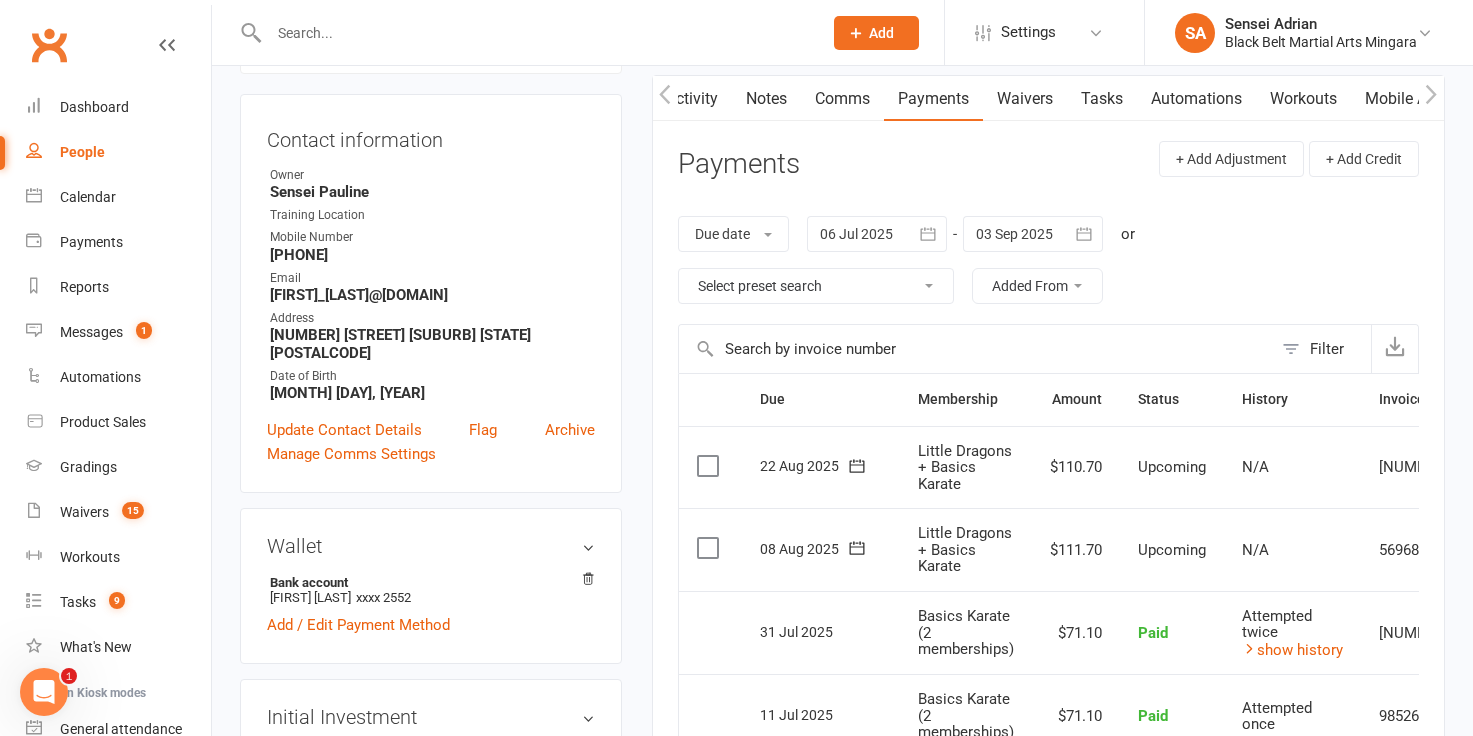 click at bounding box center [535, 33] 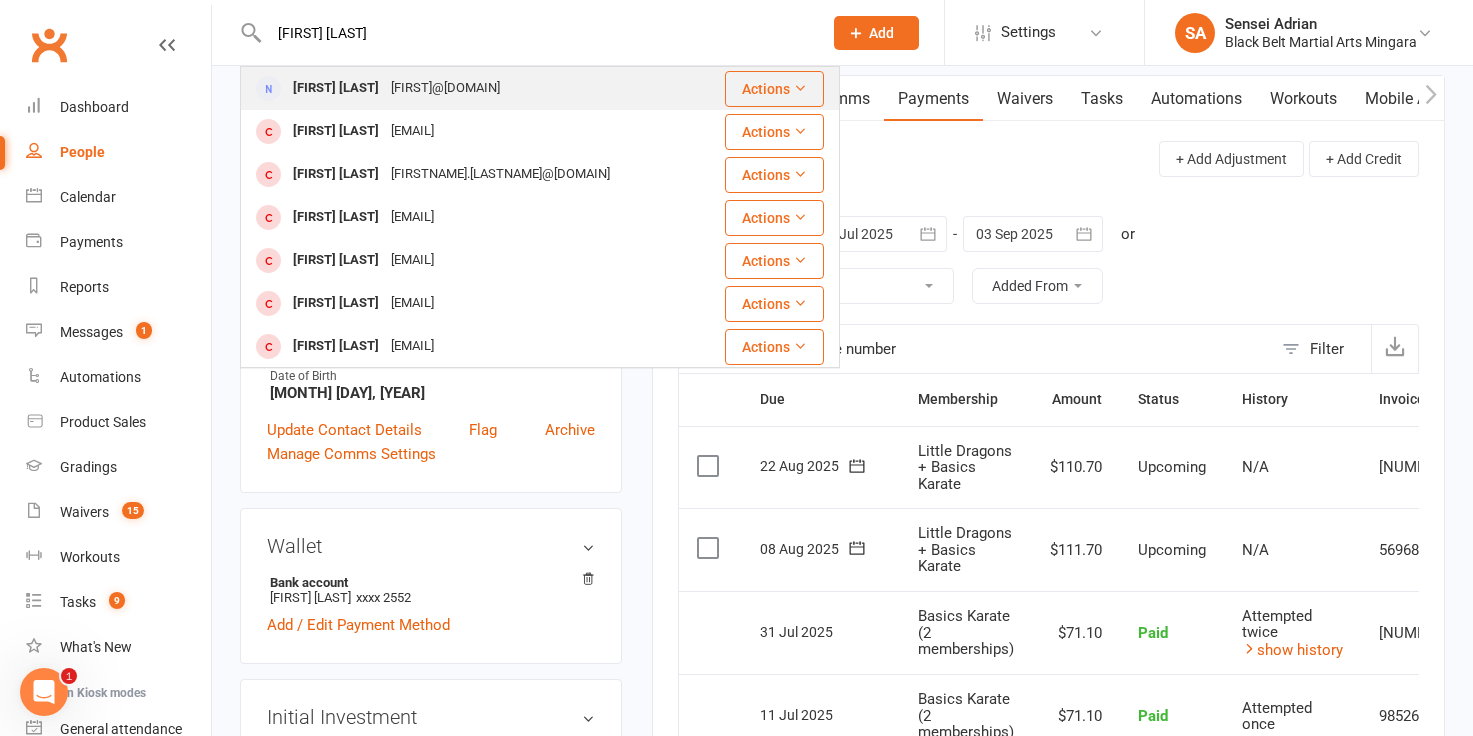 type on "[FIRST] [LAST]" 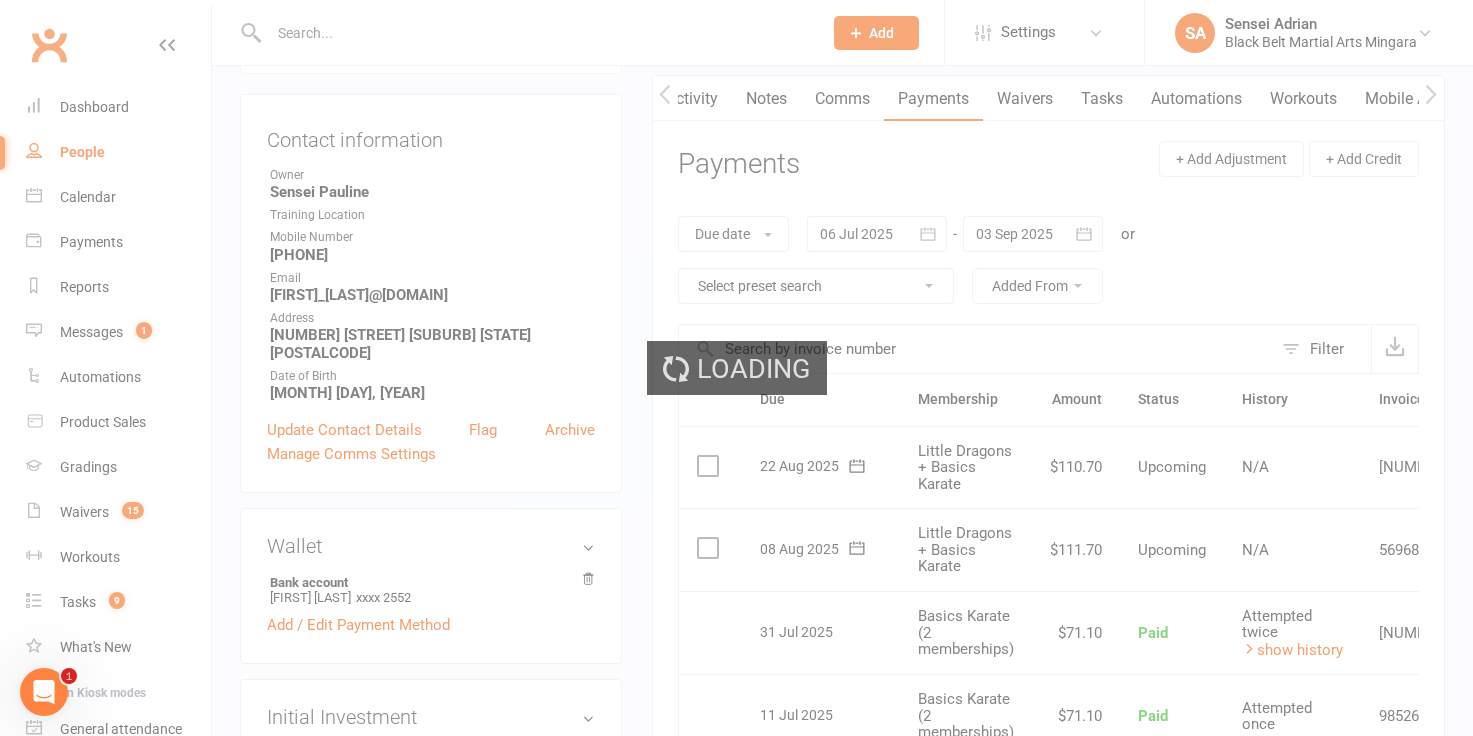 scroll, scrollTop: 0, scrollLeft: 0, axis: both 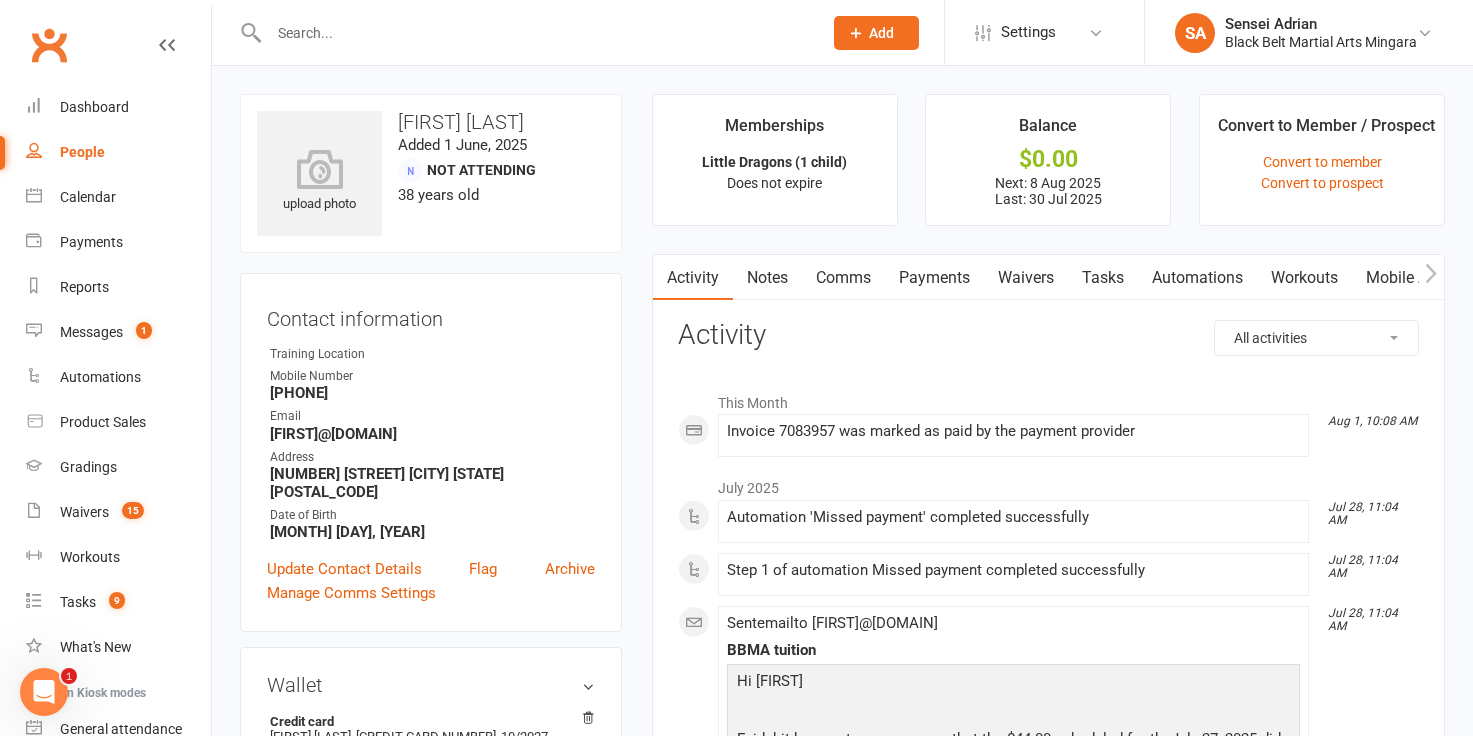 click on "Payments" at bounding box center [934, 278] 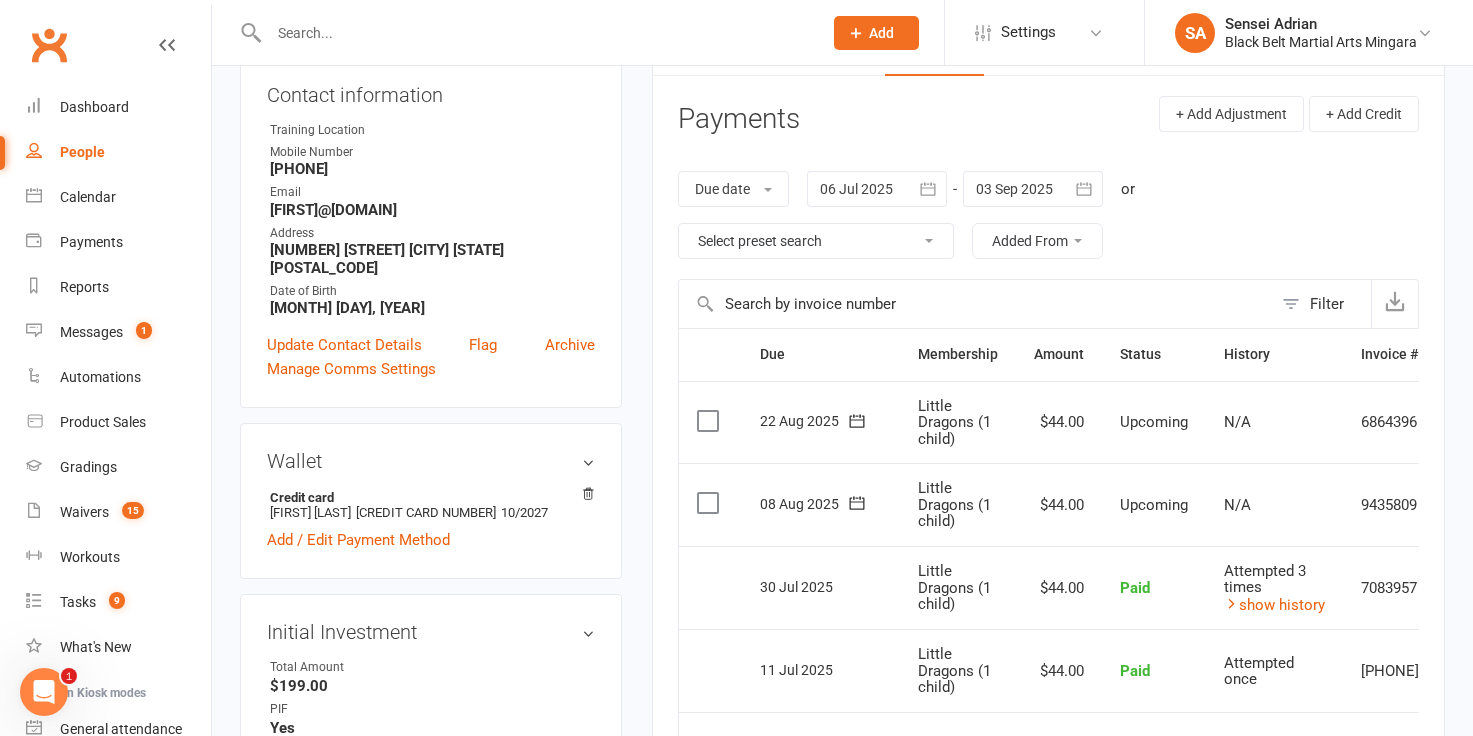 scroll, scrollTop: 226, scrollLeft: 0, axis: vertical 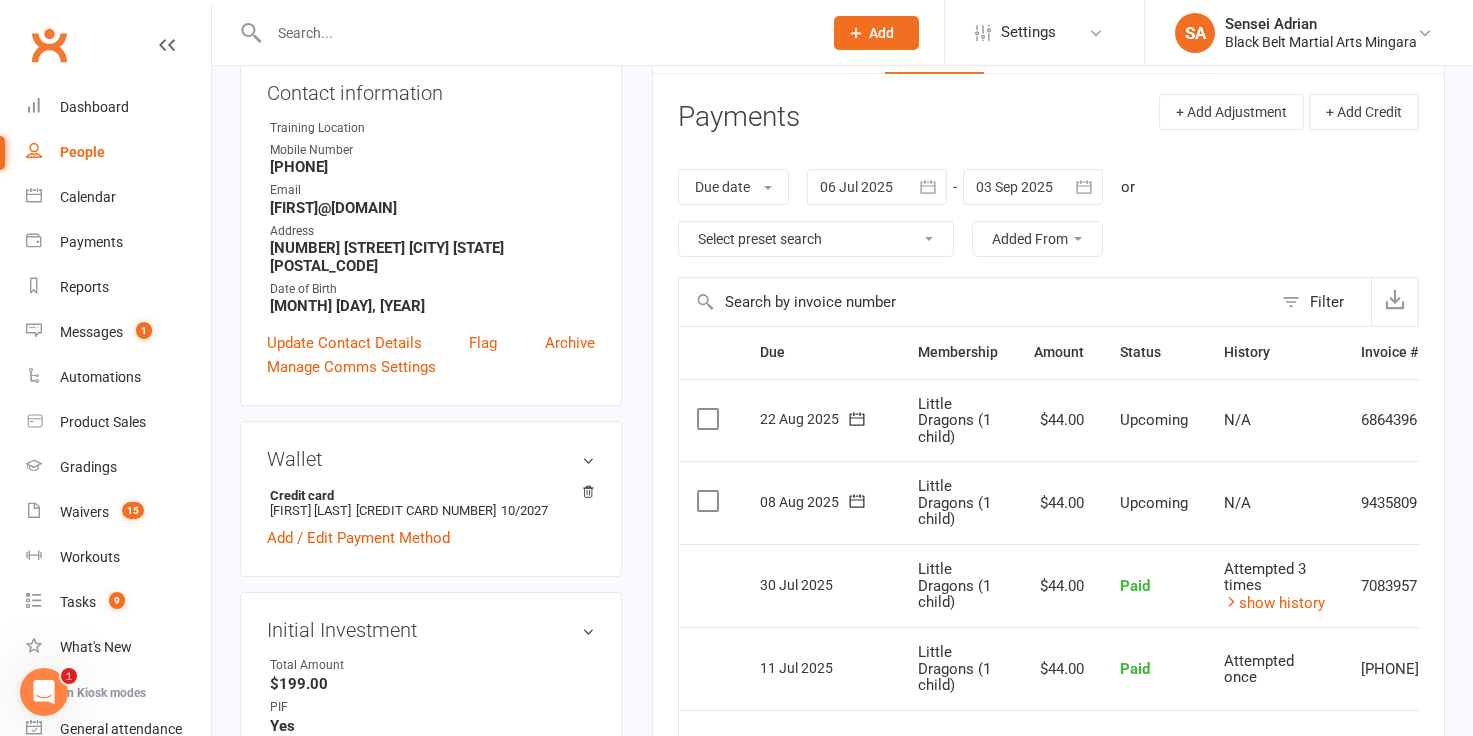click at bounding box center [535, 33] 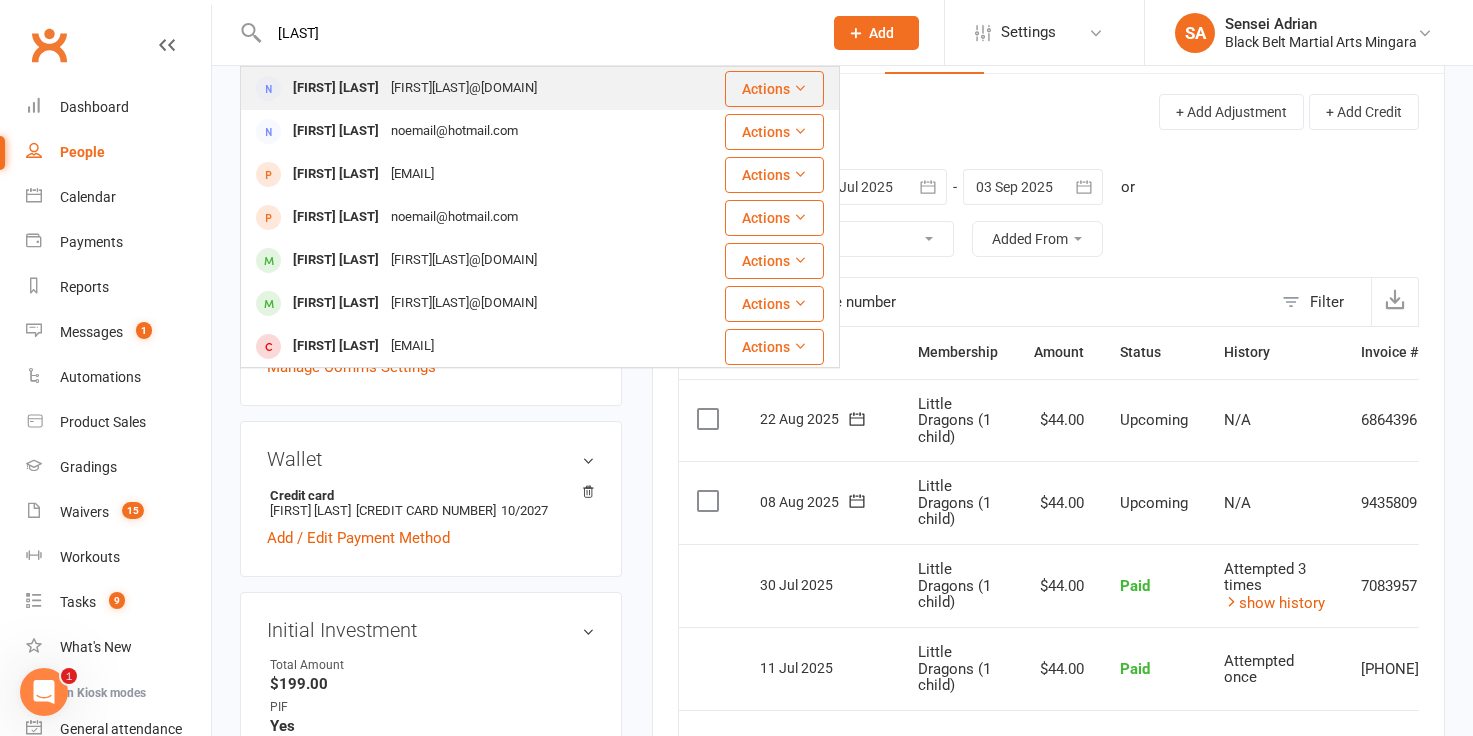 type on "[LAST]" 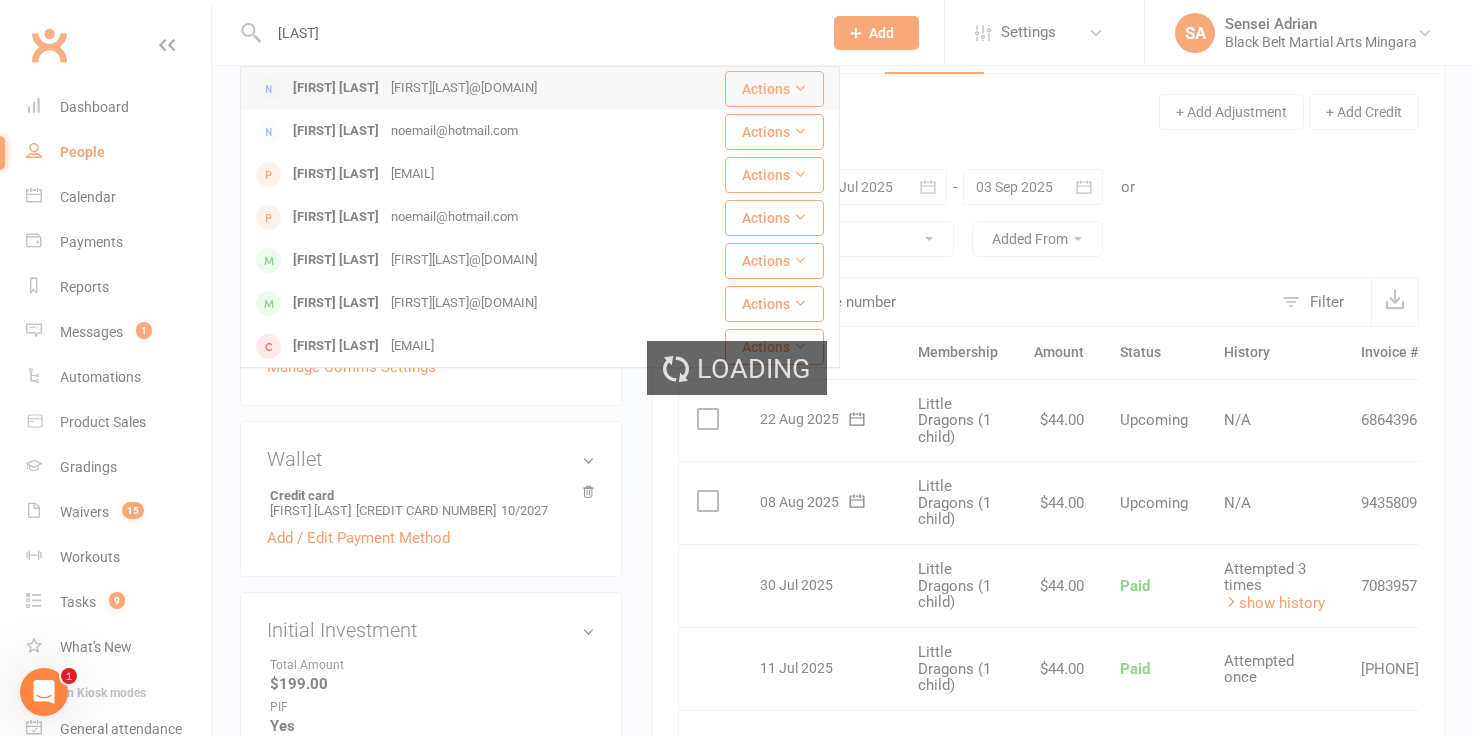type 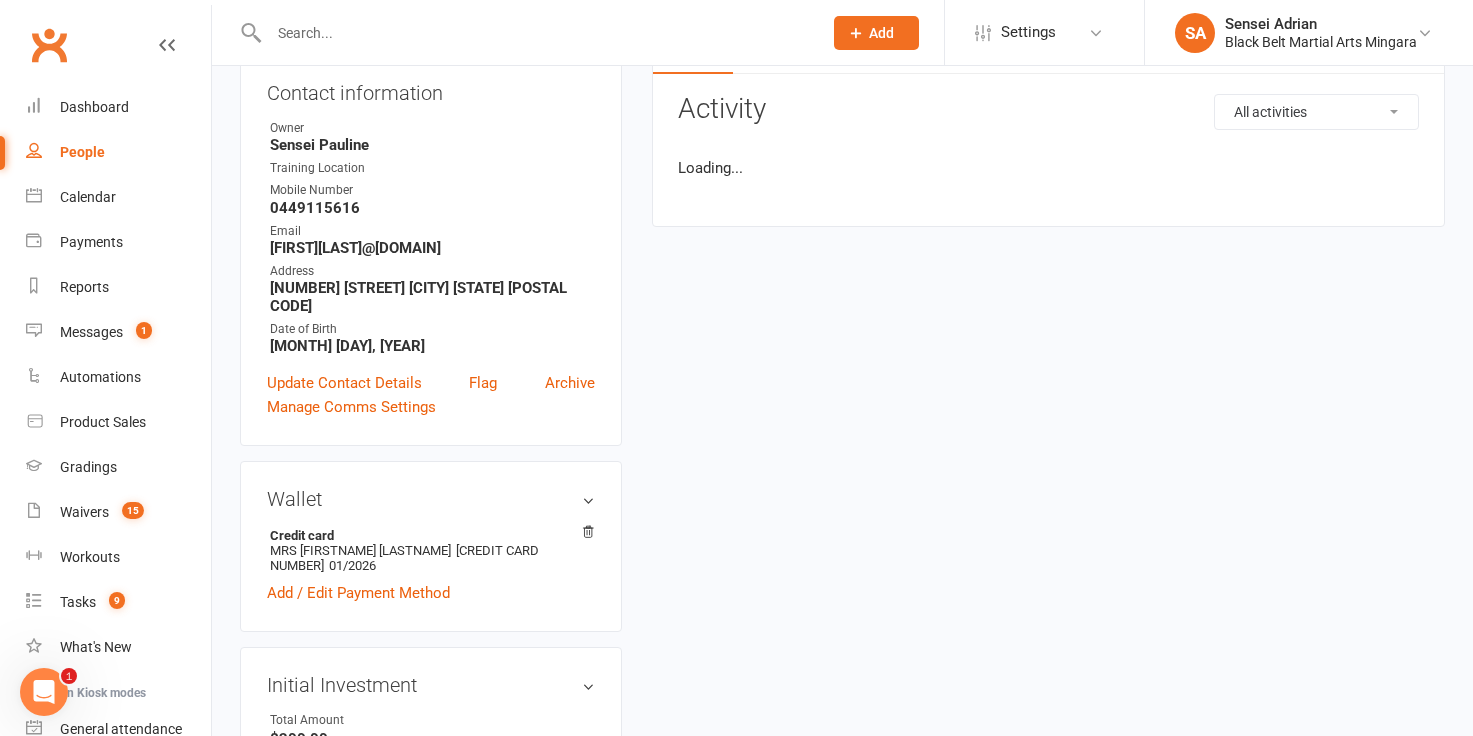 scroll, scrollTop: 0, scrollLeft: 0, axis: both 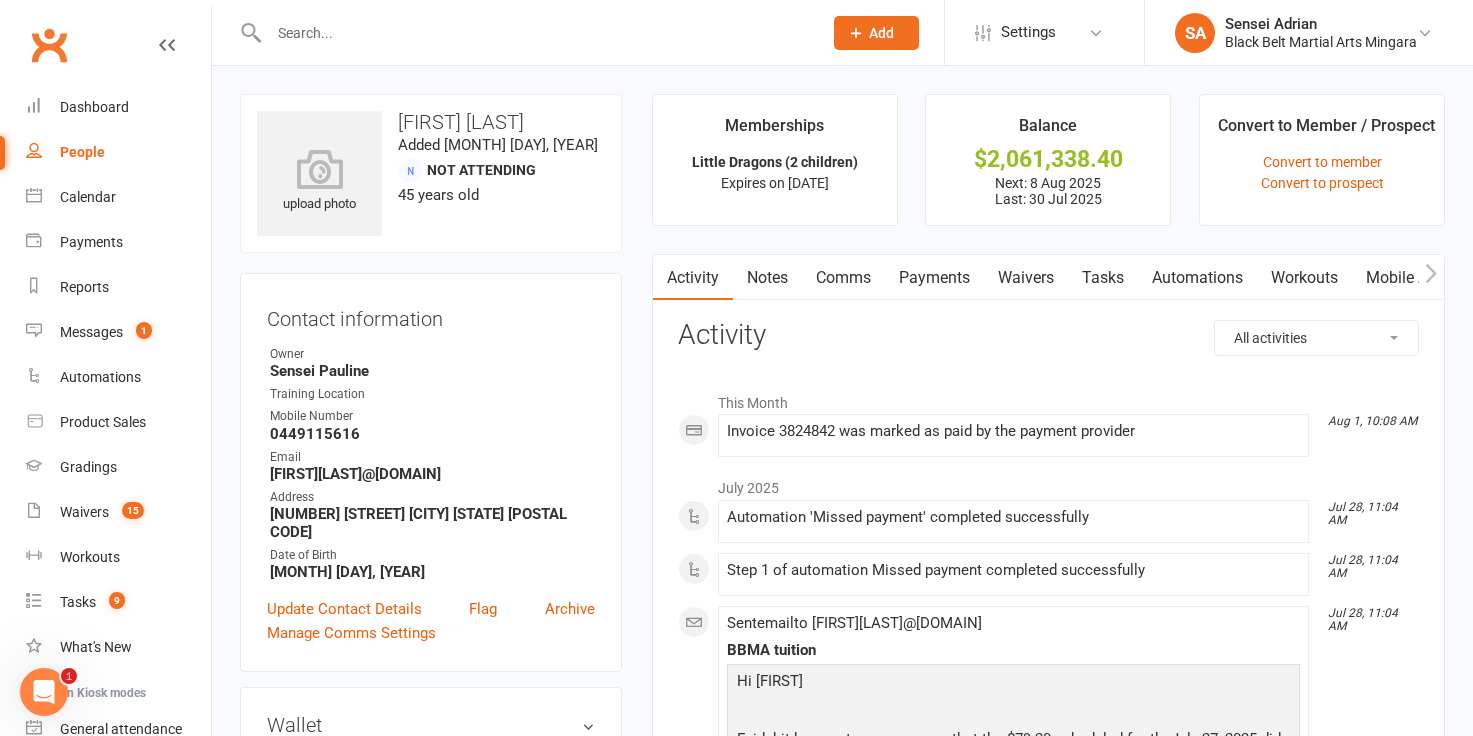 click on "Payments" at bounding box center [934, 278] 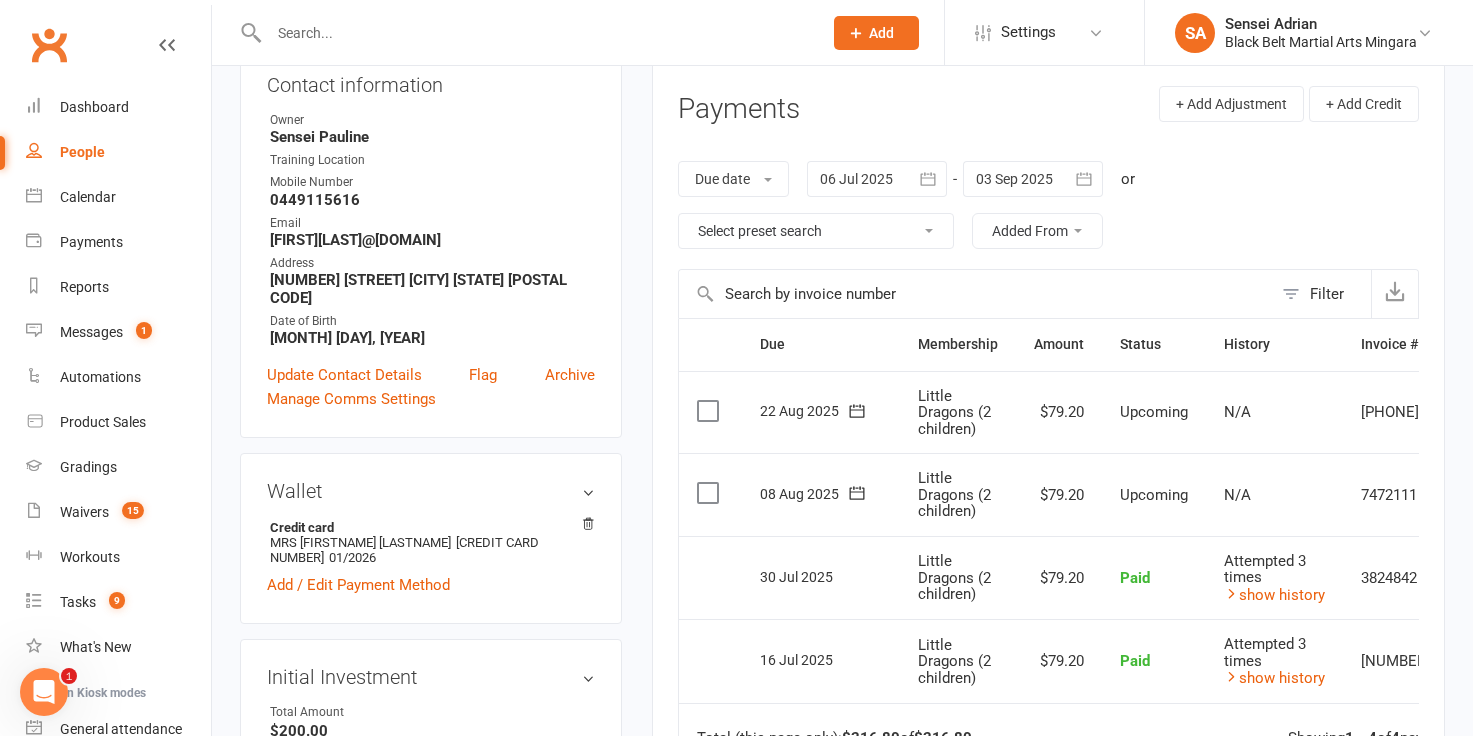 scroll, scrollTop: 241, scrollLeft: 0, axis: vertical 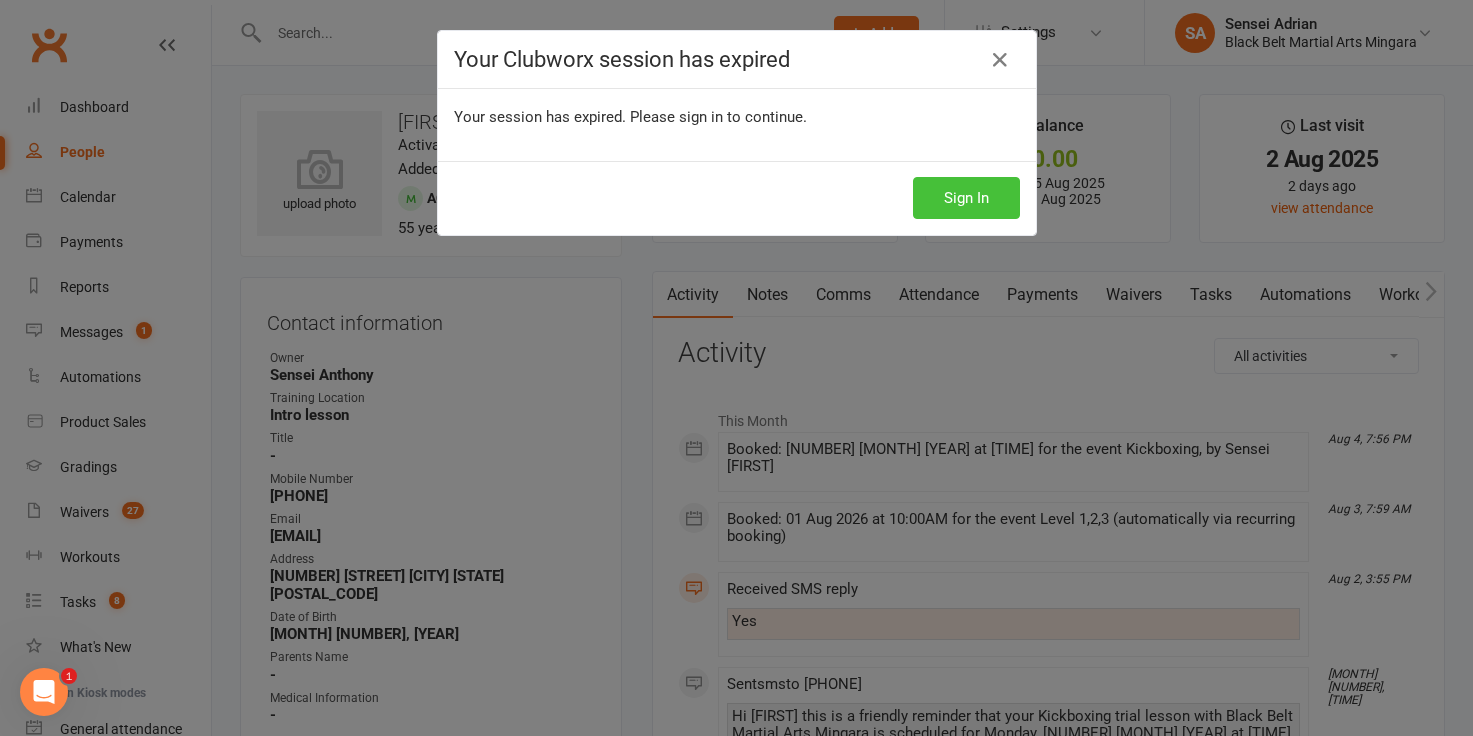 click on "Sign In" at bounding box center (966, 198) 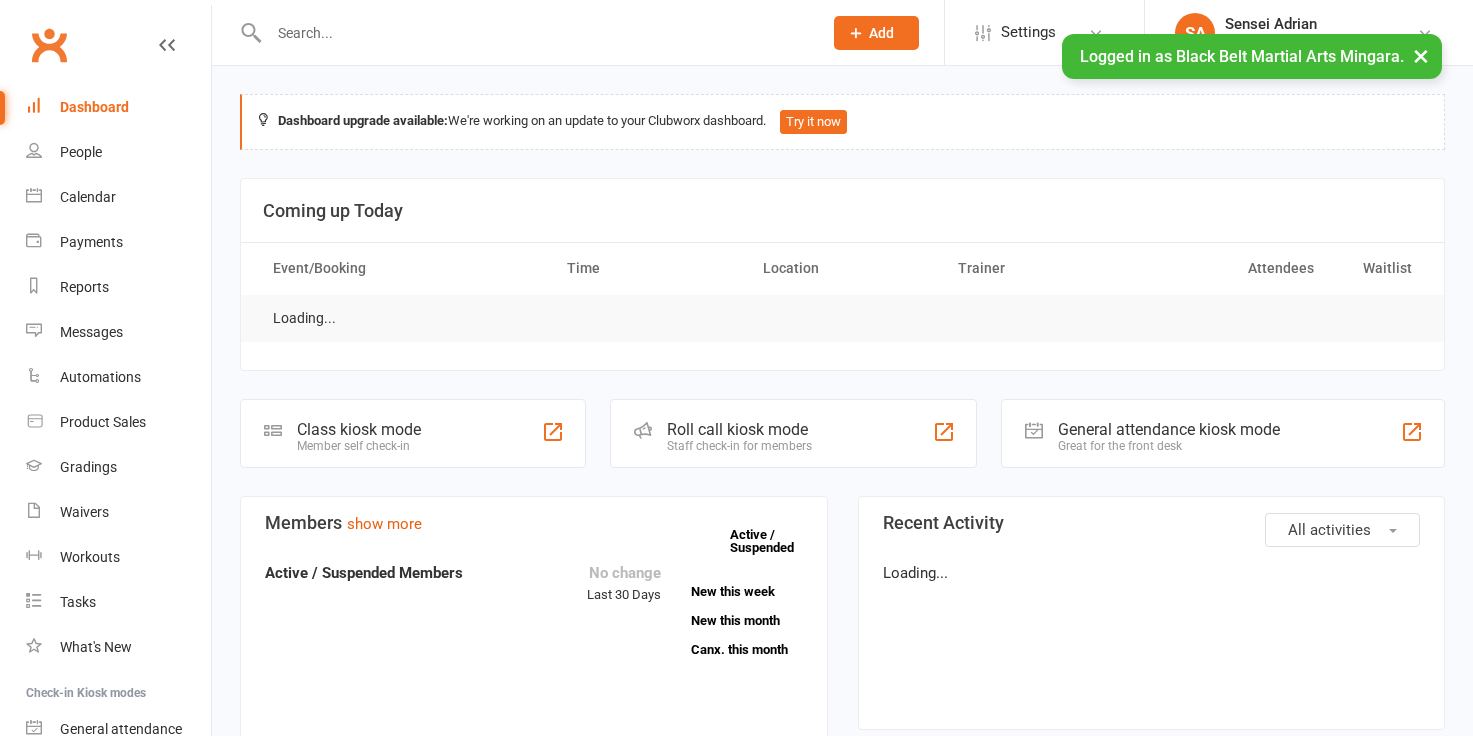 scroll, scrollTop: 0, scrollLeft: 0, axis: both 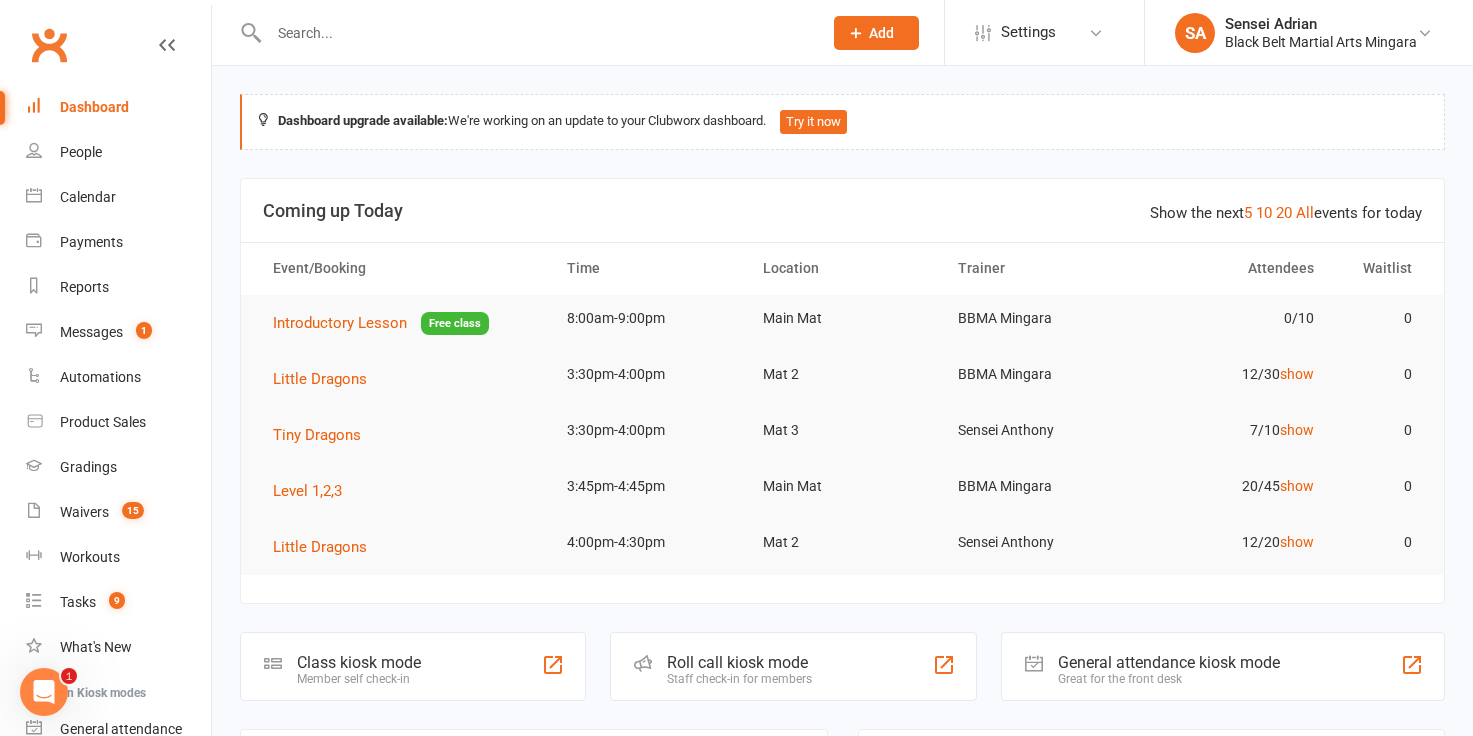 click on "SA Sensei [FIRST] [LAST] [LAST] [LAST] [LAST] Signed in as: [LAST] [LAST] [LAST] Switch to: [LAST] [LAST] [LAST] My profile Help Terms & conditions Privacy policy Sign out" at bounding box center (1308, 32) 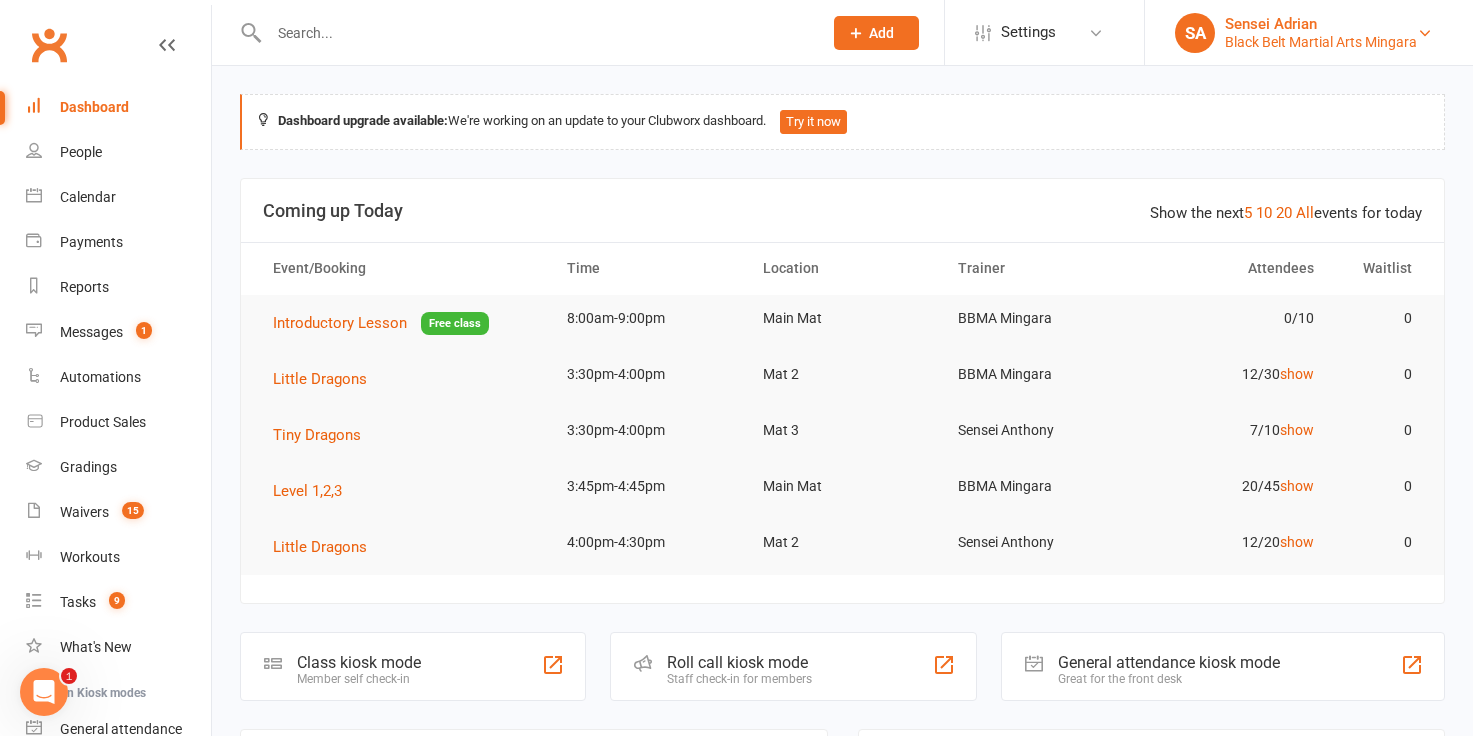 click on "Black Belt Martial Arts Mingara" at bounding box center (1321, 42) 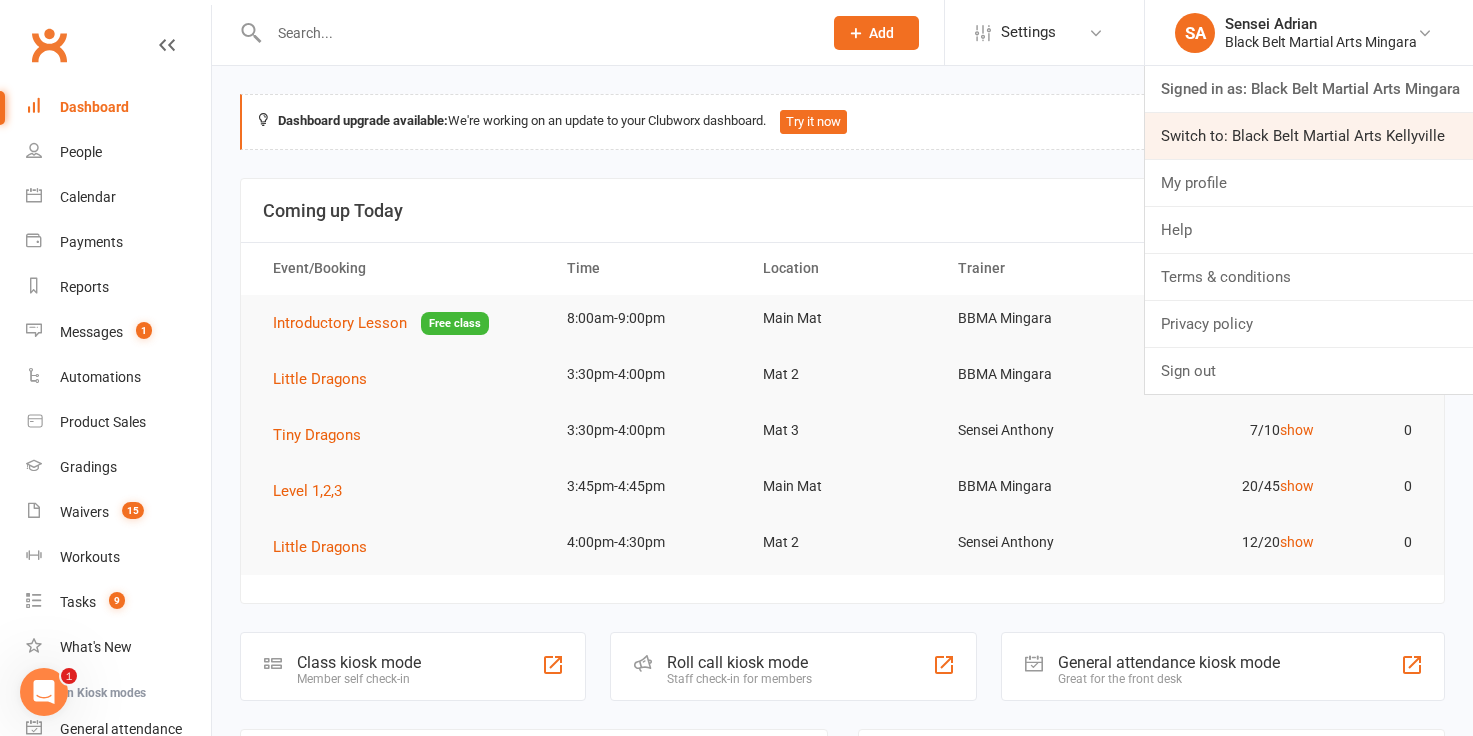 click on "Switch to: Black Belt Martial Arts Kellyville" at bounding box center (1309, 136) 